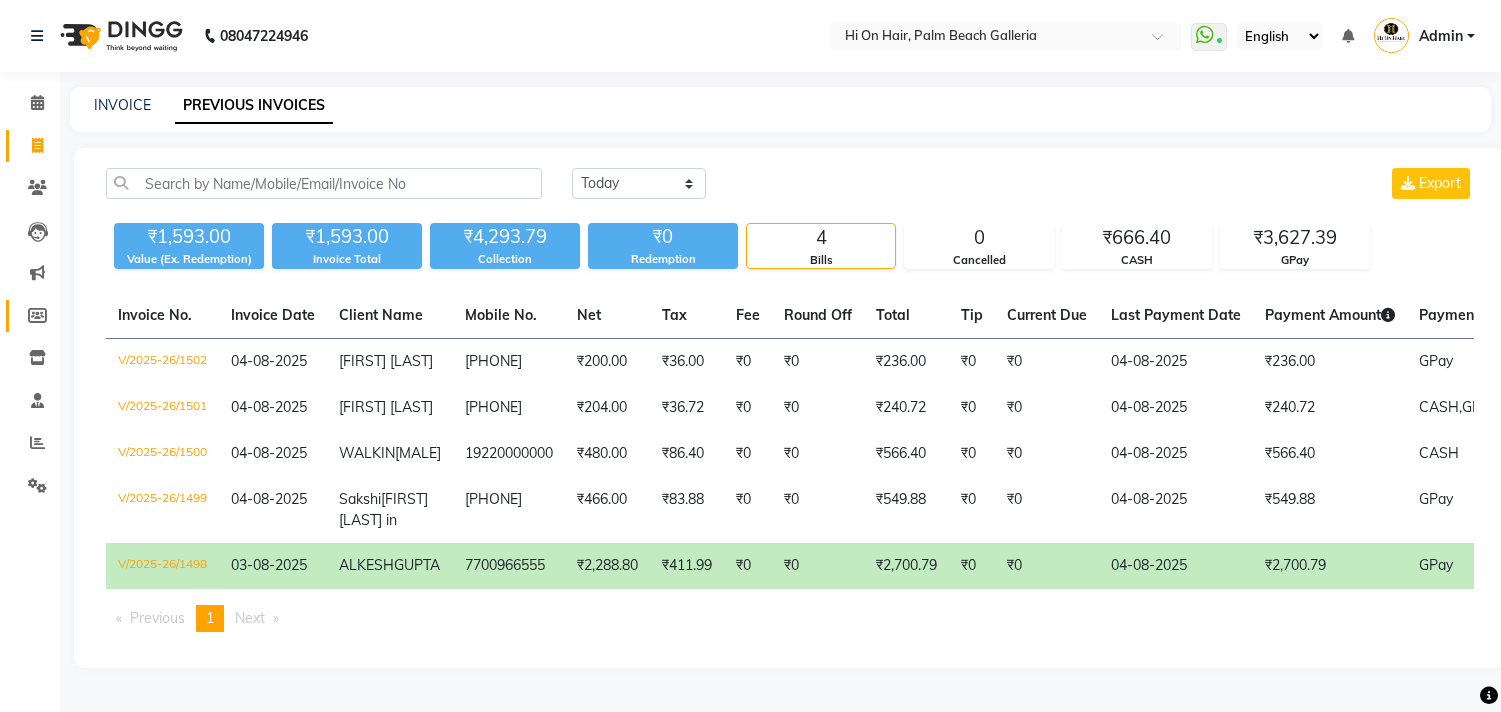 scroll, scrollTop: 0, scrollLeft: 0, axis: both 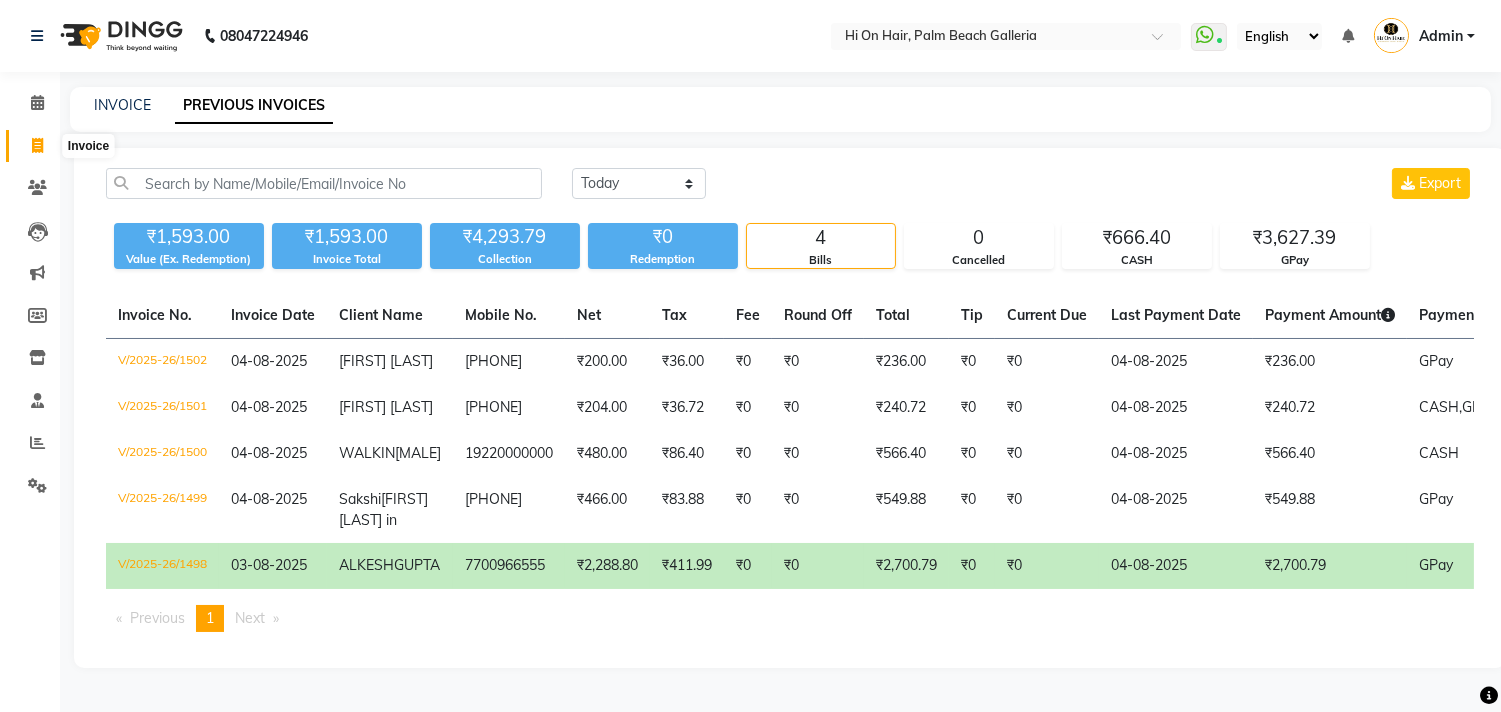 click 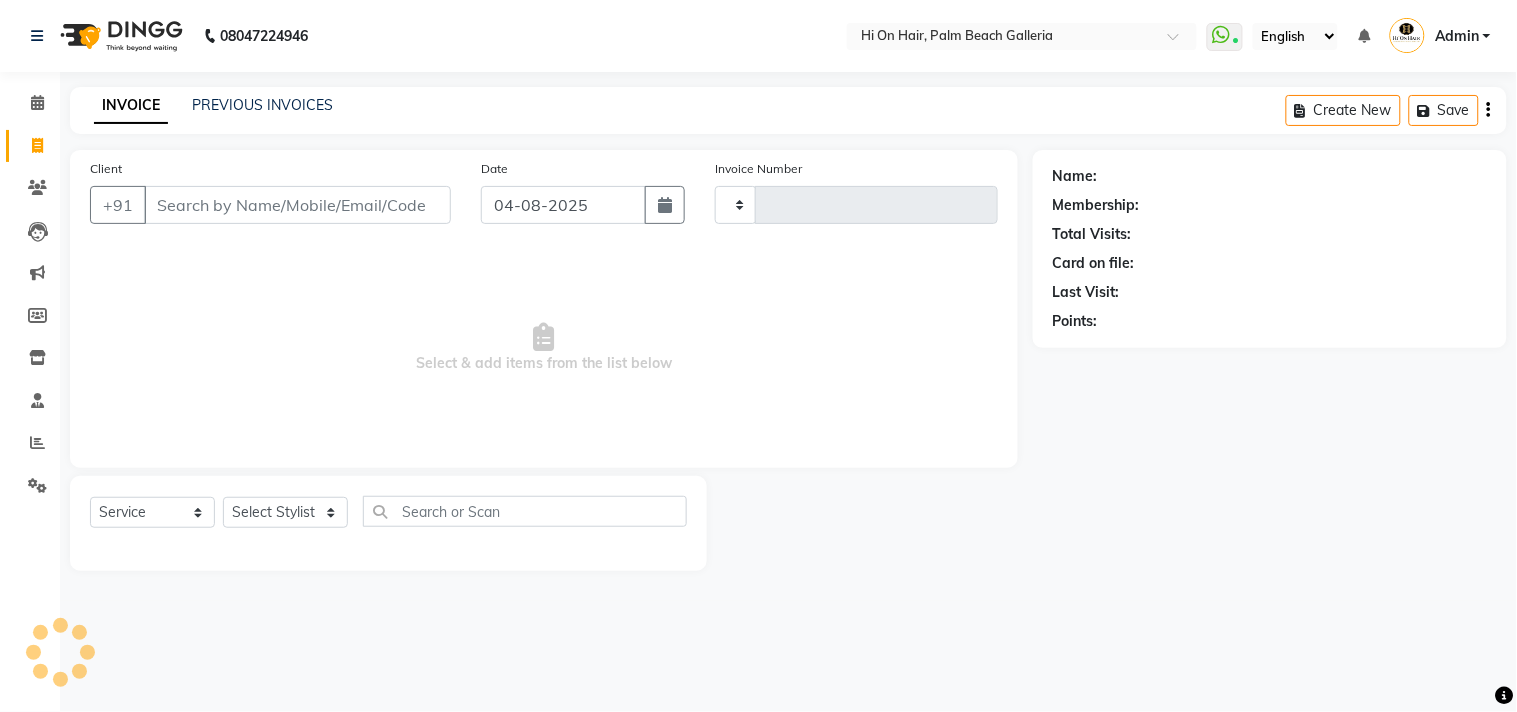 type on "1503" 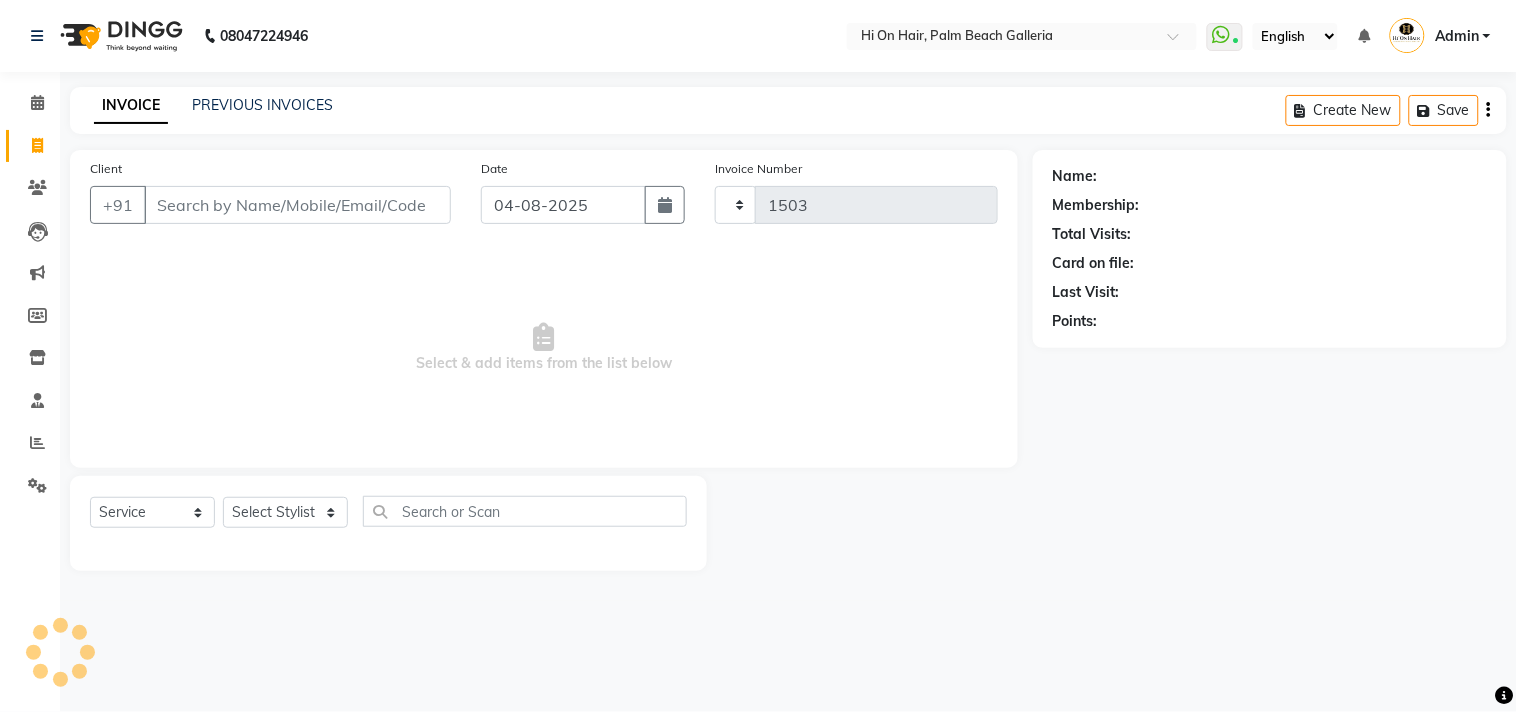 select on "535" 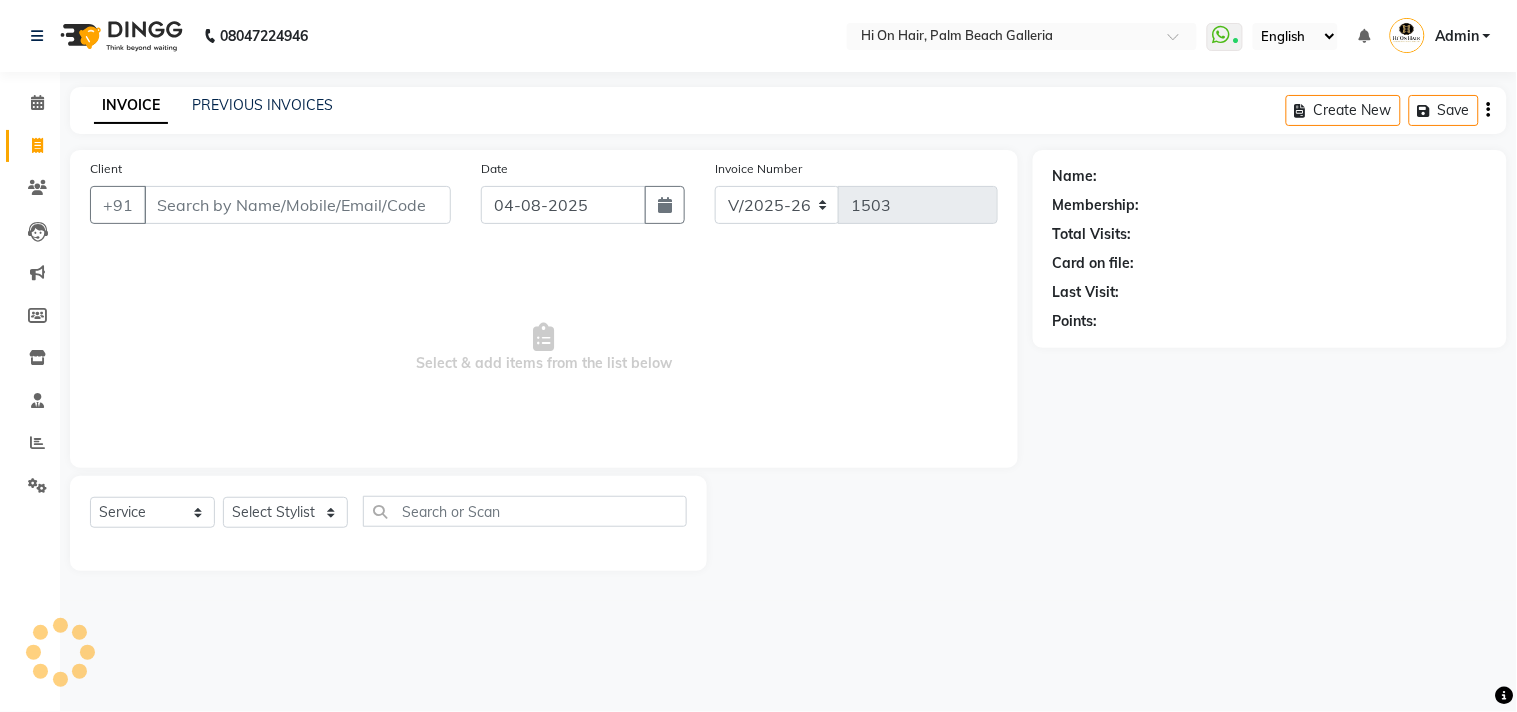 drag, startPoint x: 42, startPoint y: 247, endPoint x: 41, endPoint y: 285, distance: 38.013157 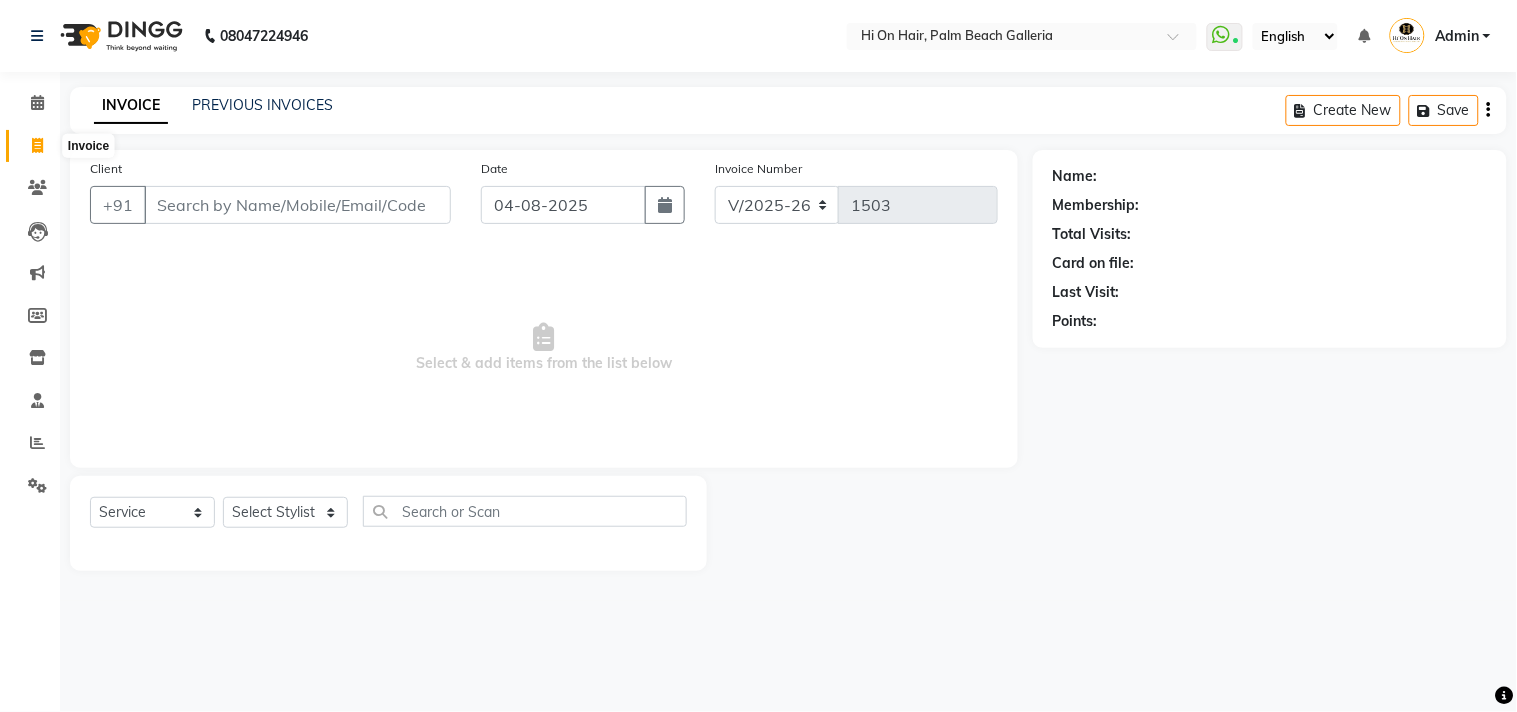 click 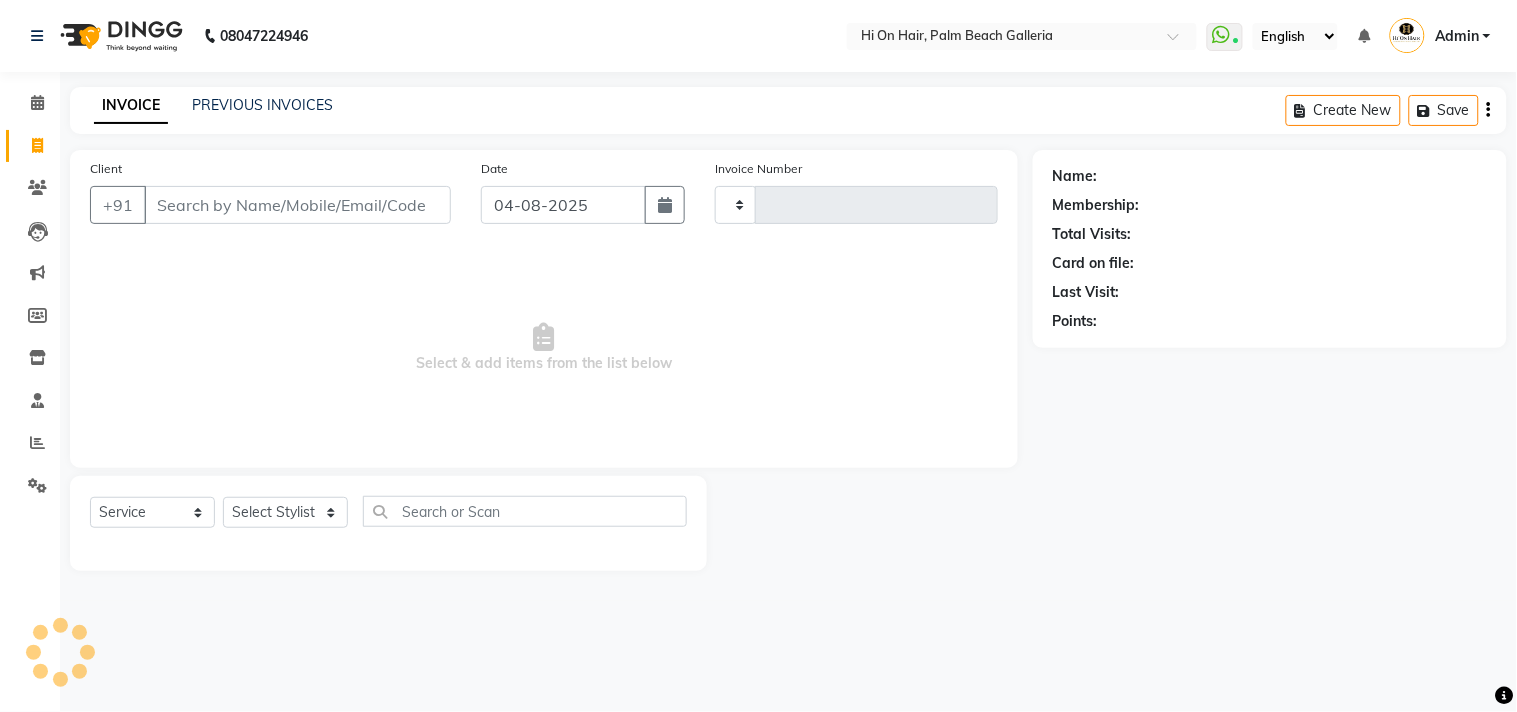 type on "1503" 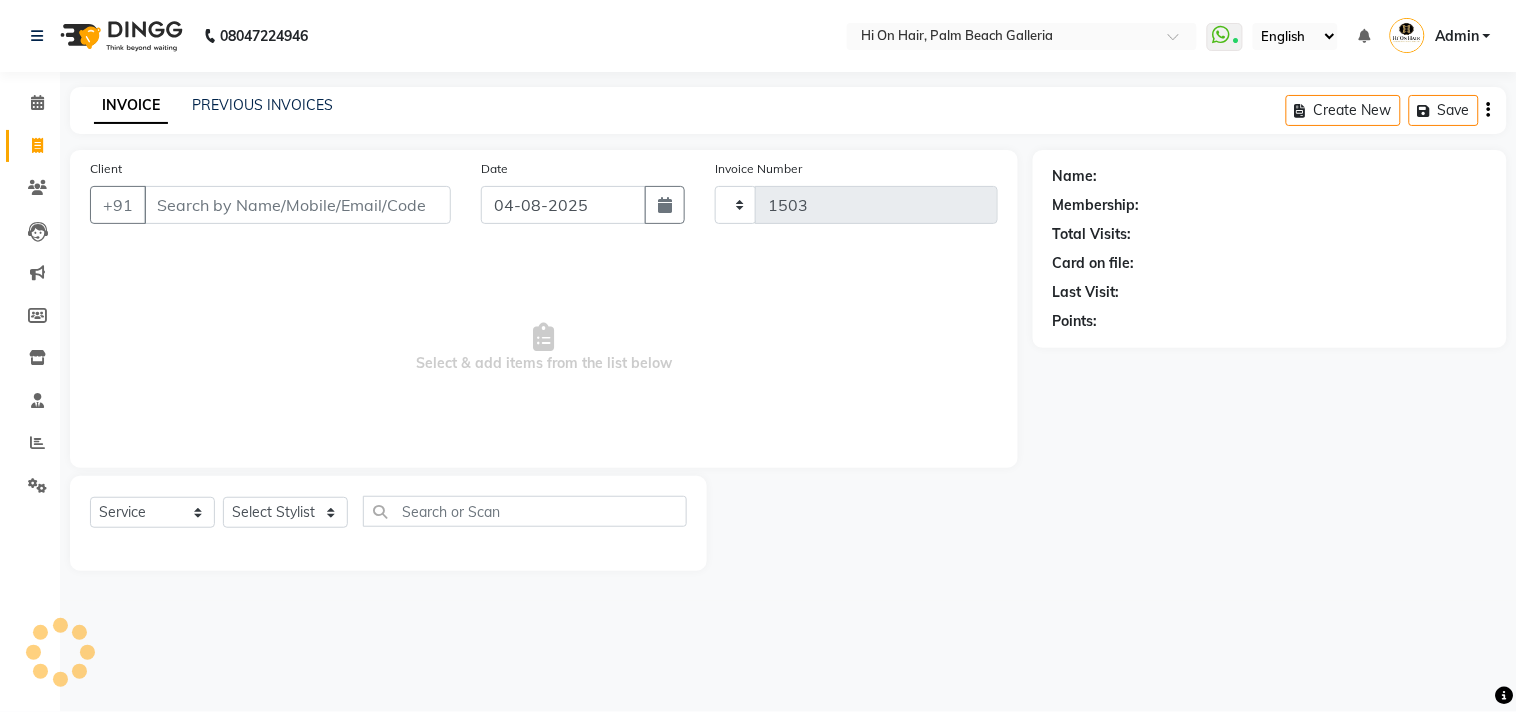 select on "535" 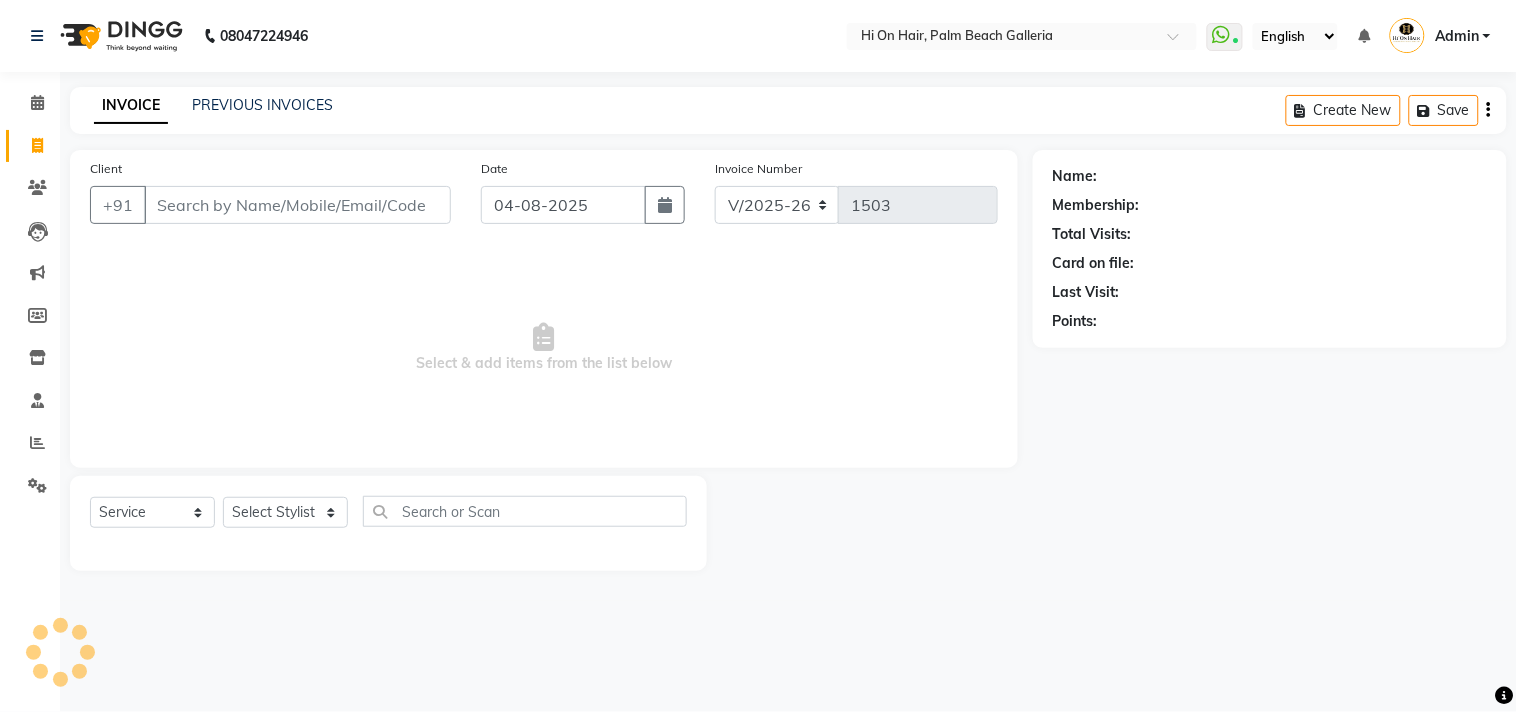 click 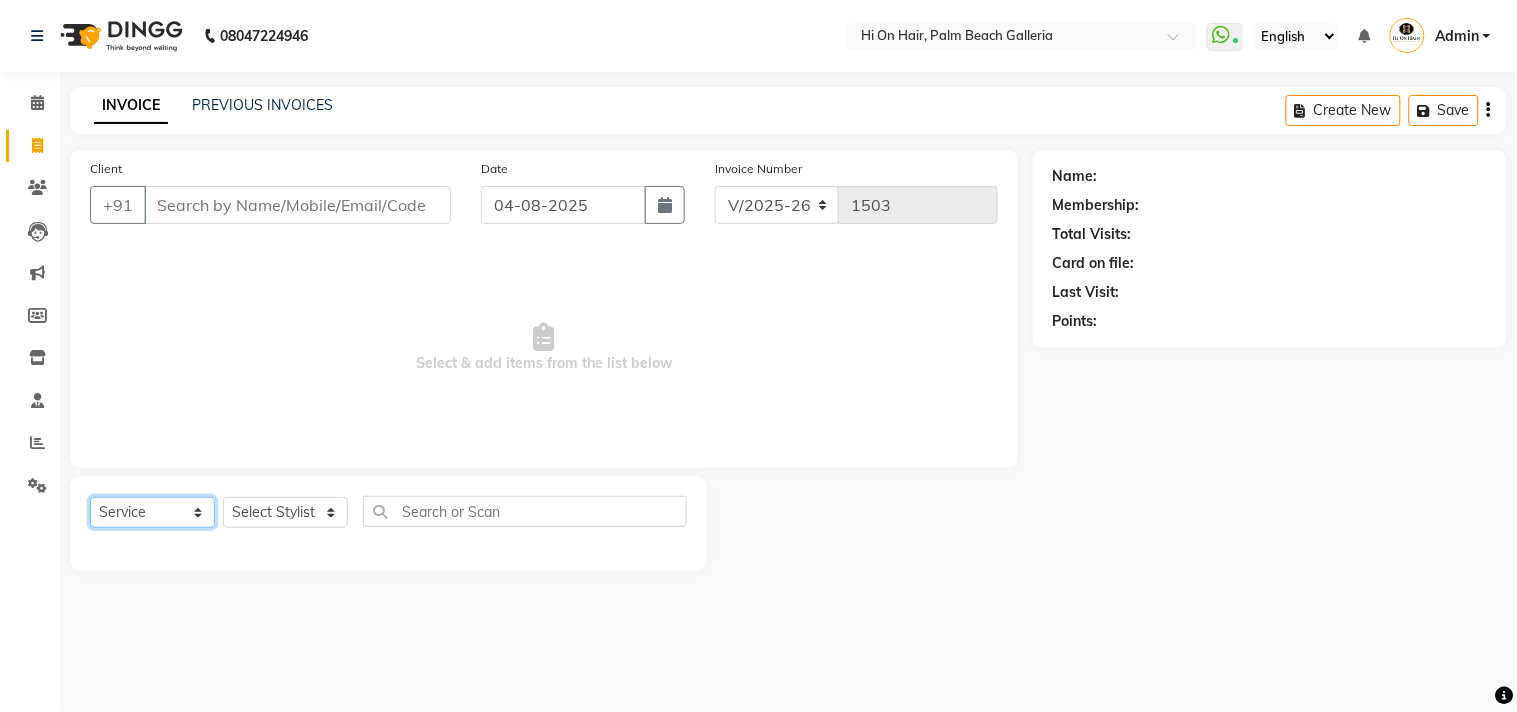 click on "Select  Service  Product  Membership  Package Voucher Prepaid Gift Card" 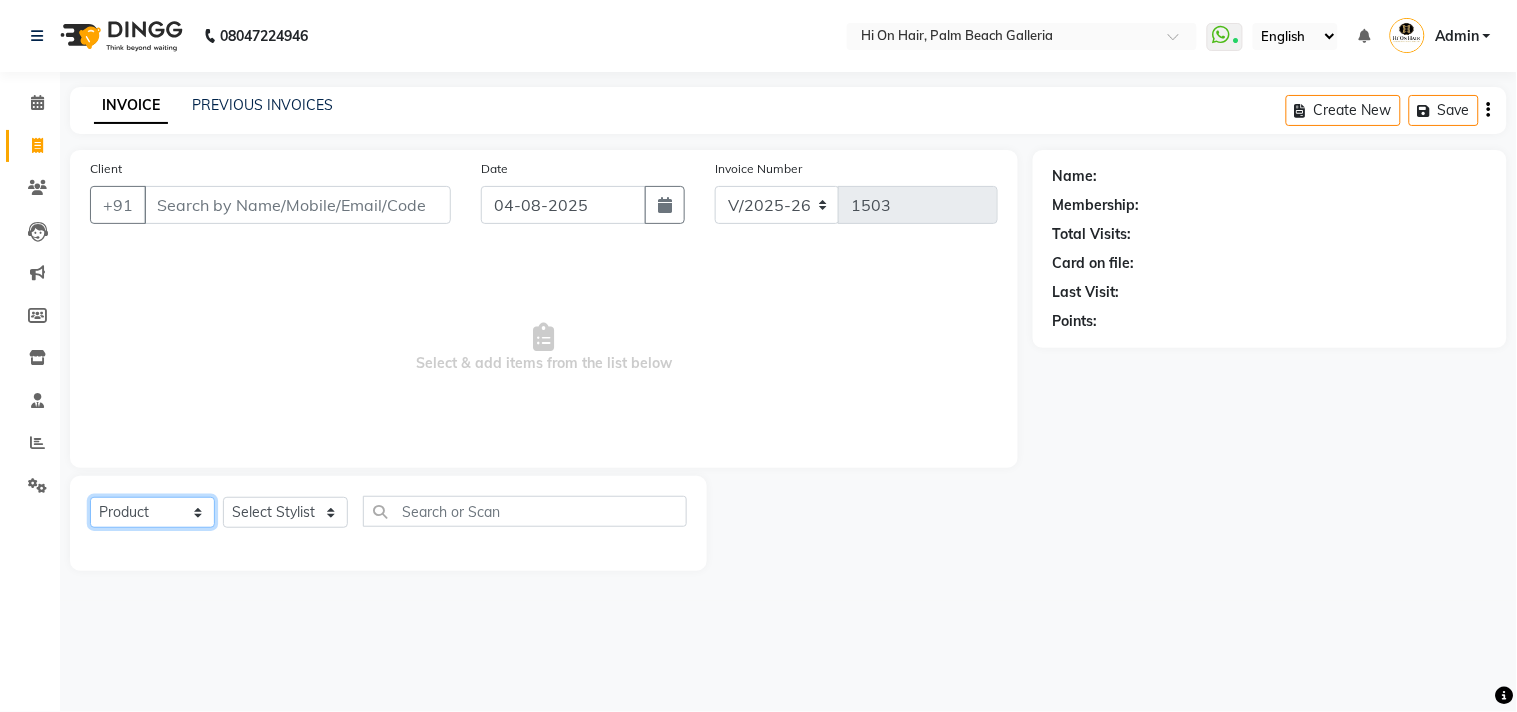 click on "Select  Service  Product  Membership  Package Voucher Prepaid Gift Card" 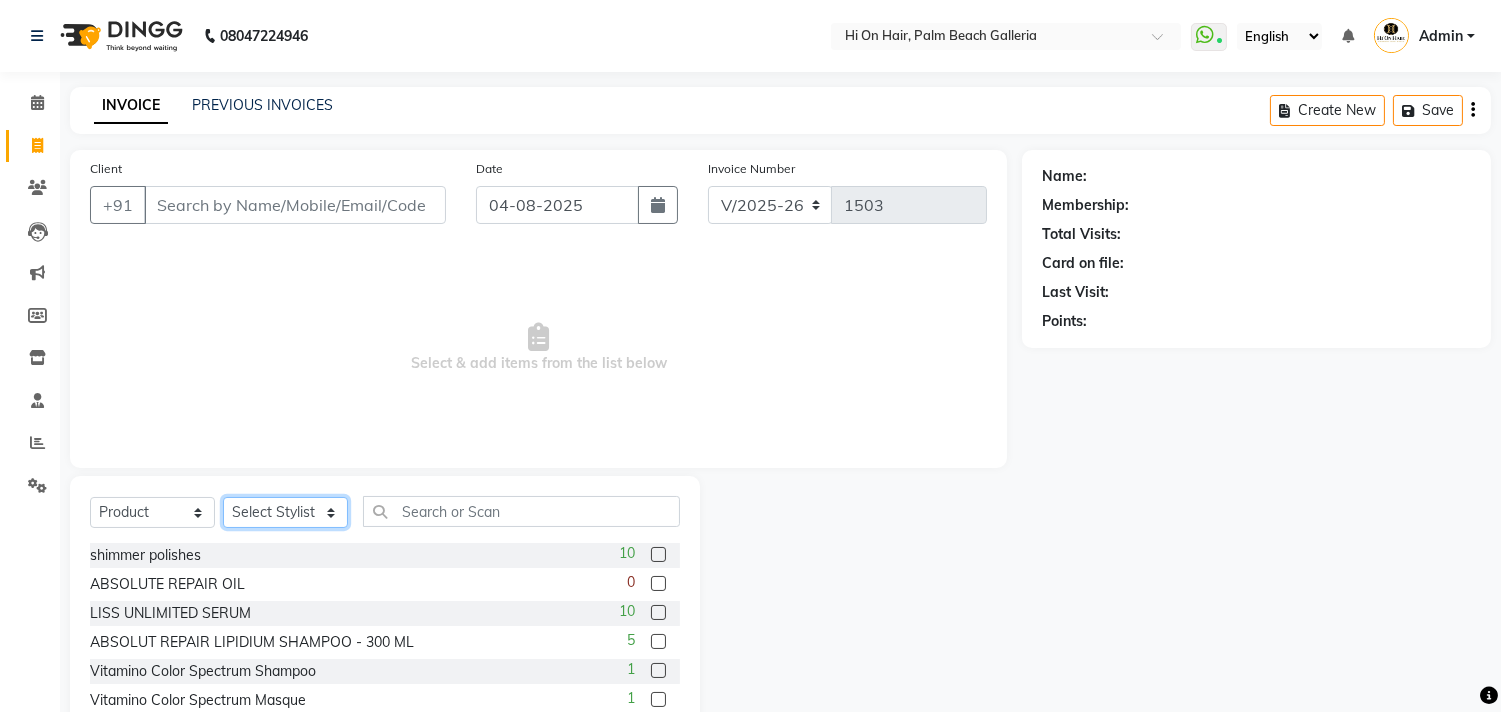 click on "Select Stylist Alim Kaldane Anwar Laskar Hi On Hair MAKYOPHI Pankaj Thakur Poonam Nalawade Raani Rasika  Shelar Rehan Salmani Saba Shaikh Sana Shaikh SOSEM Zeeshan Salmani" 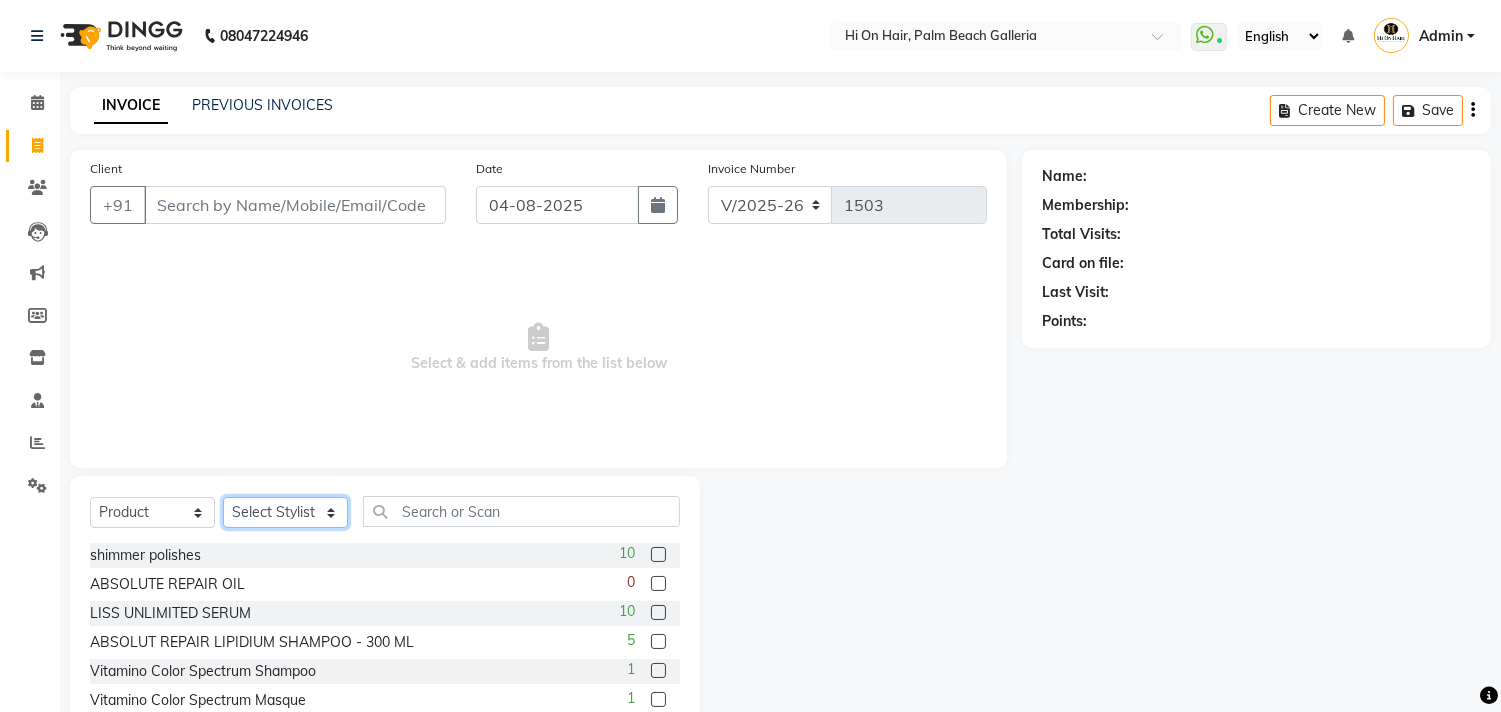 select on "35104" 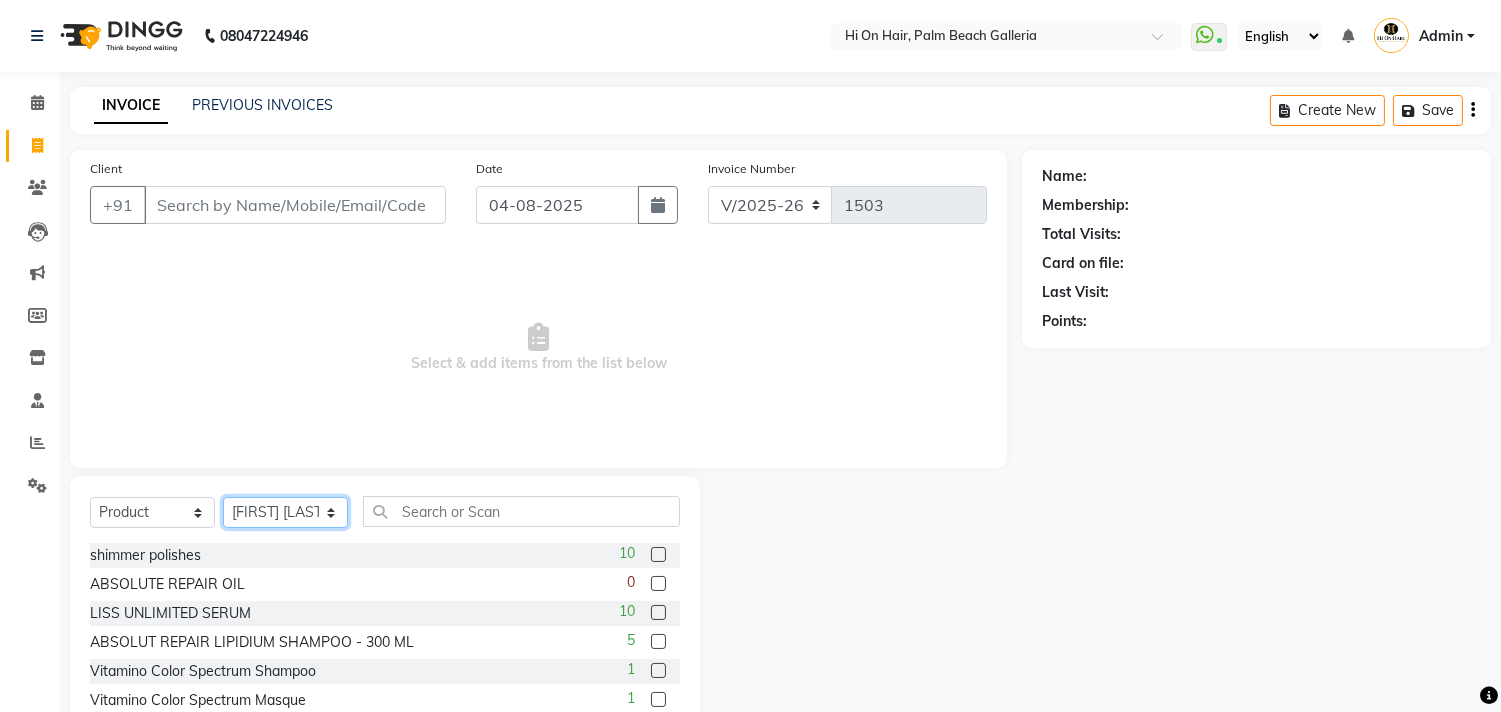 click on "Select Stylist Alim Kaldane Anwar Laskar Hi On Hair MAKYOPHI Pankaj Thakur Poonam Nalawade Raani Rasika  Shelar Rehan Salmani Saba Shaikh Sana Shaikh SOSEM Zeeshan Salmani" 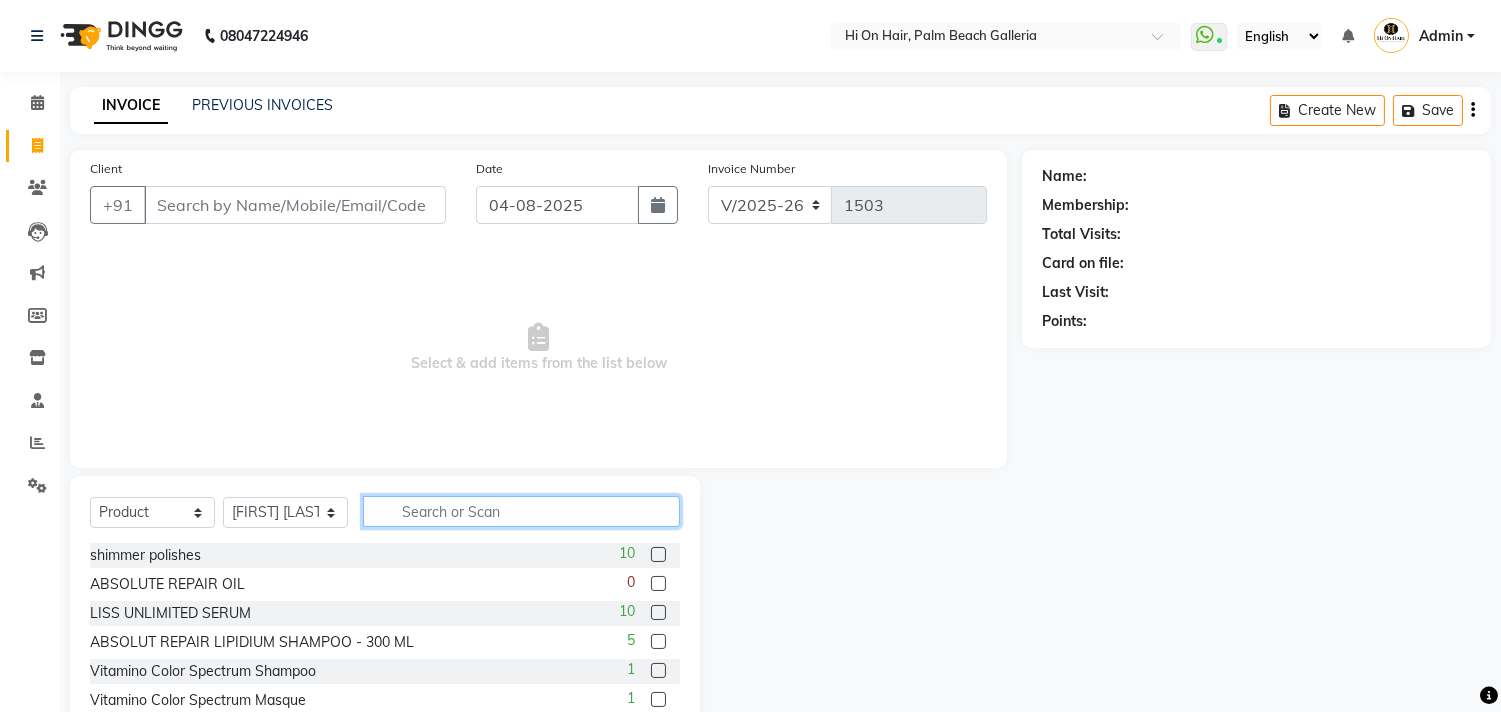 click 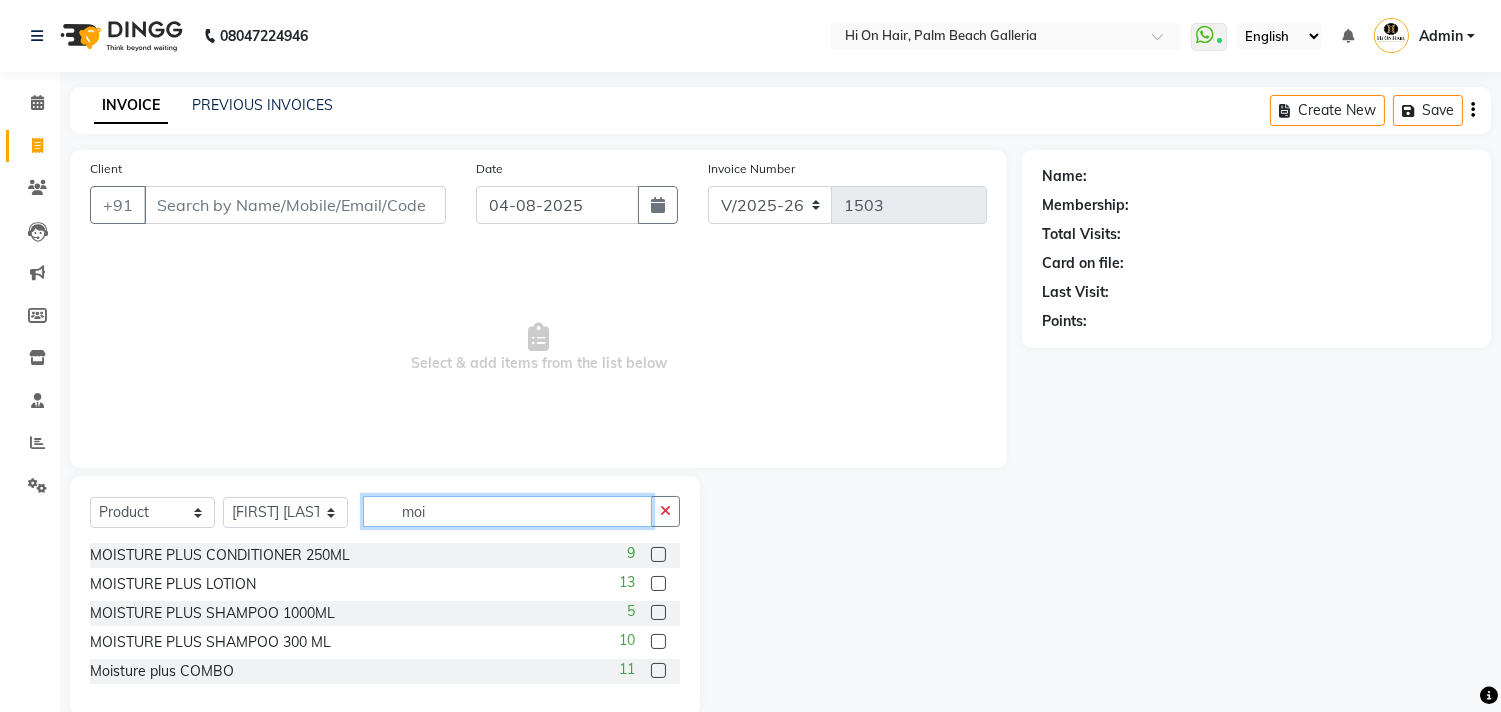 type on "moi" 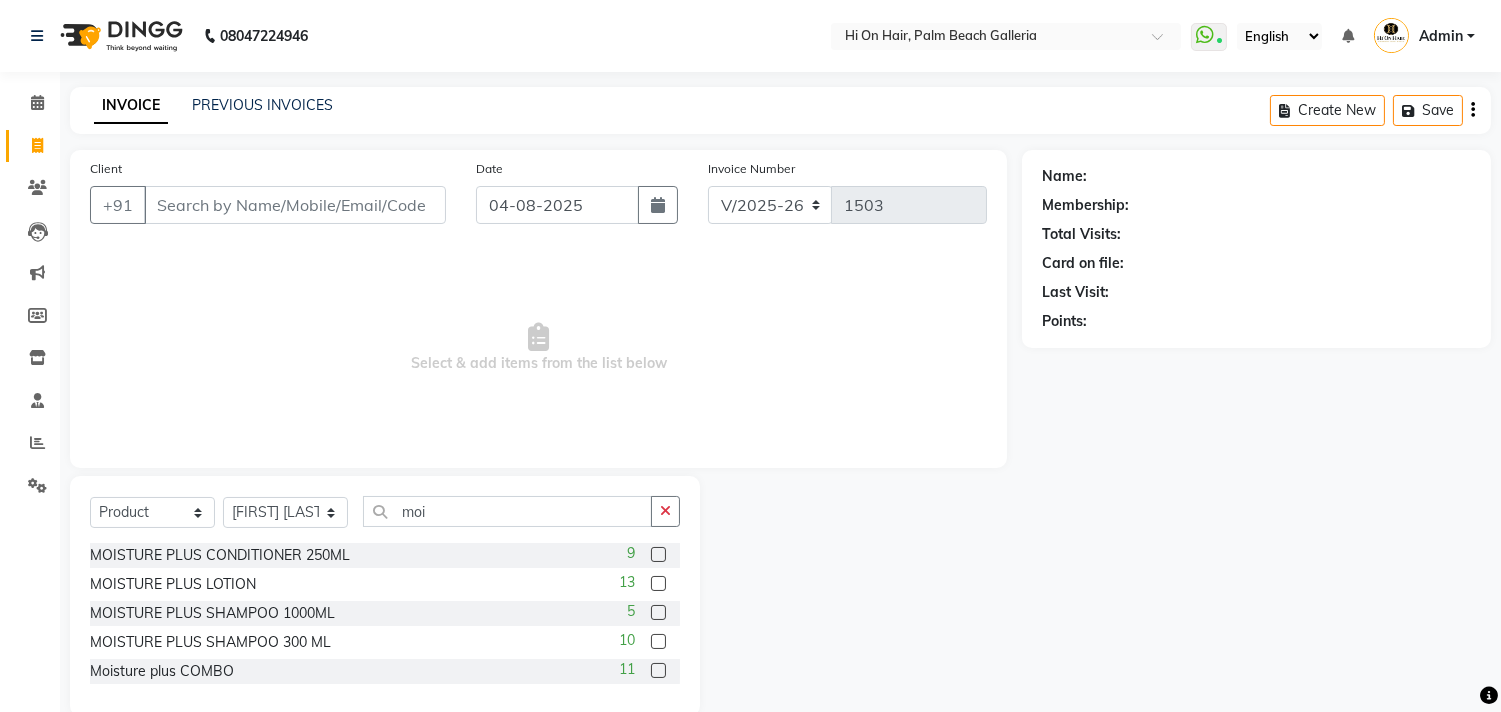 click on "11" 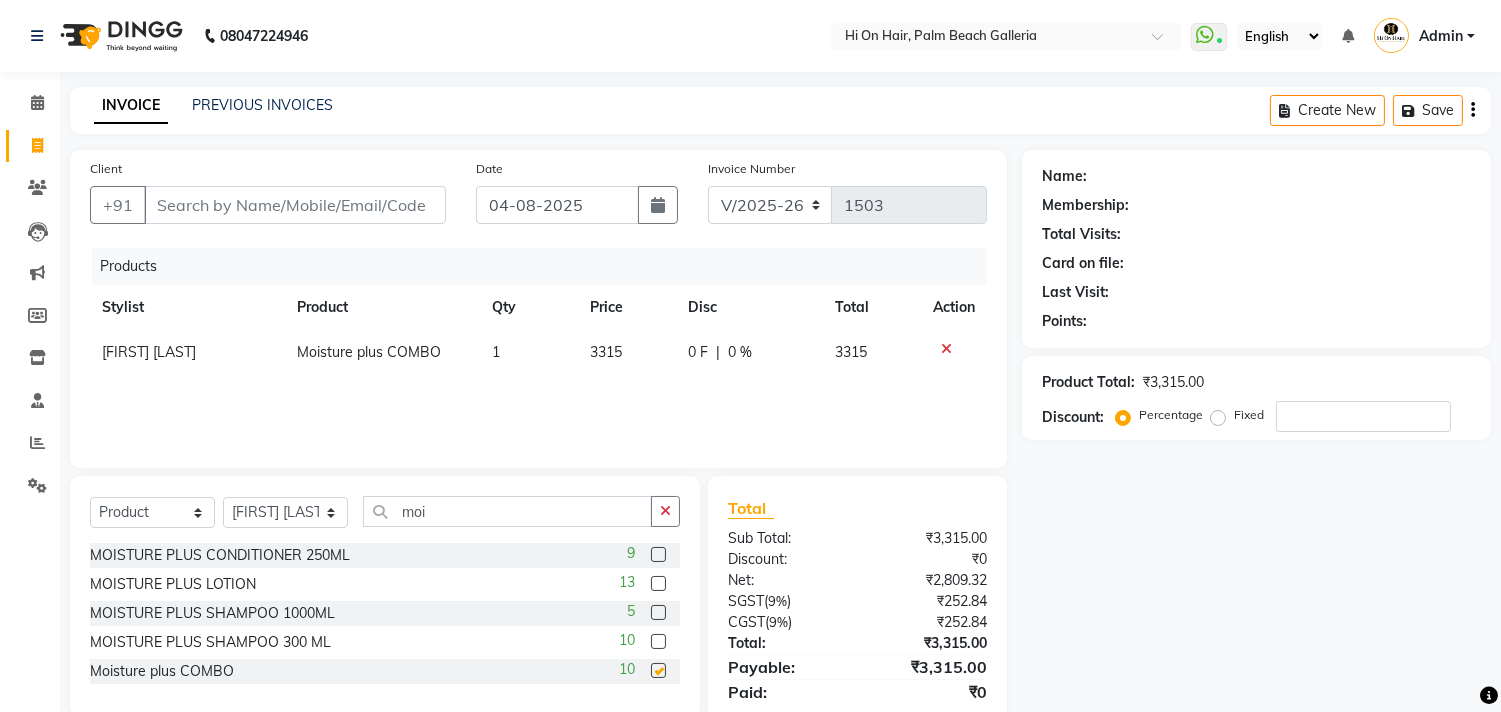 checkbox on "false" 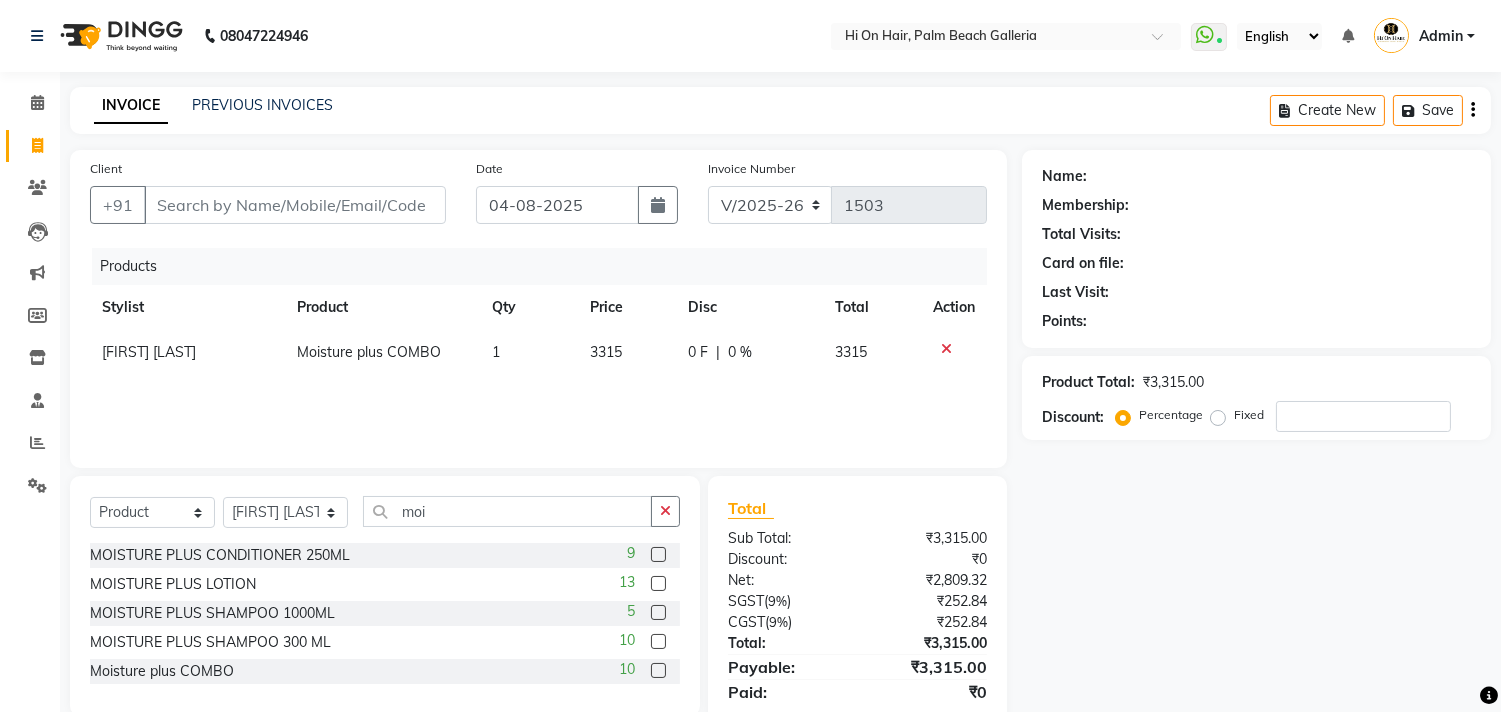 click on "Products Stylist Product Qty Price Disc Total Action [FIRST] [LAST] Moisture plus COMBO  1 3315 0 F | 0 % 3315" 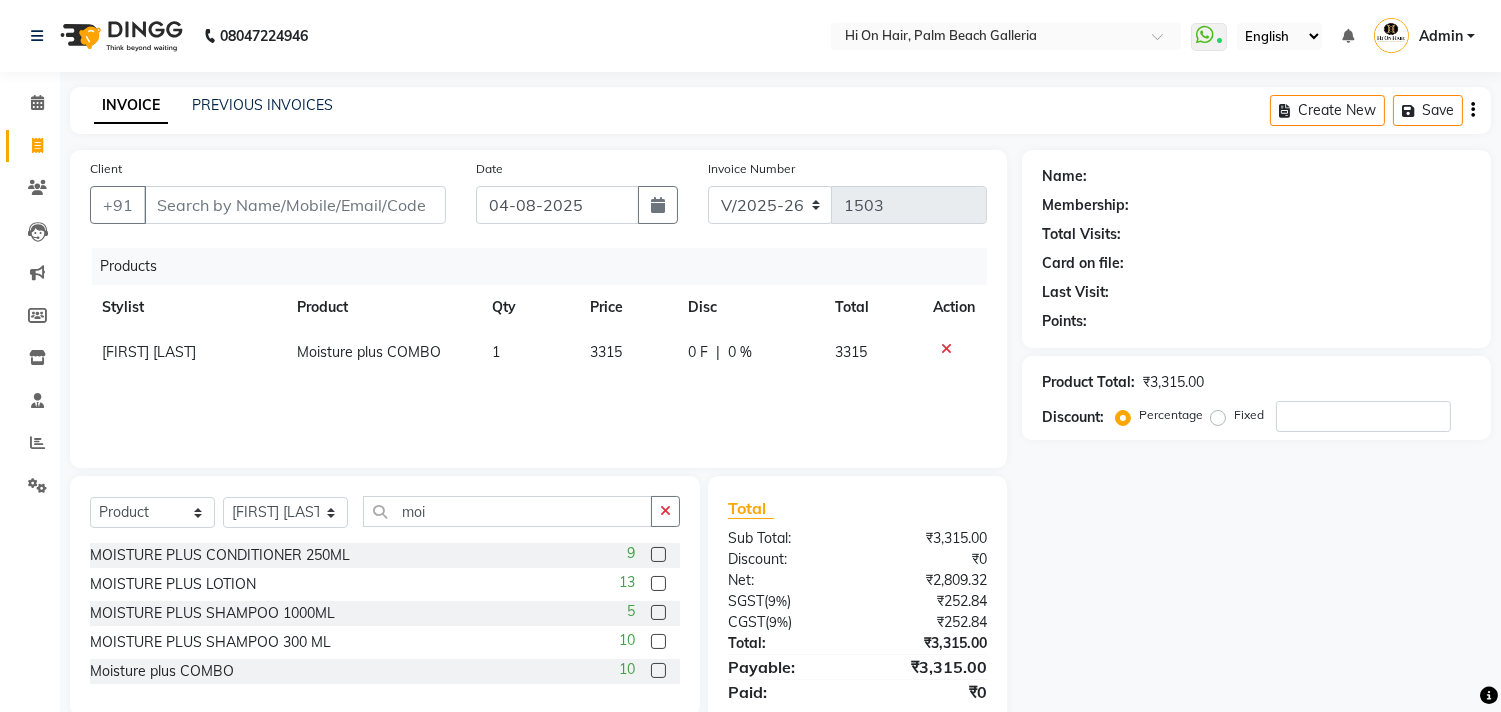 click on "Products Stylist Product Qty Price Disc Total Action [FIRST] [LAST] Moisture plus COMBO  1 3315 0 F | 0 % 3315" 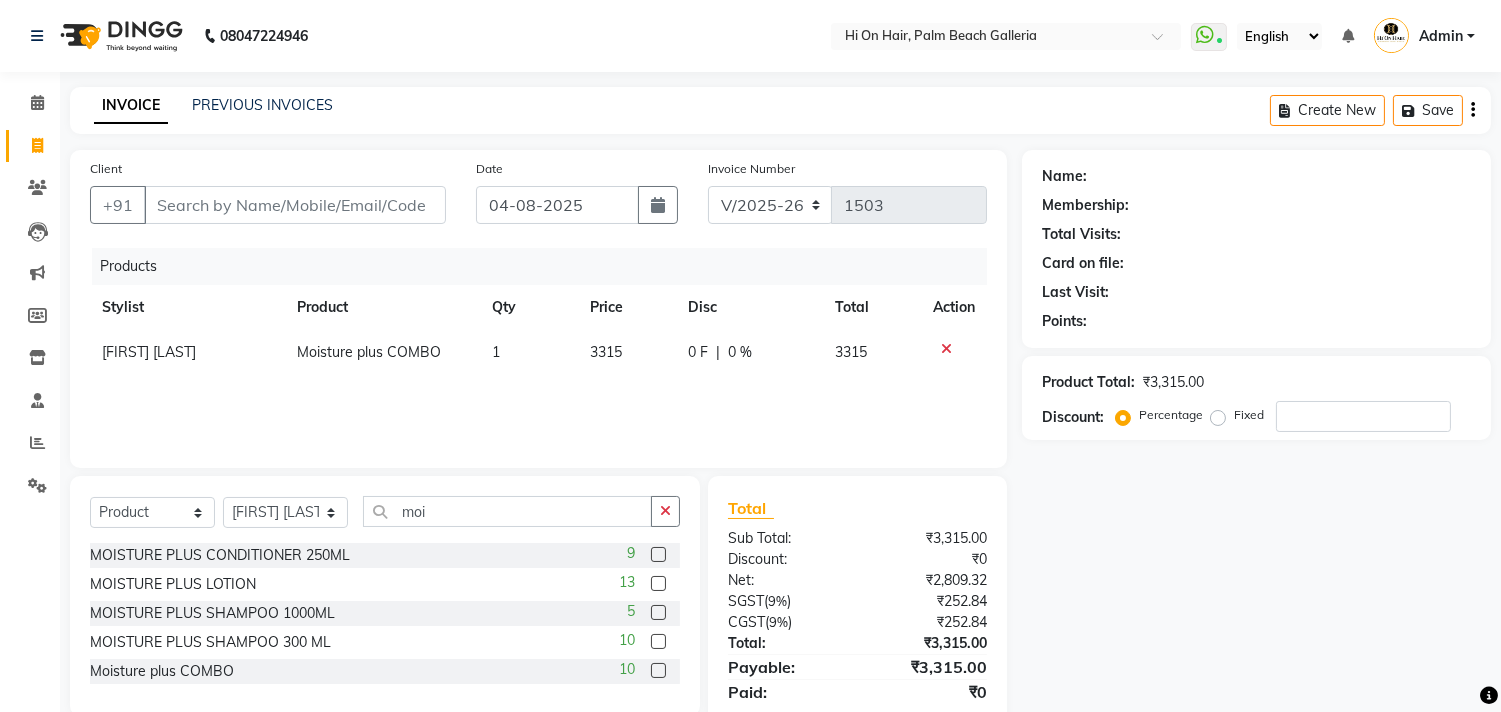 click on "Products Stylist Product Qty Price Disc Total Action [FIRST] [LAST] Moisture plus COMBO  1 3315 0 F | 0 % 3315" 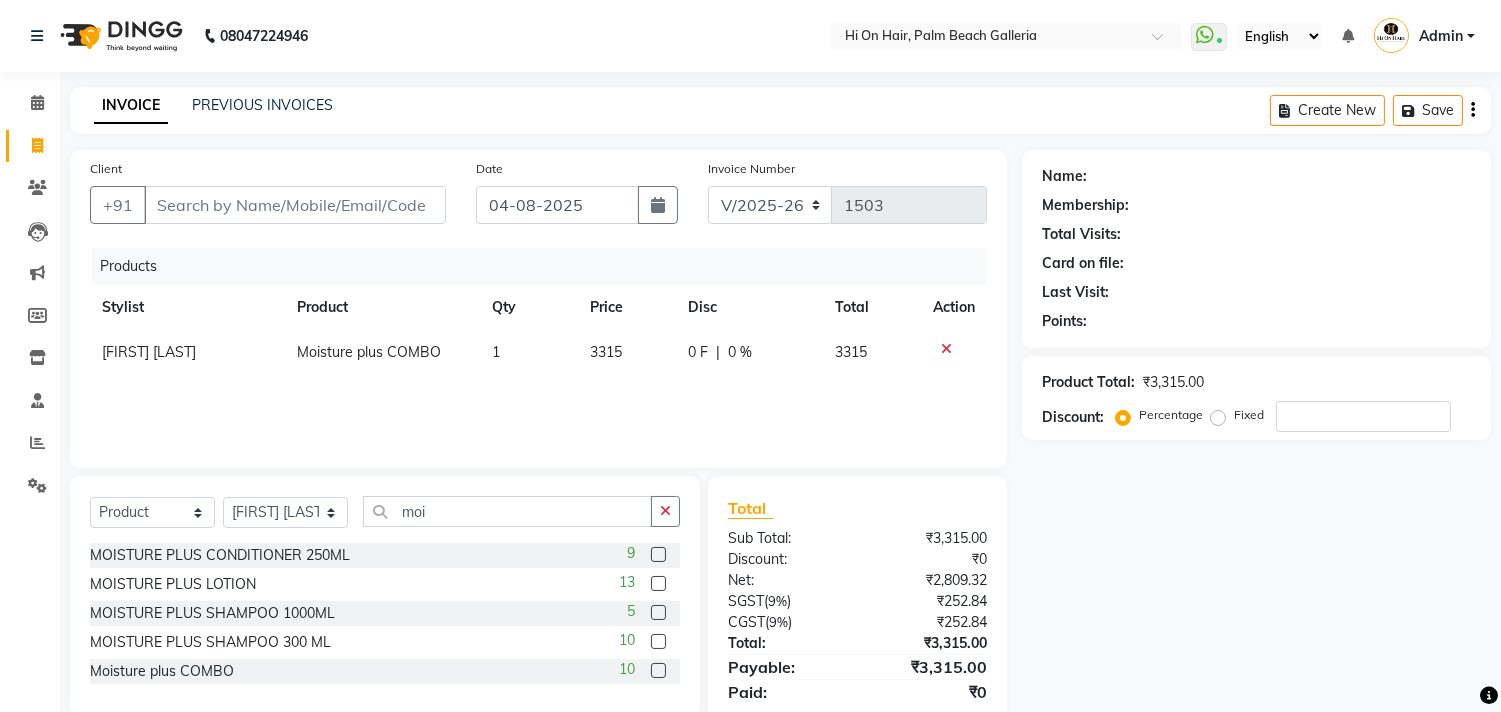 click 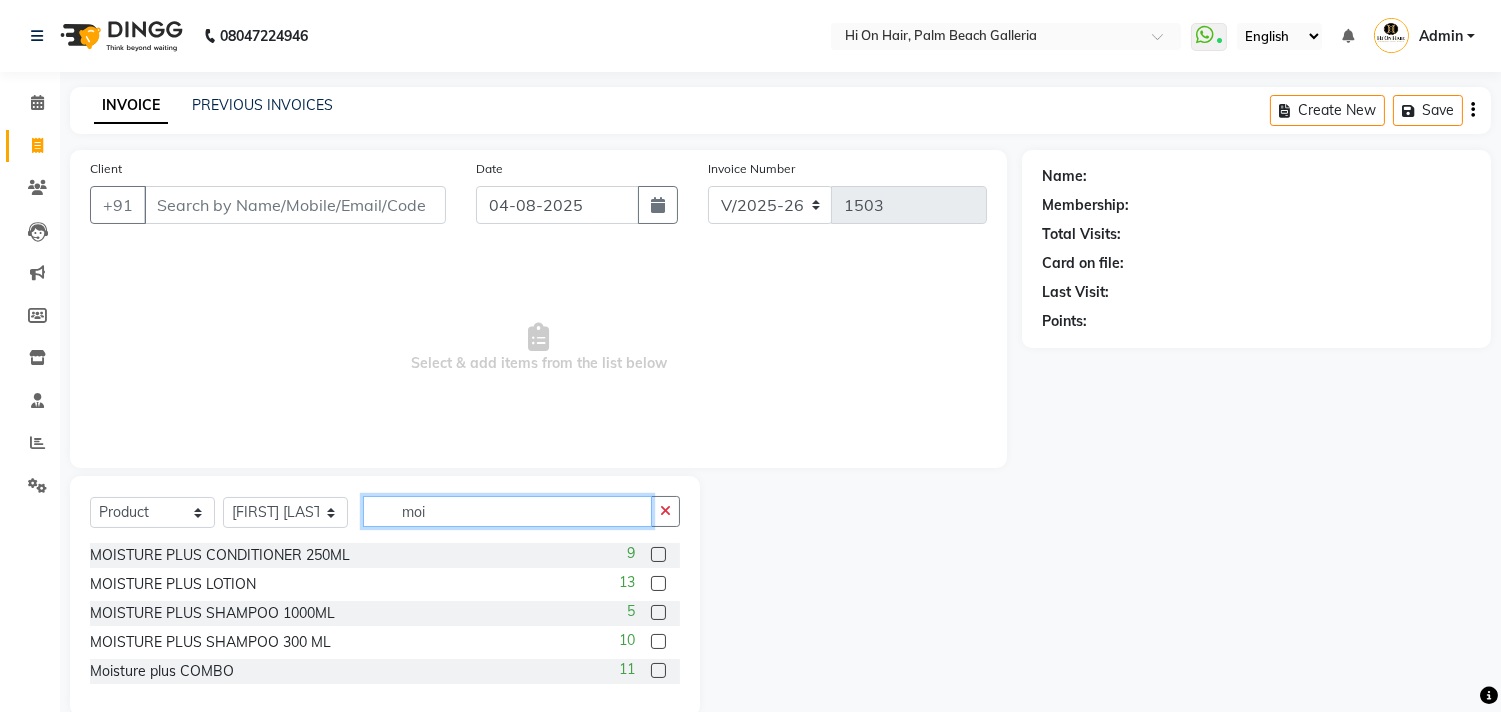 click on "moi" 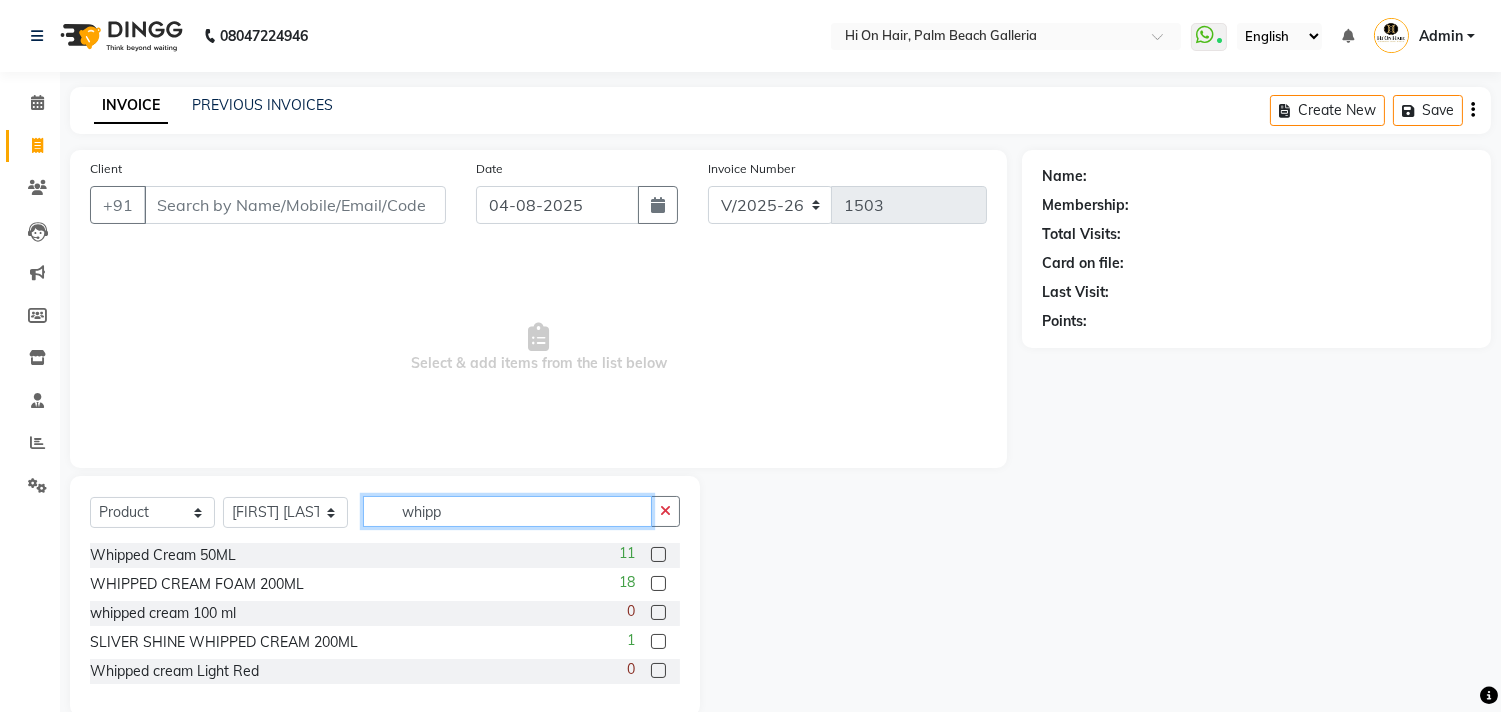 type on "whipp" 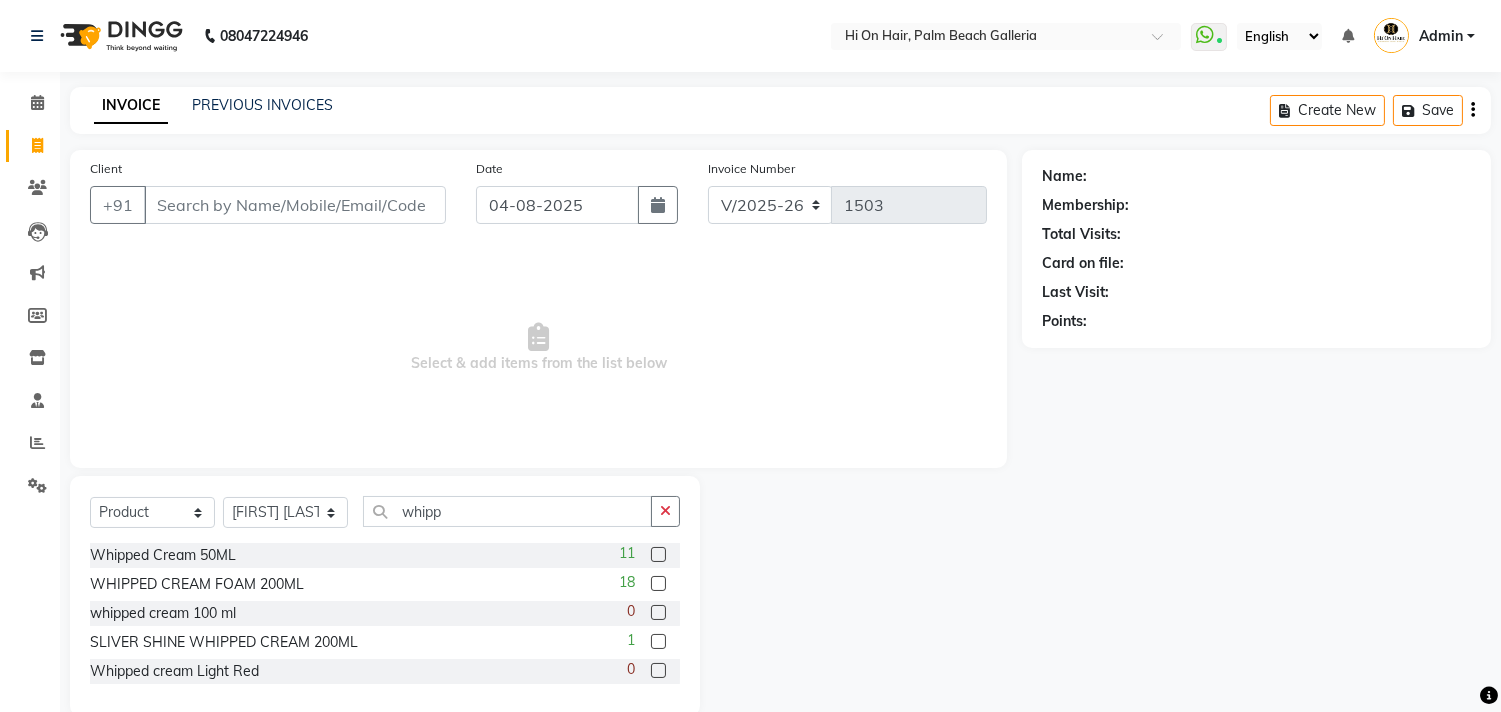 click 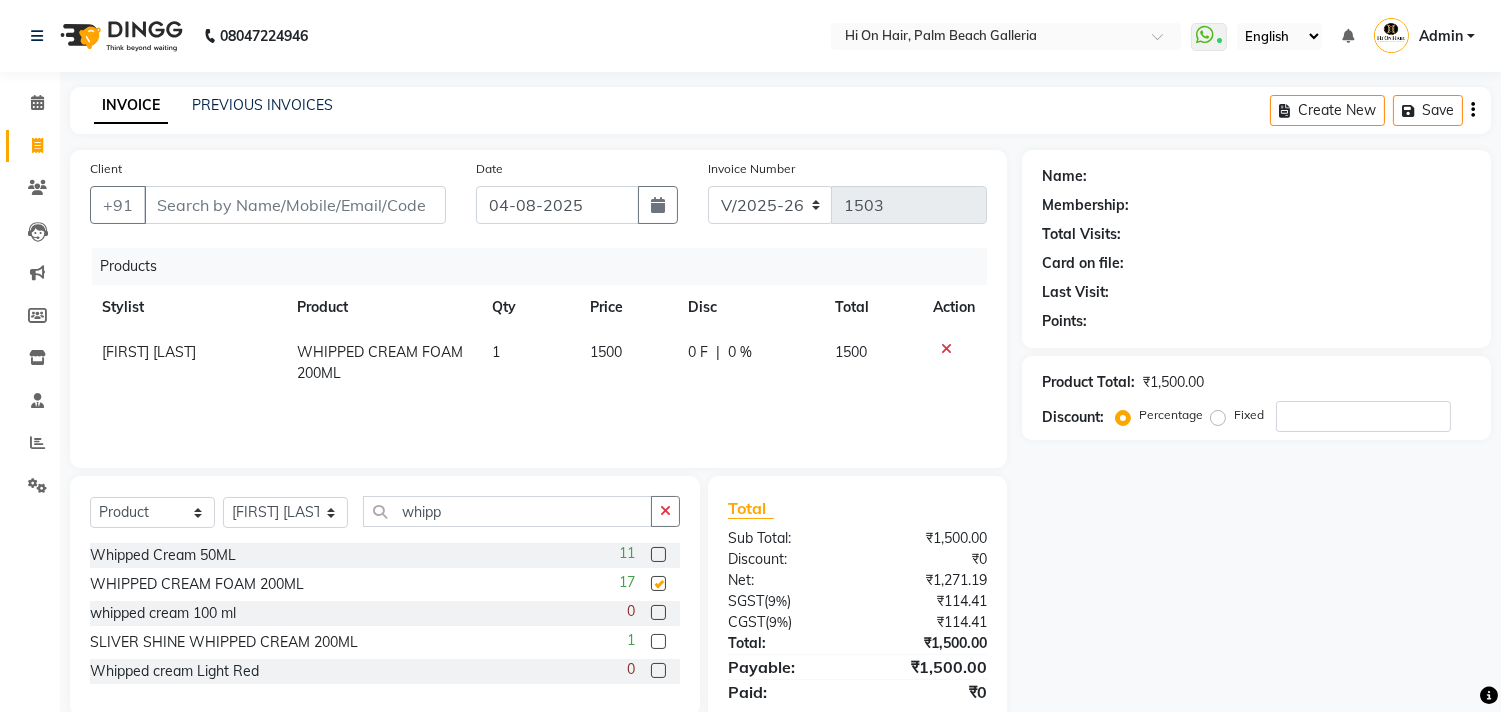 checkbox on "false" 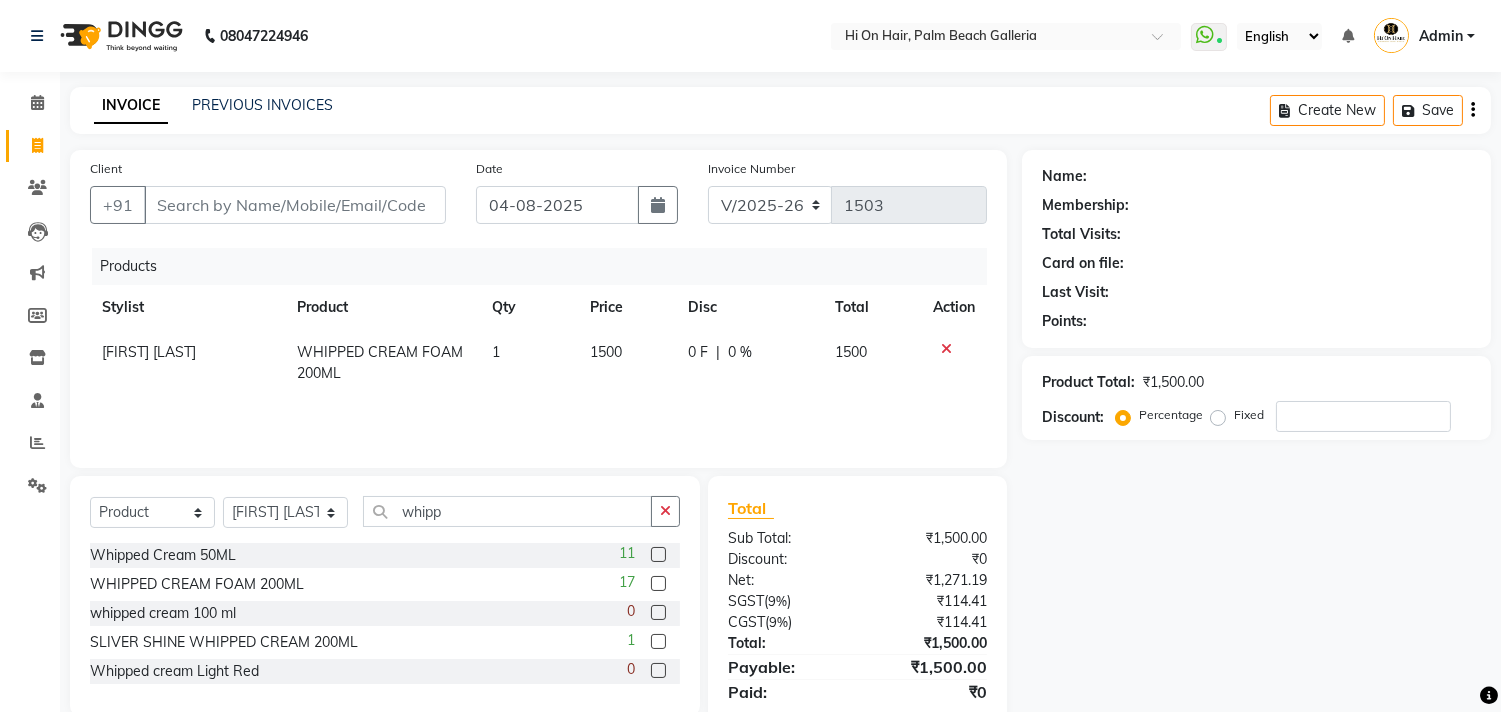 click on "Product Total:  ₹1,500.00  Discount:  Percentage   Fixed" 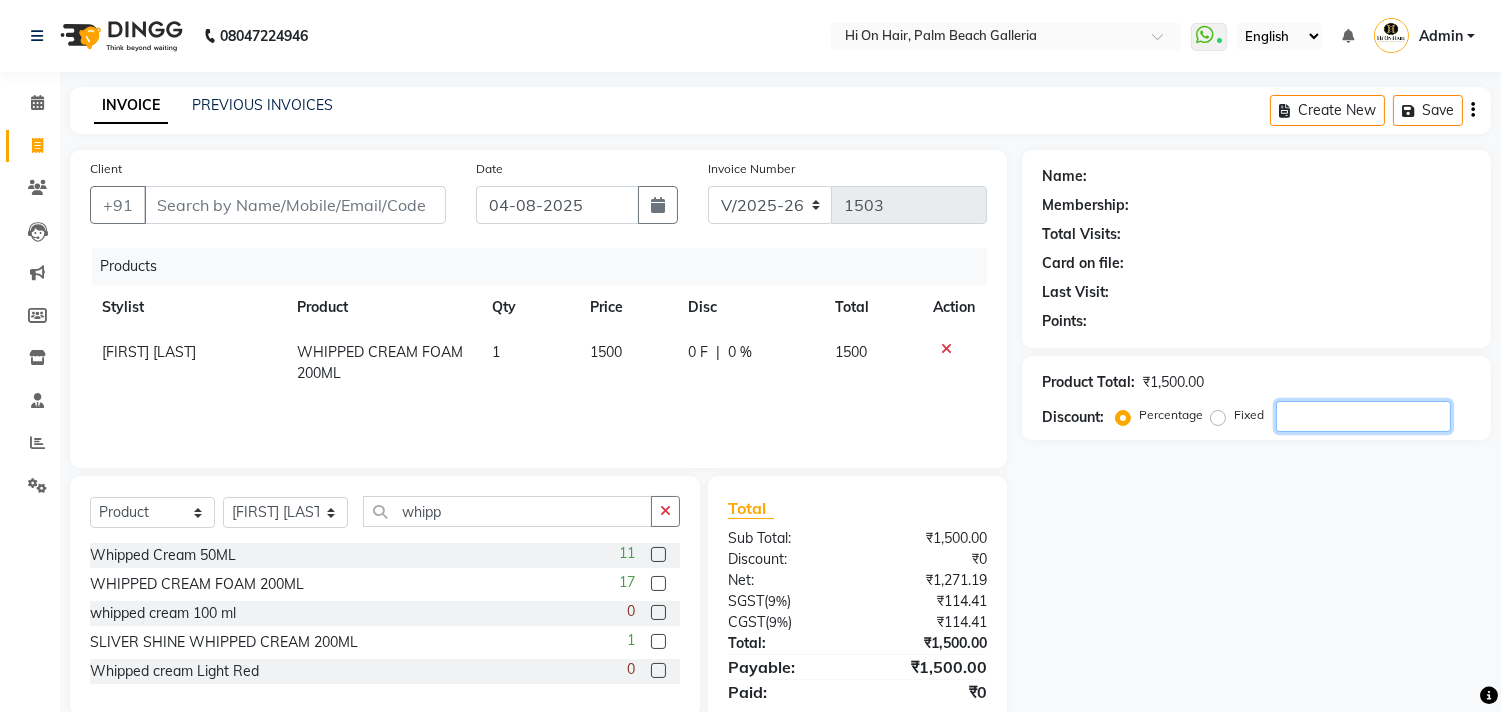 click 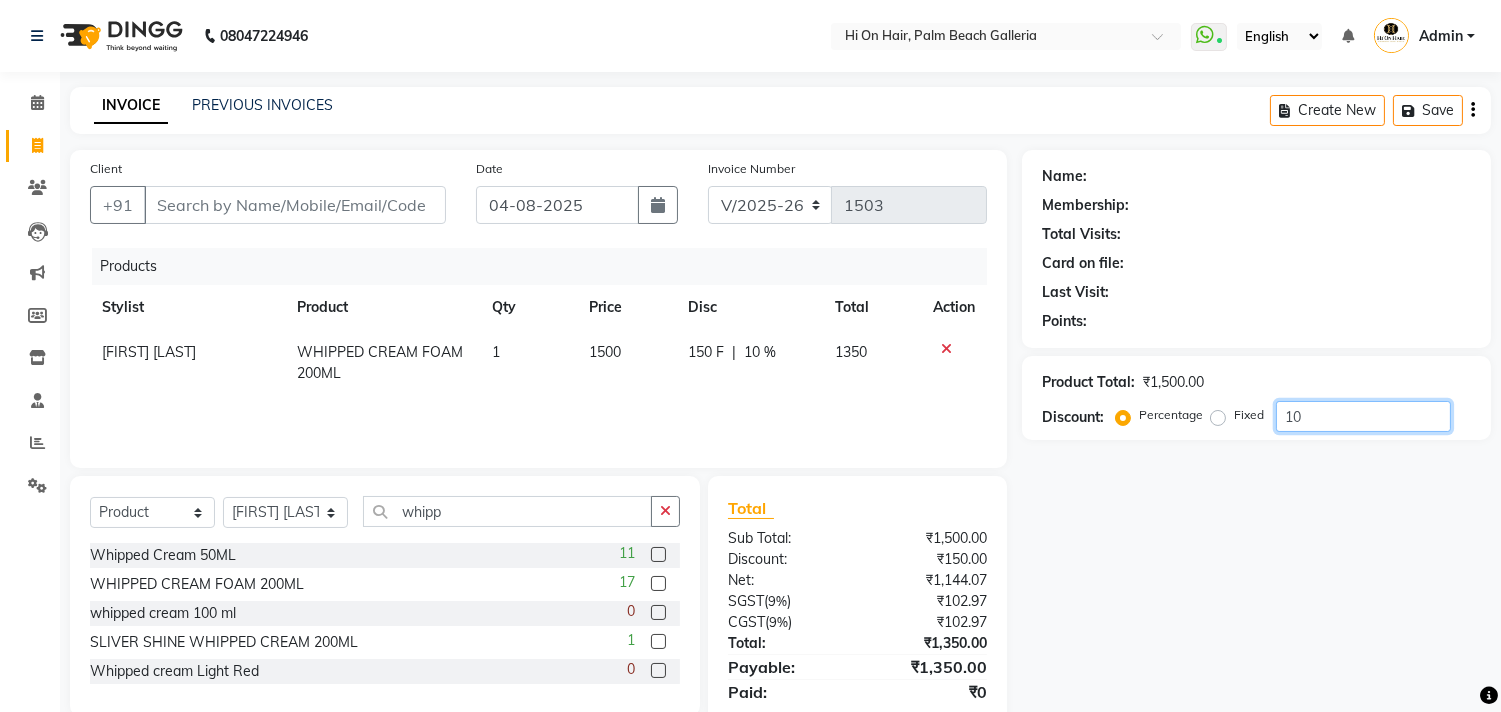 type on "10" 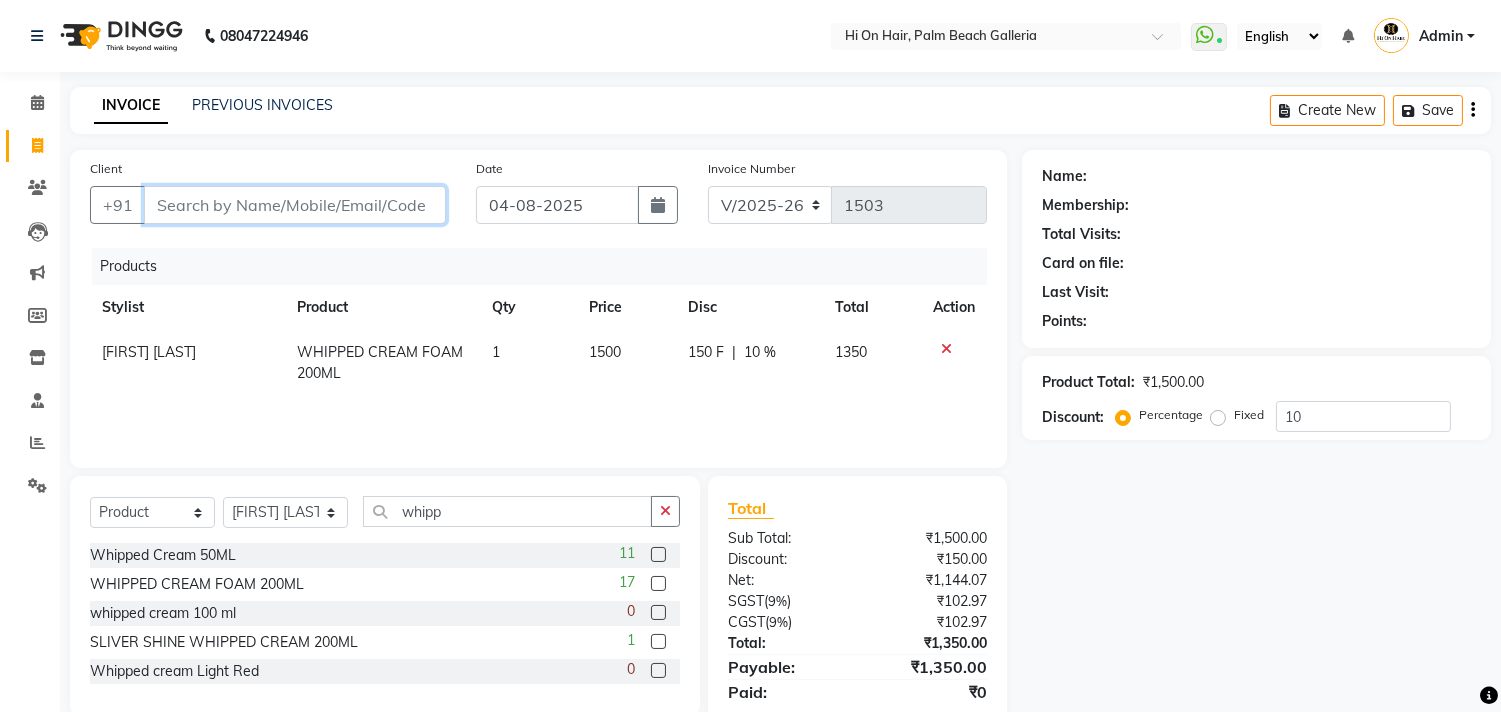 click on "Client" at bounding box center (295, 205) 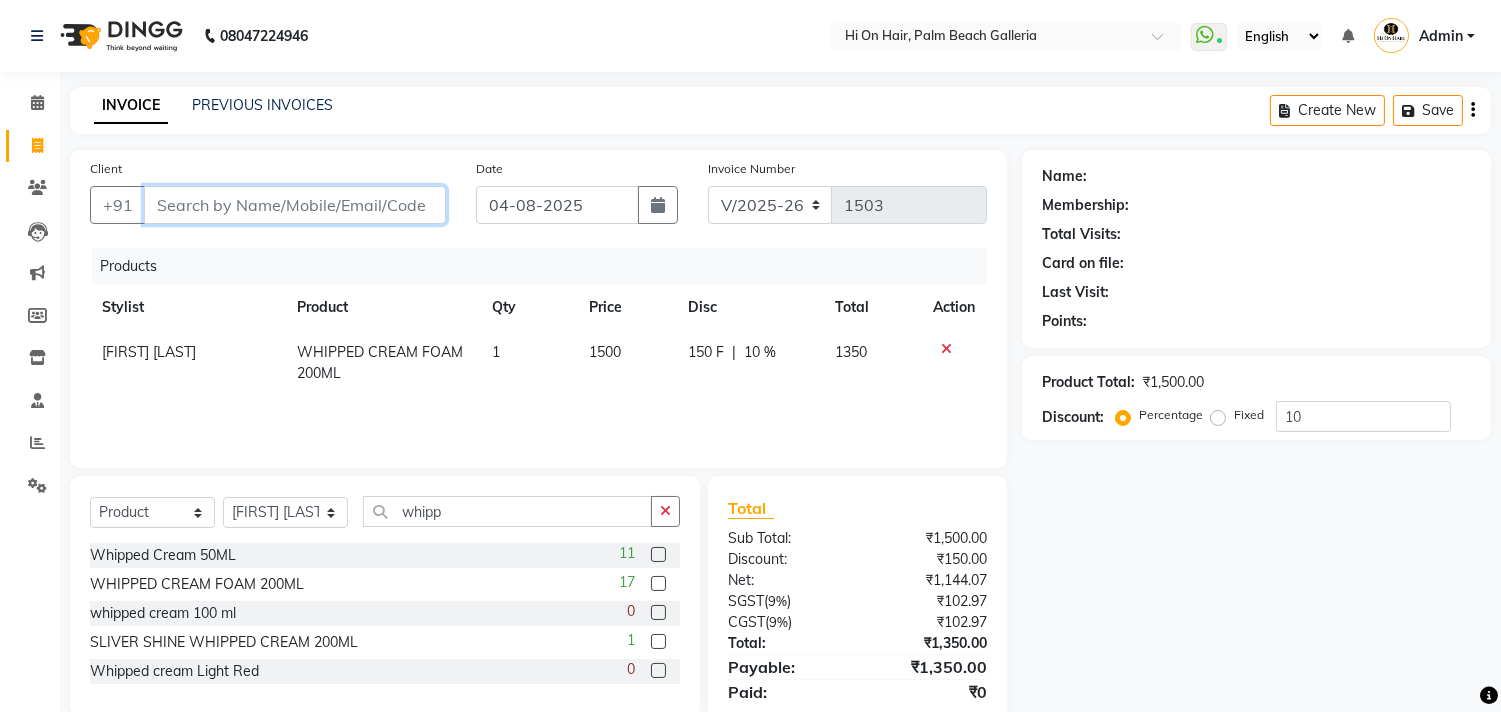 type on "8" 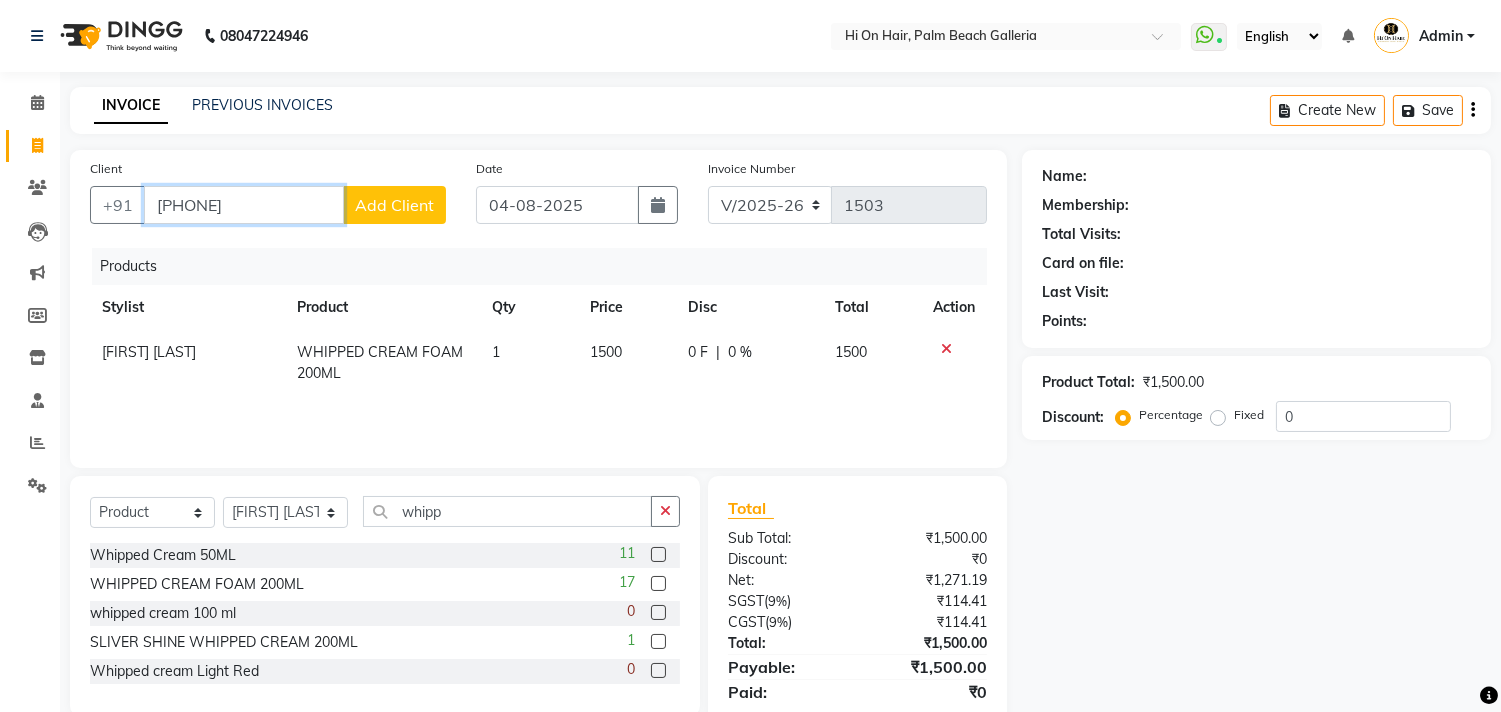 type on "[PHONE]" 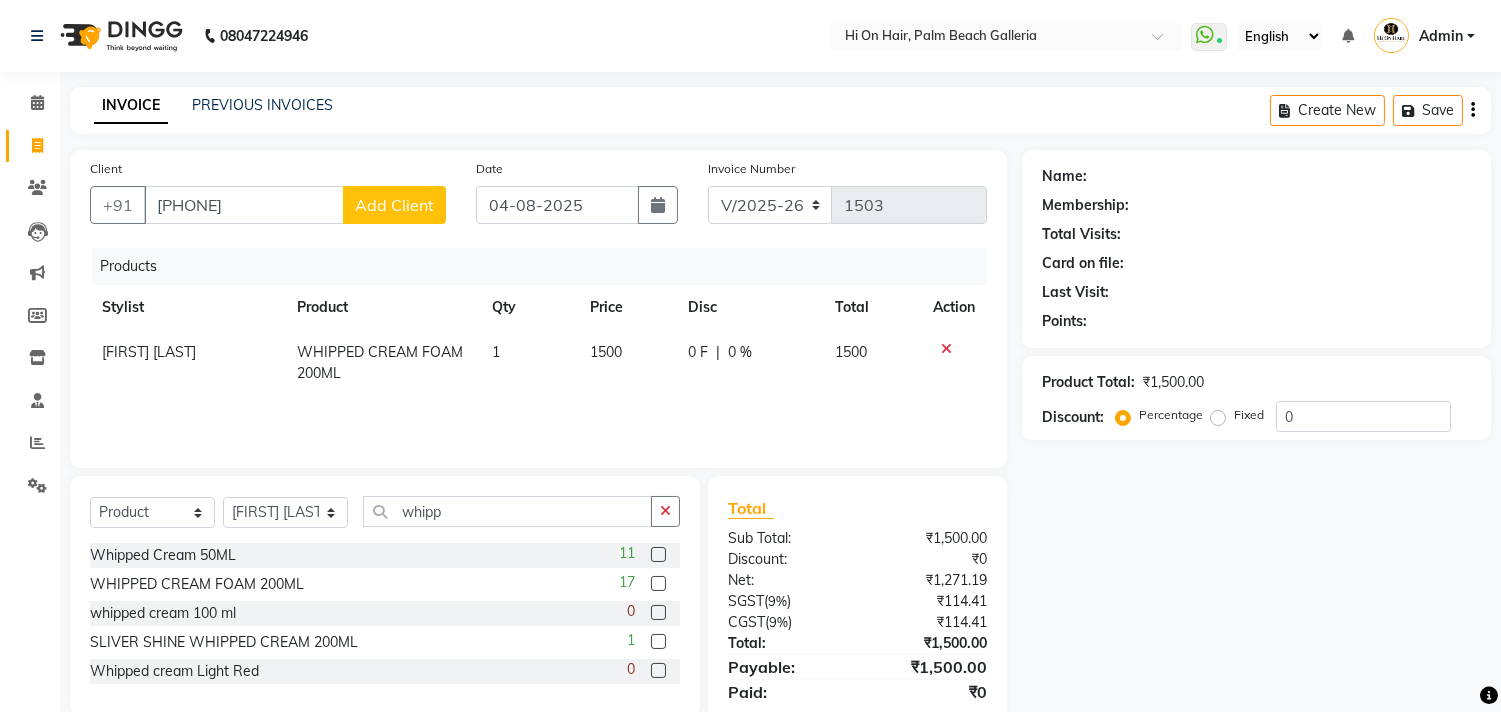 click on "Add Client" 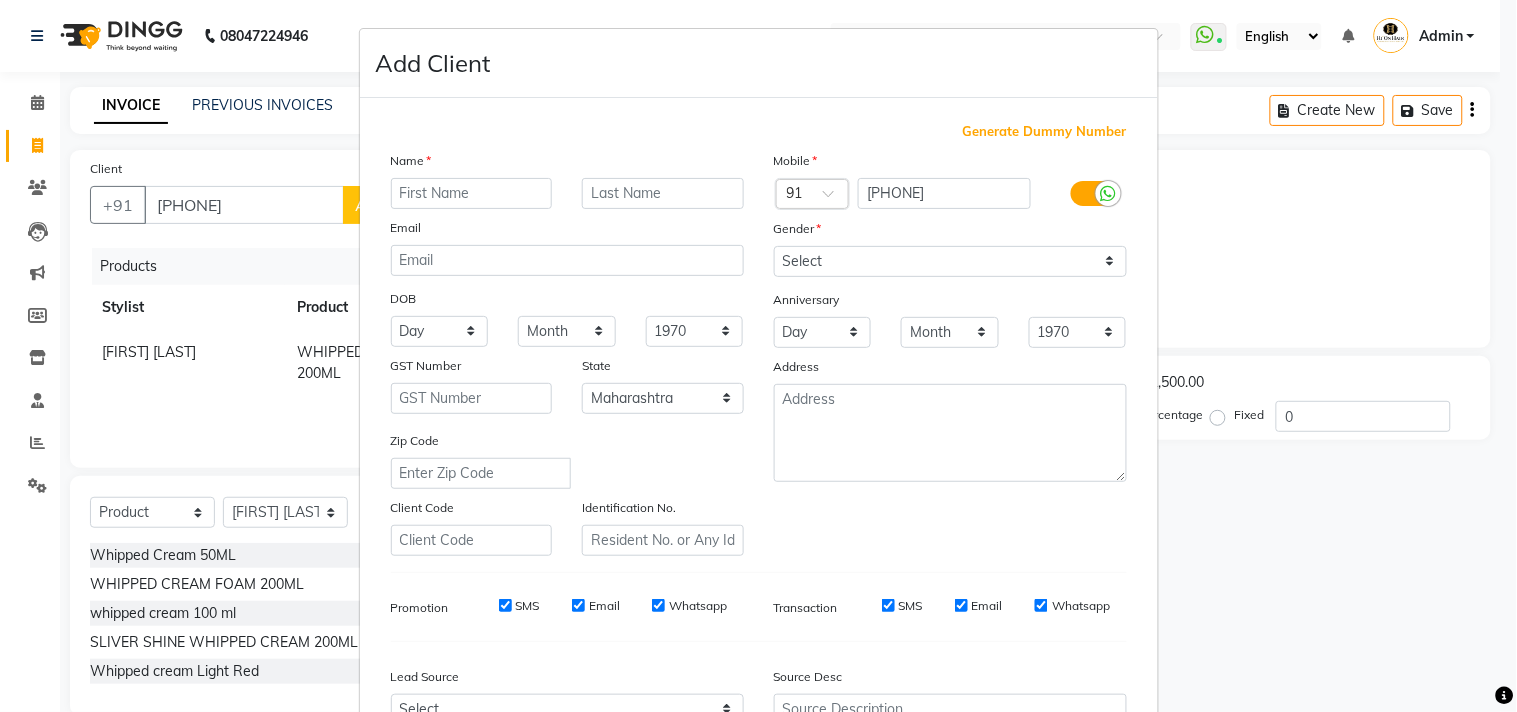 click at bounding box center (472, 193) 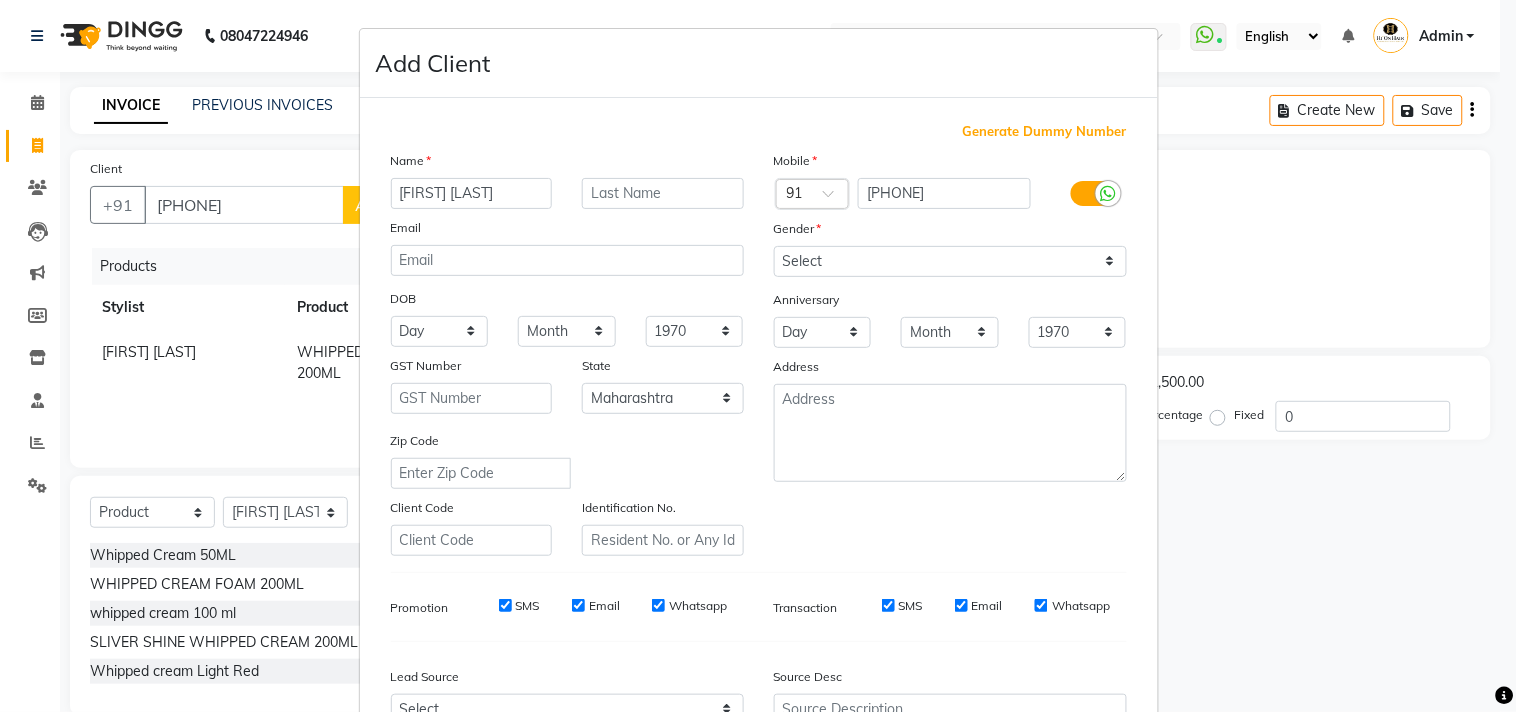 type on "[FIRST] [LAST]" 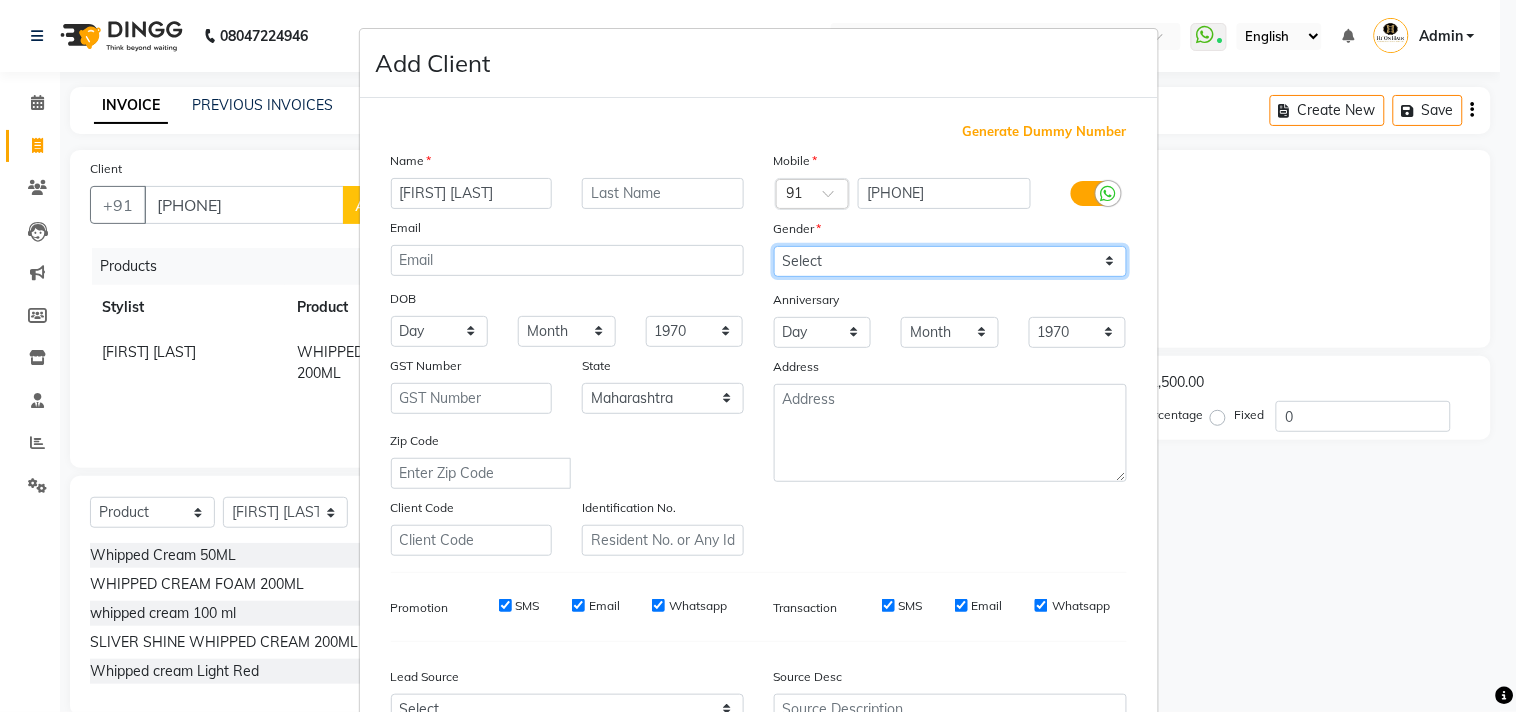 click on "Select Male Female Other Prefer Not To Say" at bounding box center [950, 261] 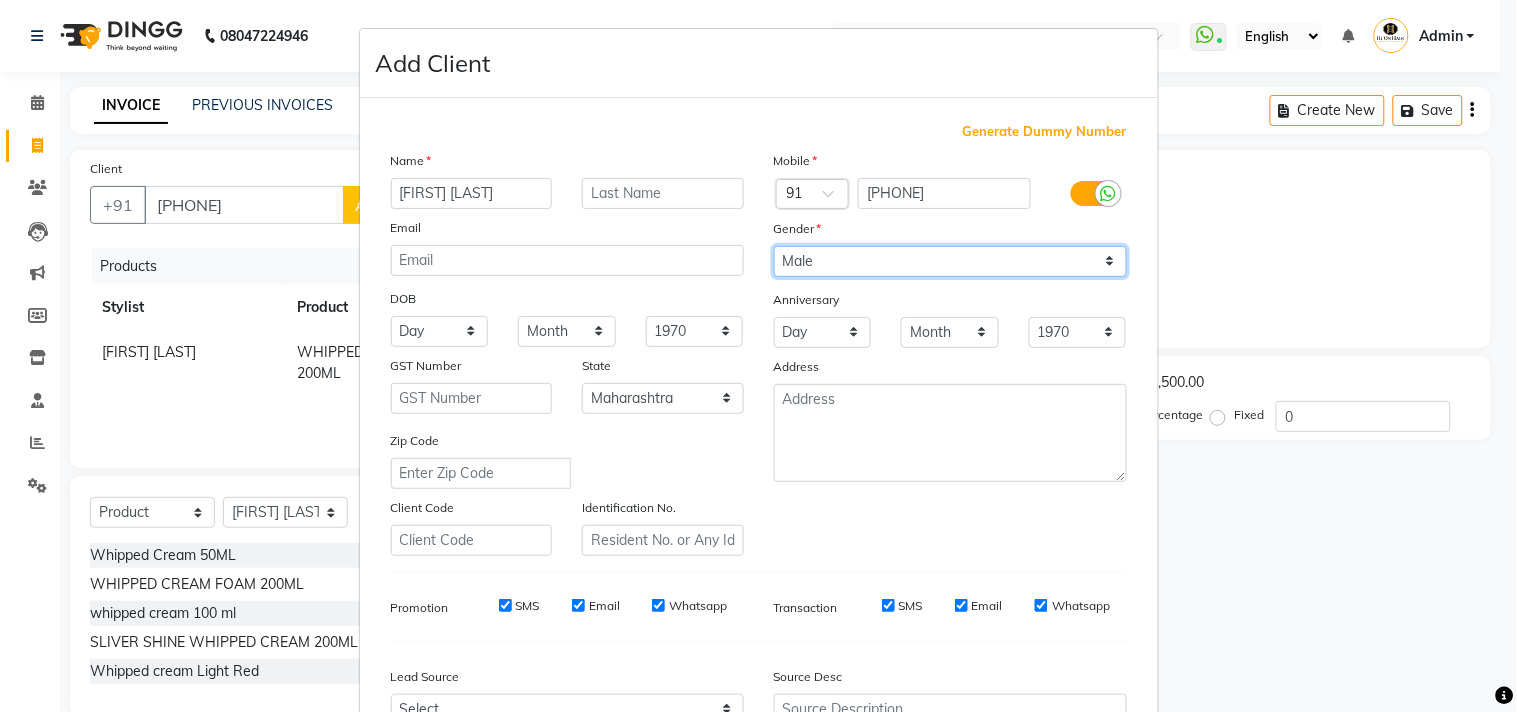 click on "Select Male Female Other Prefer Not To Say" at bounding box center (950, 261) 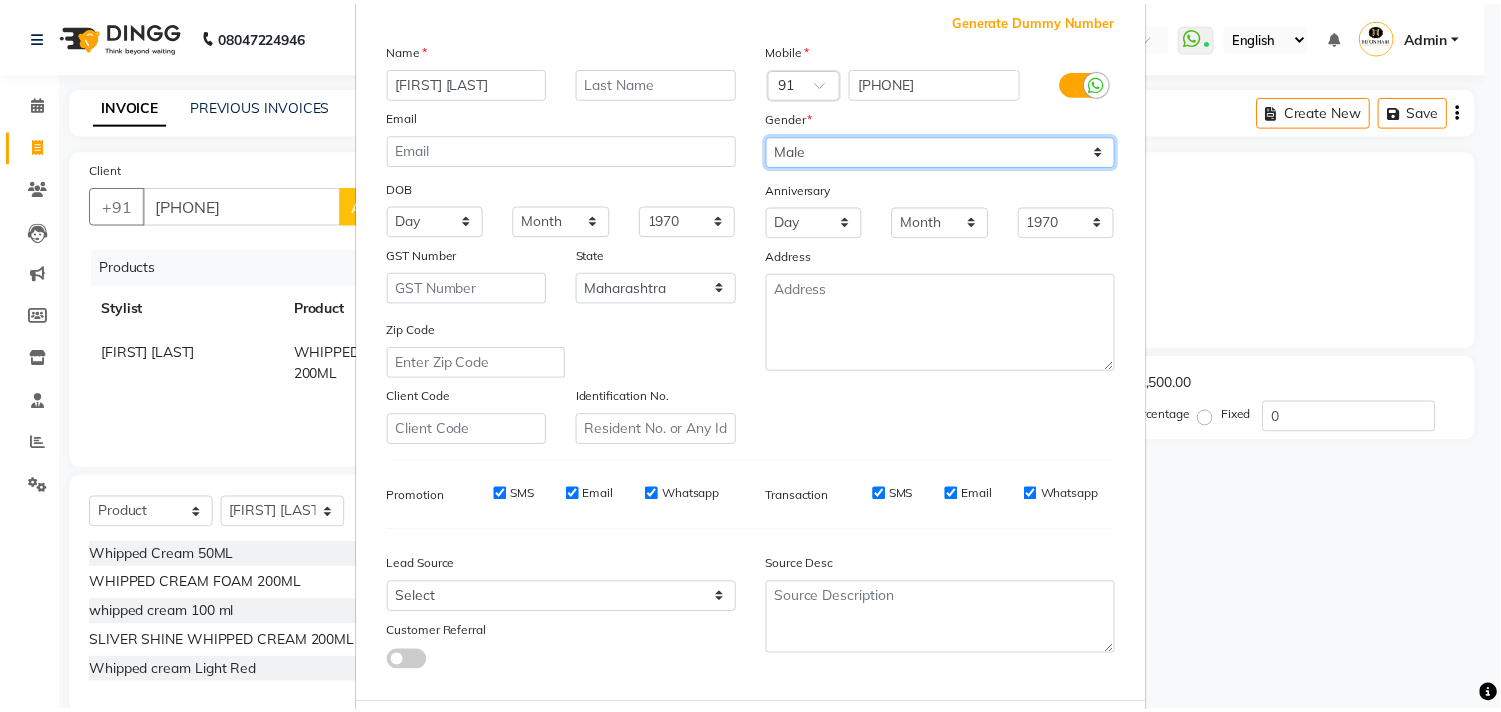 scroll, scrollTop: 212, scrollLeft: 0, axis: vertical 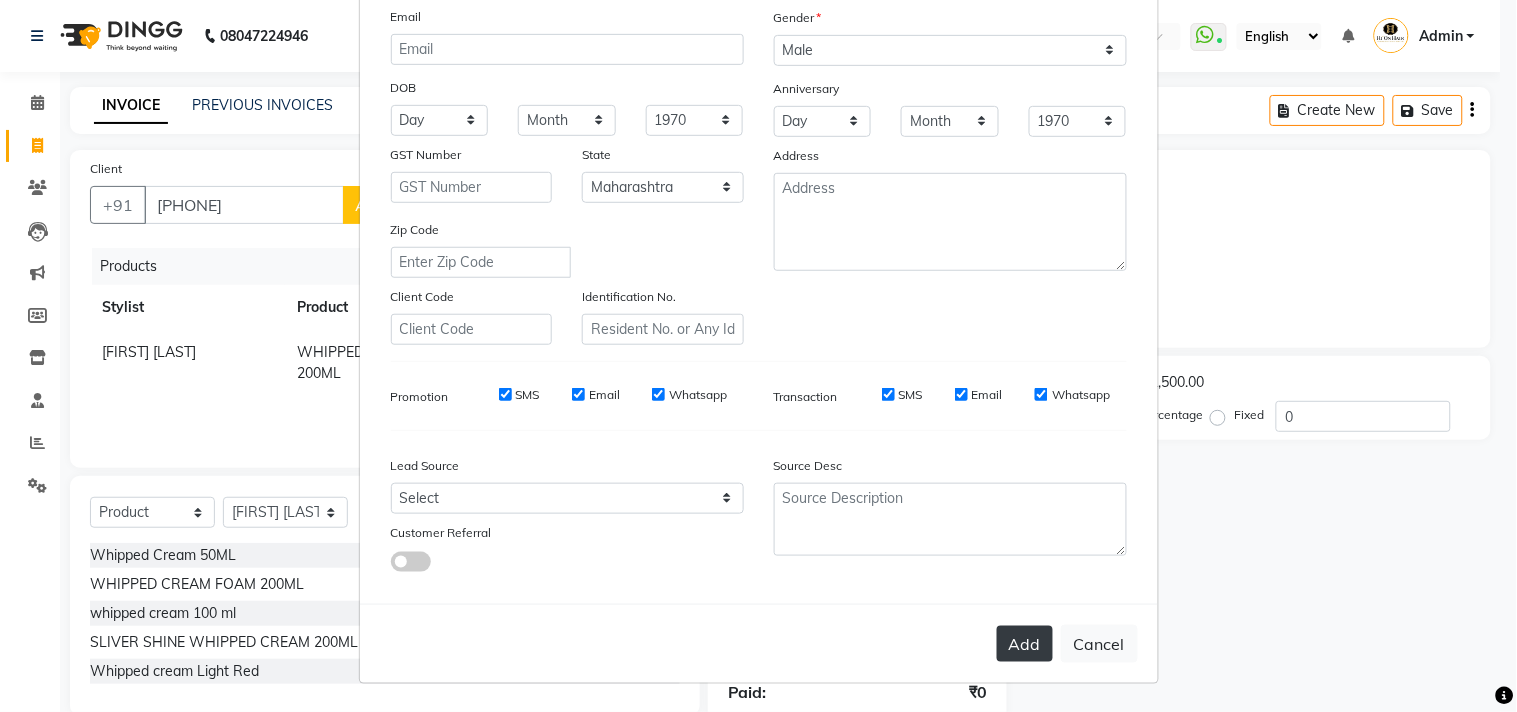 click on "Add" at bounding box center [1025, 644] 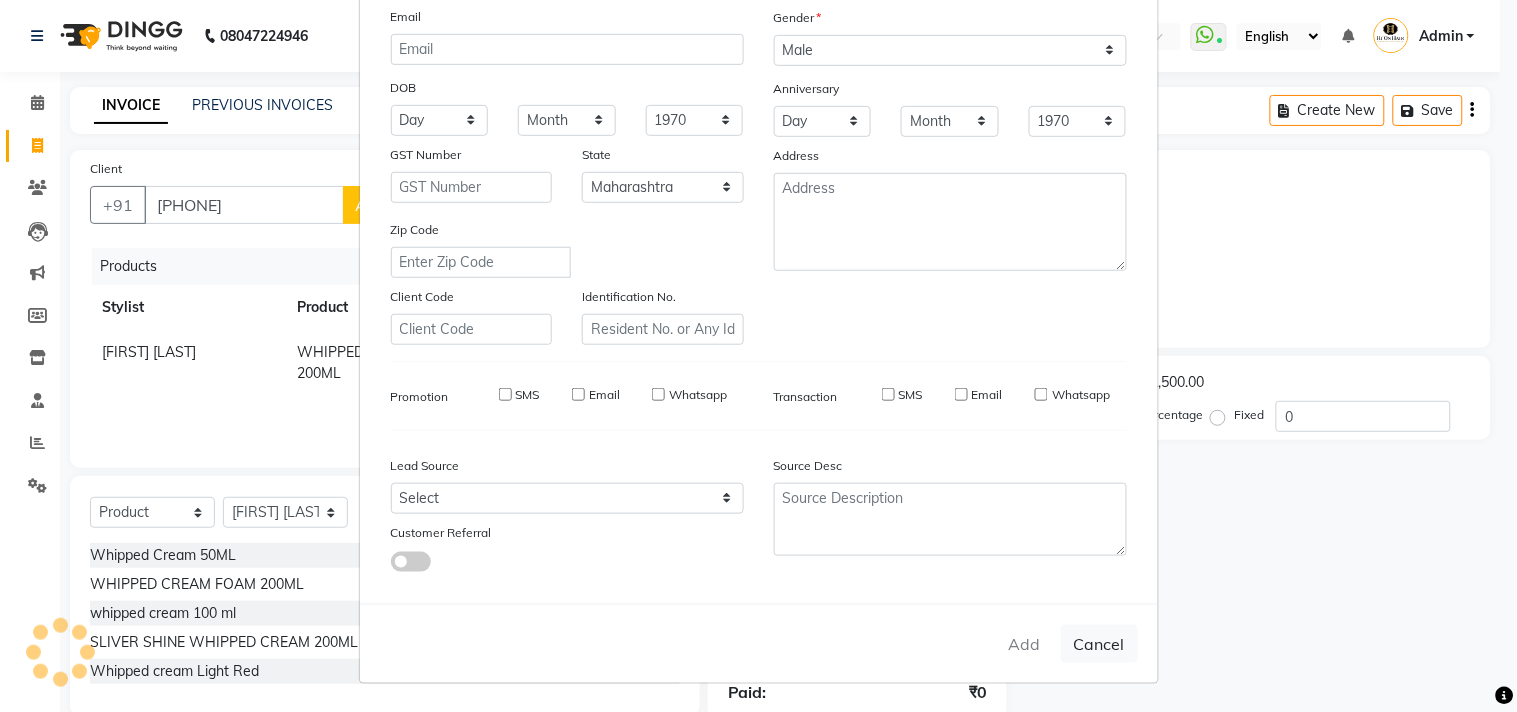 type 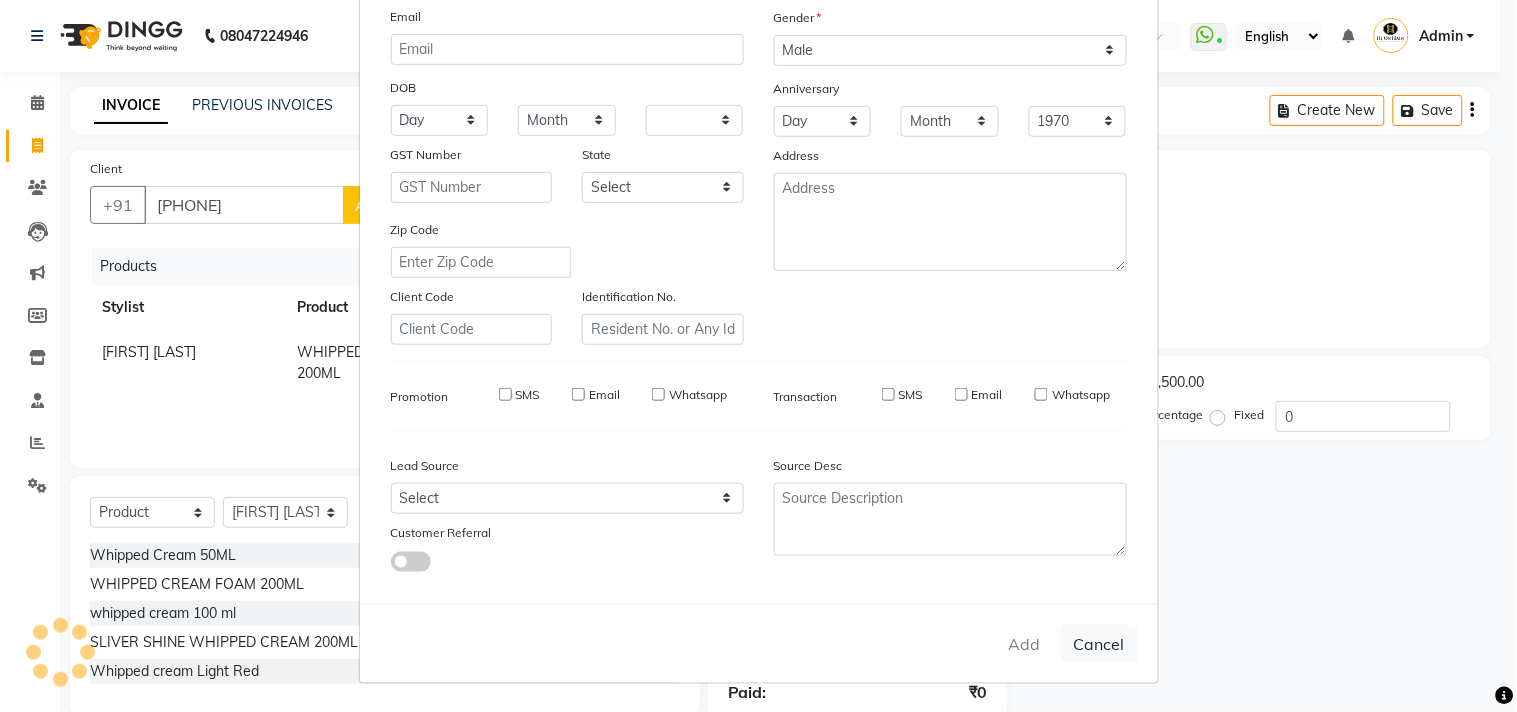 select 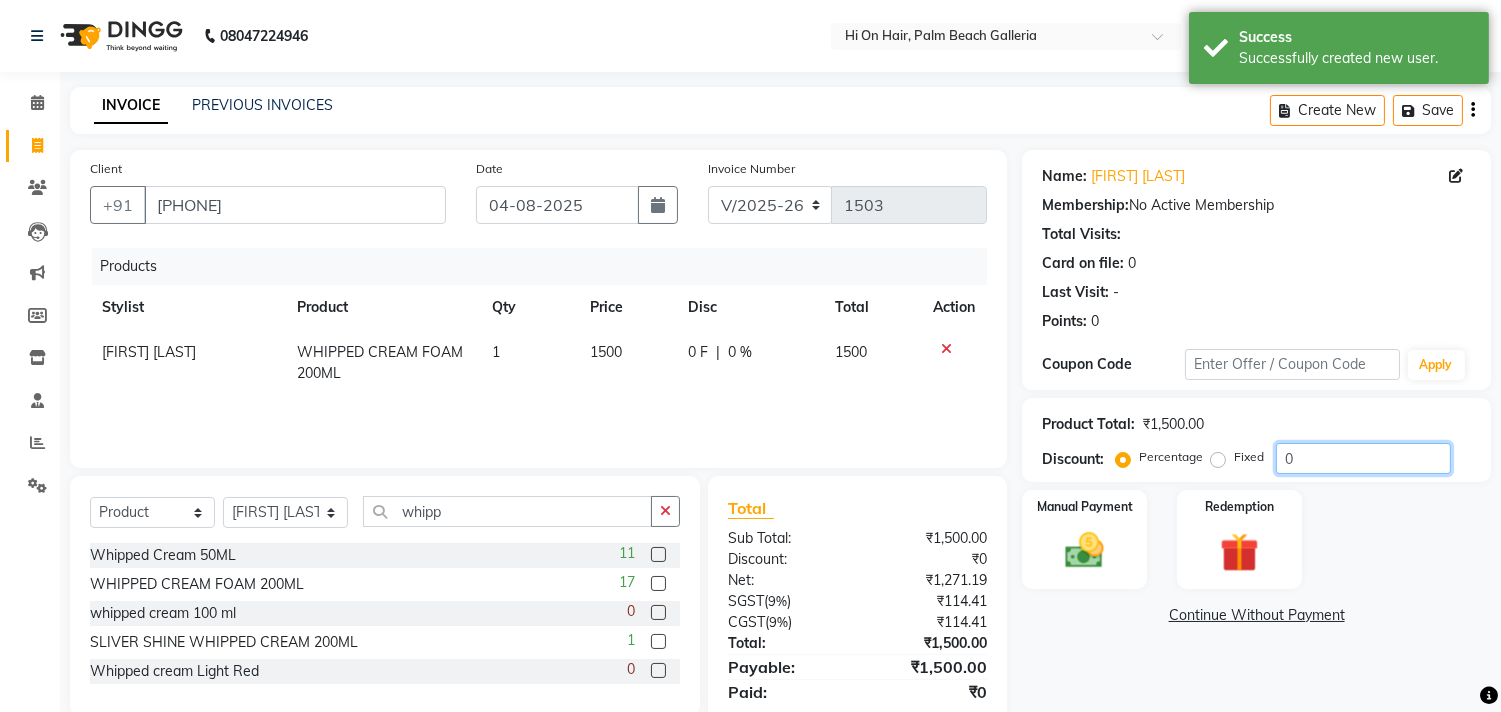 click on "0" 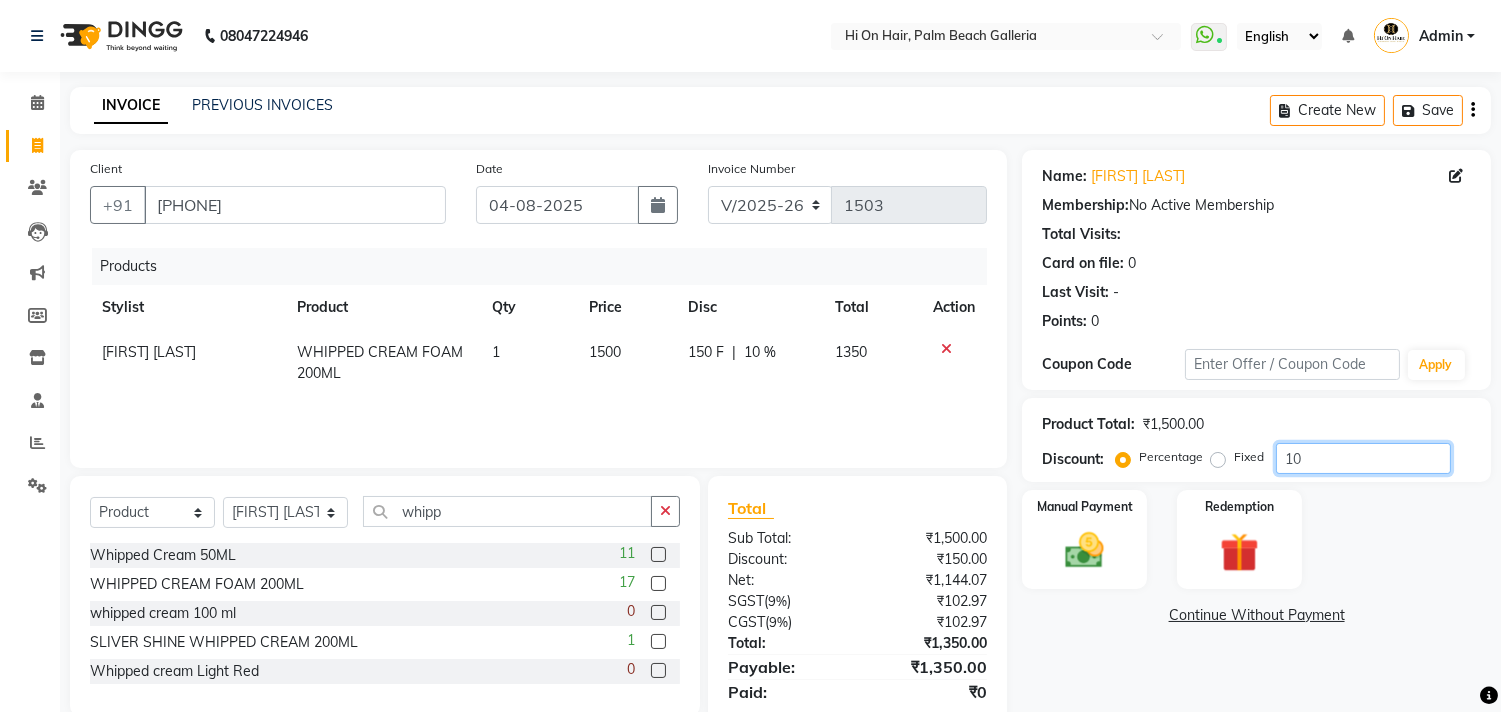 type on "10" 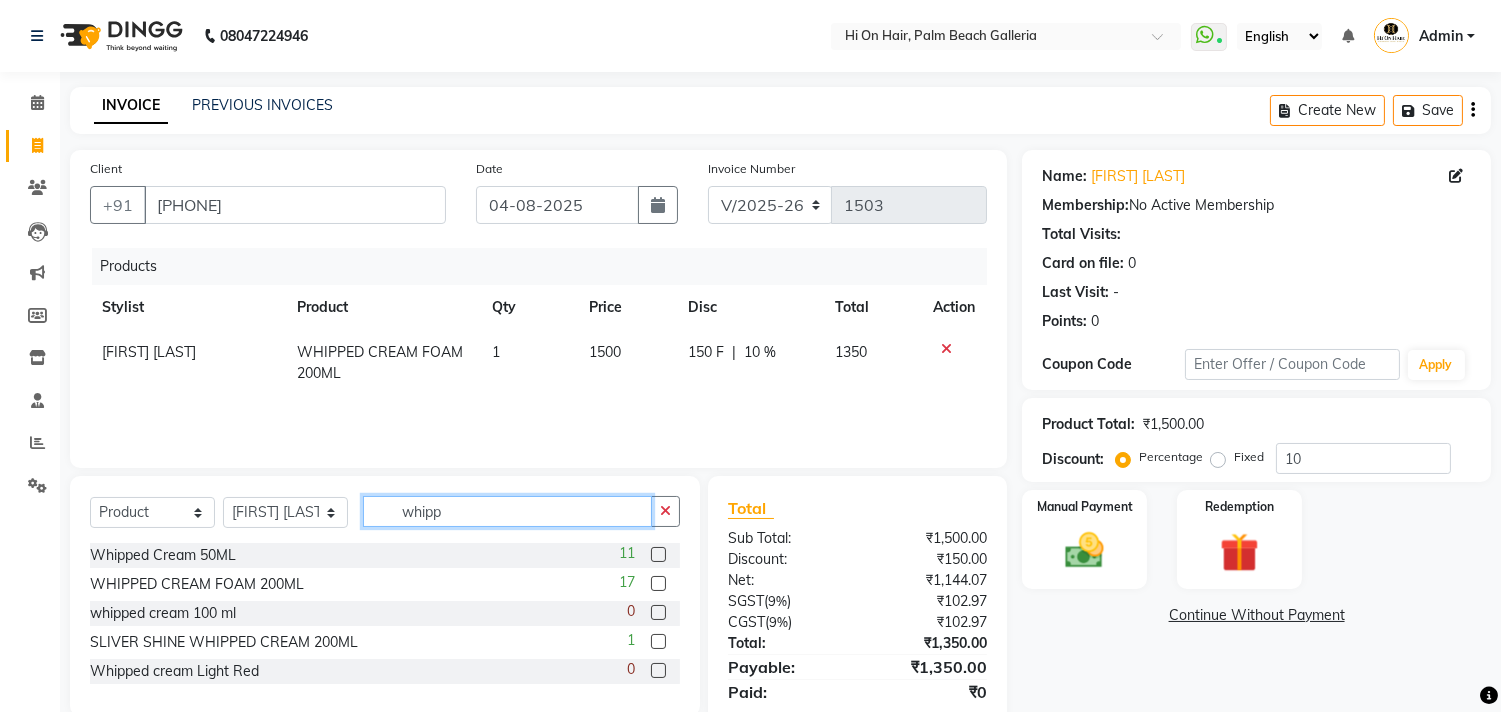 click on "whipp" 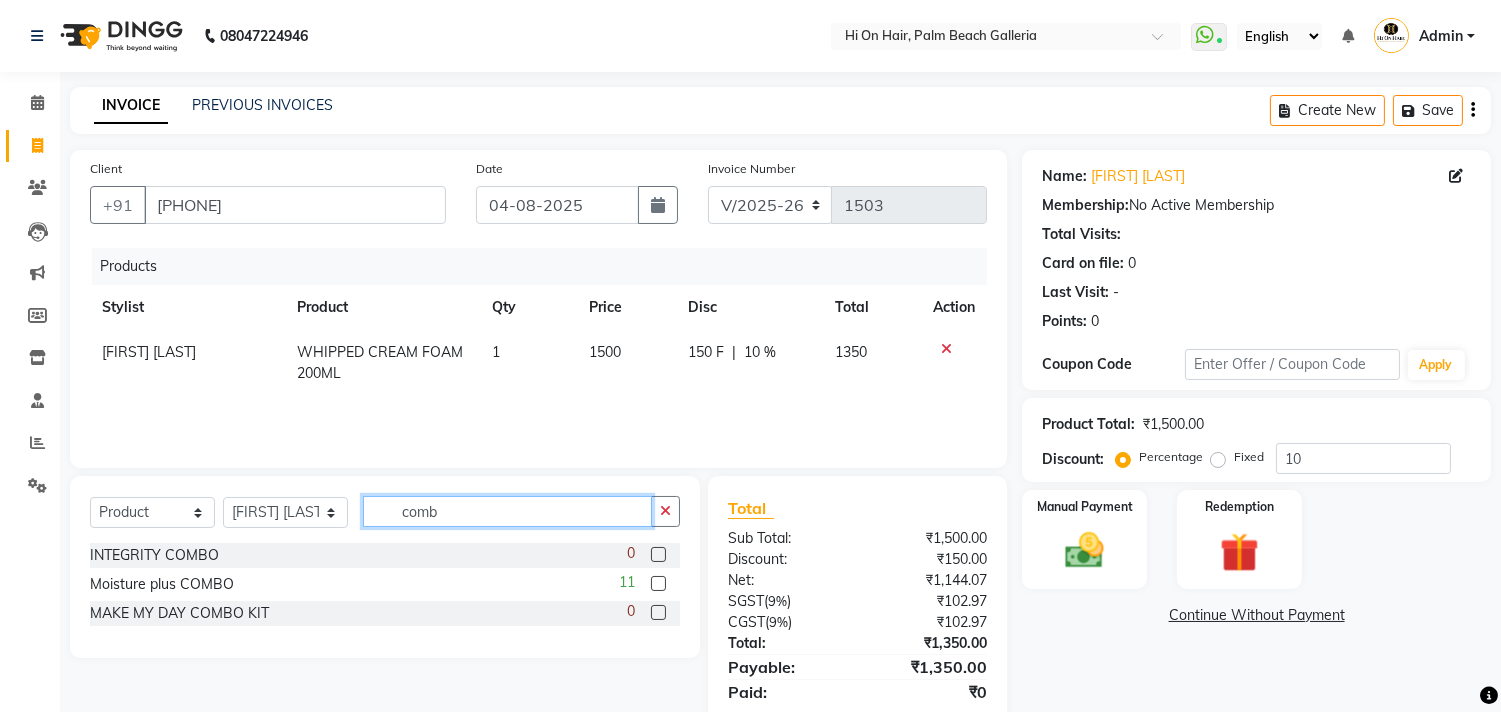 type on "comb" 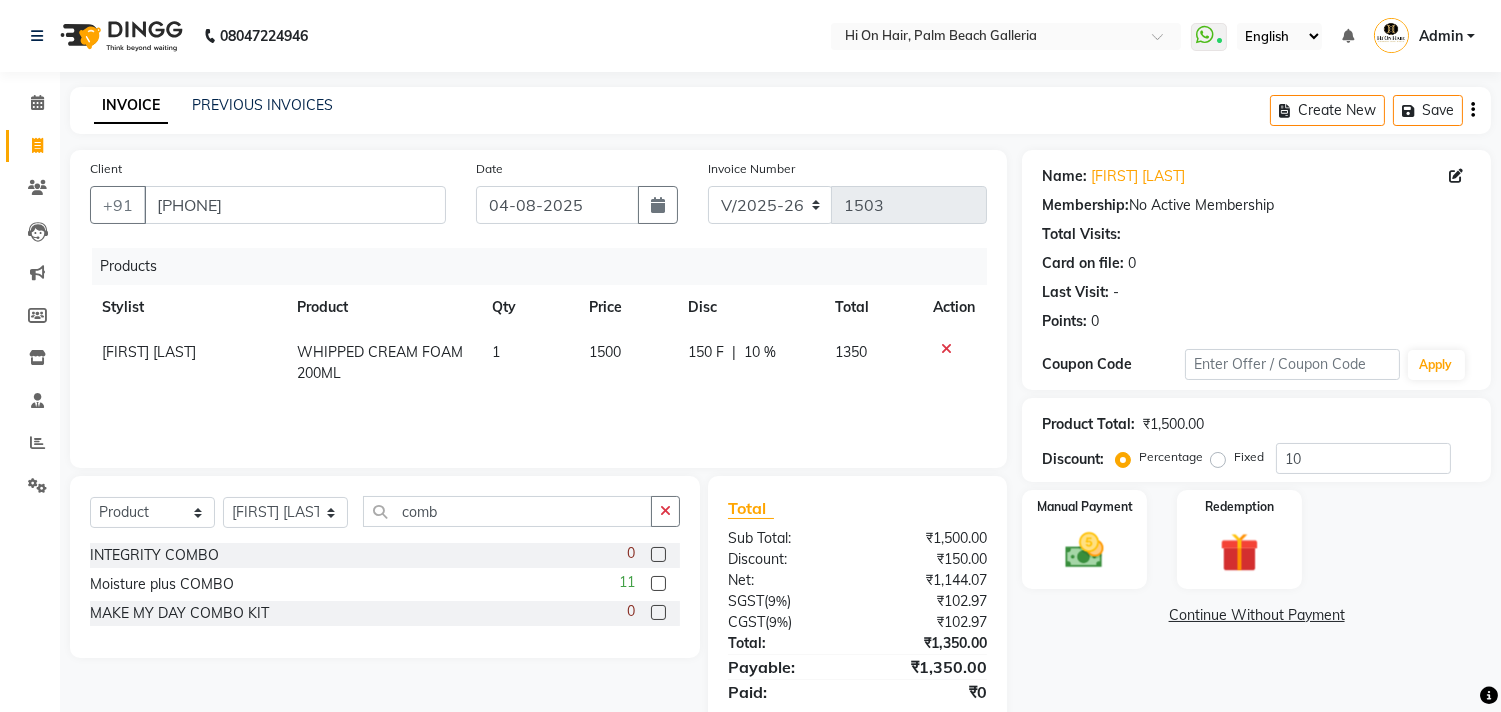 click 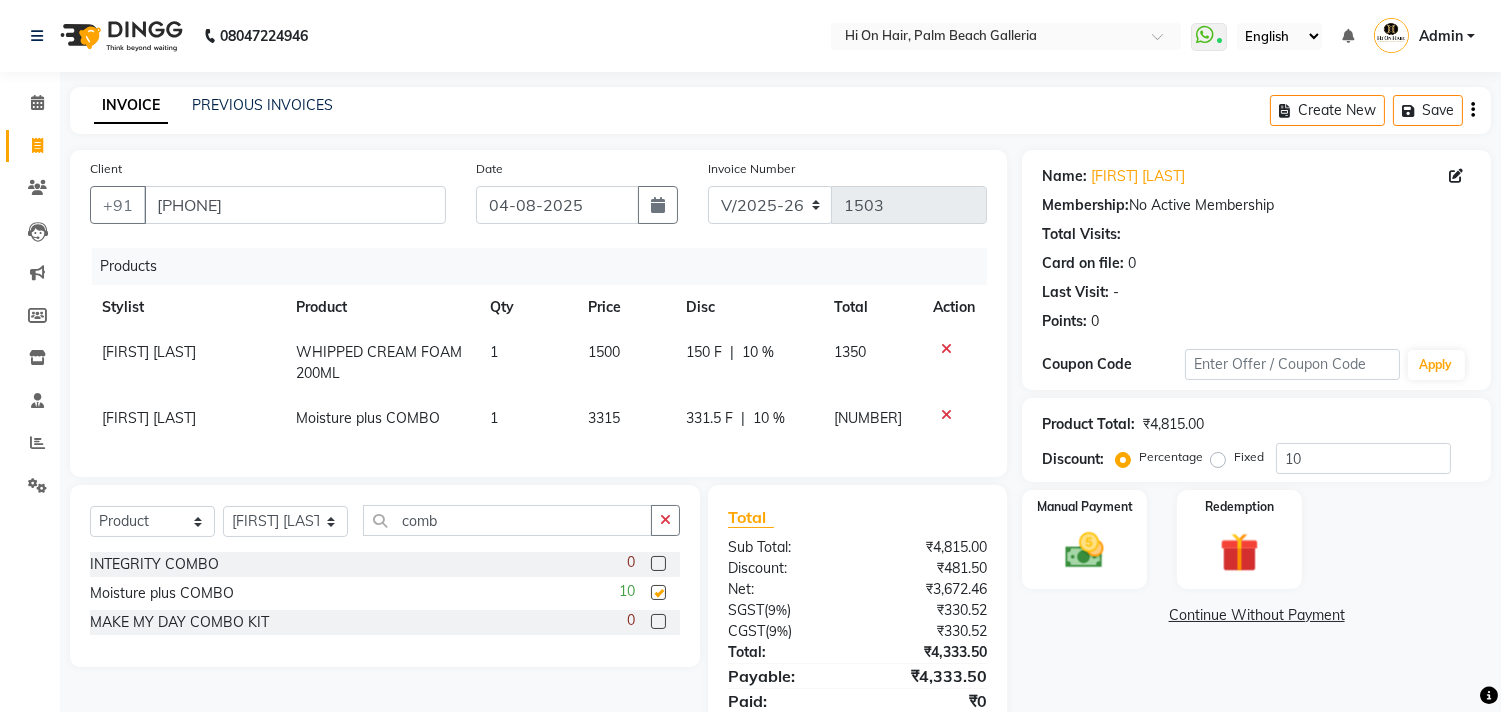 checkbox on "false" 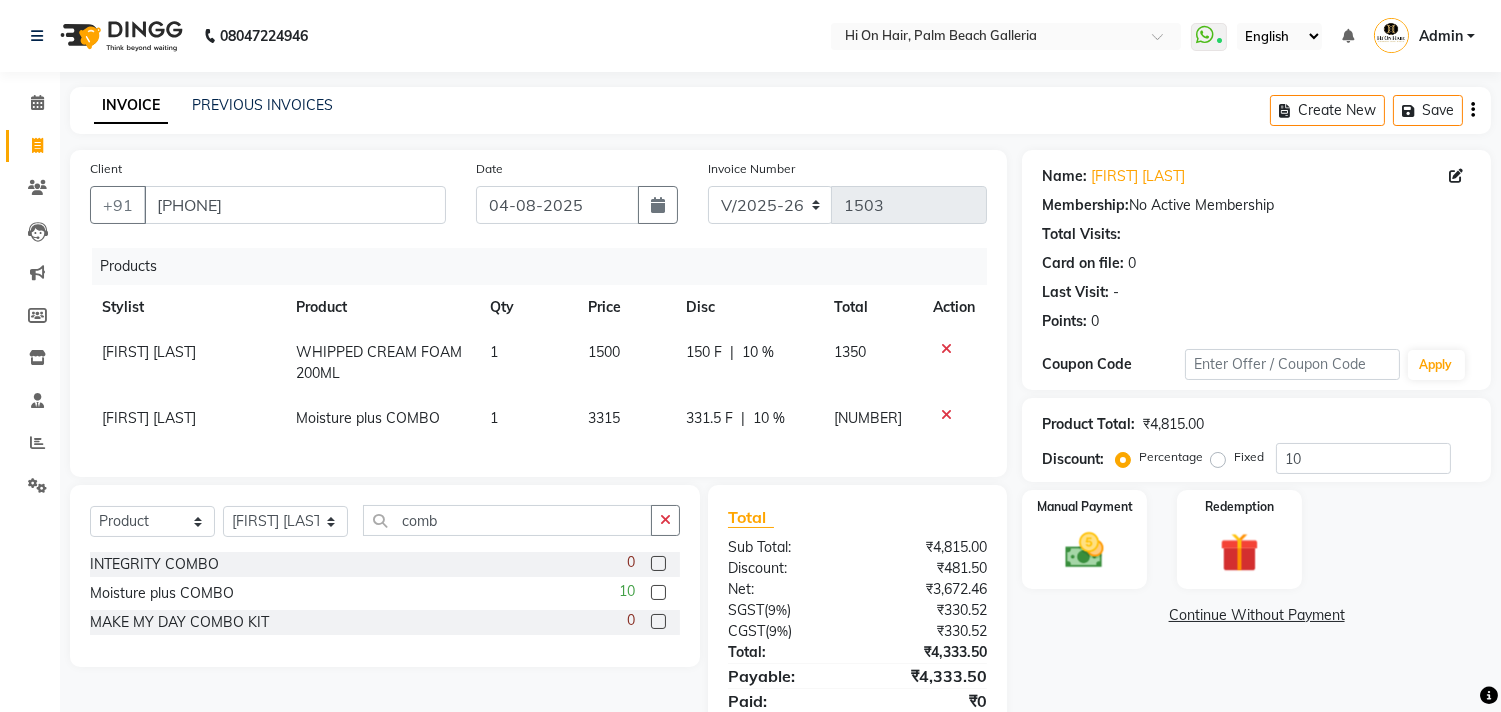 click on "3315" 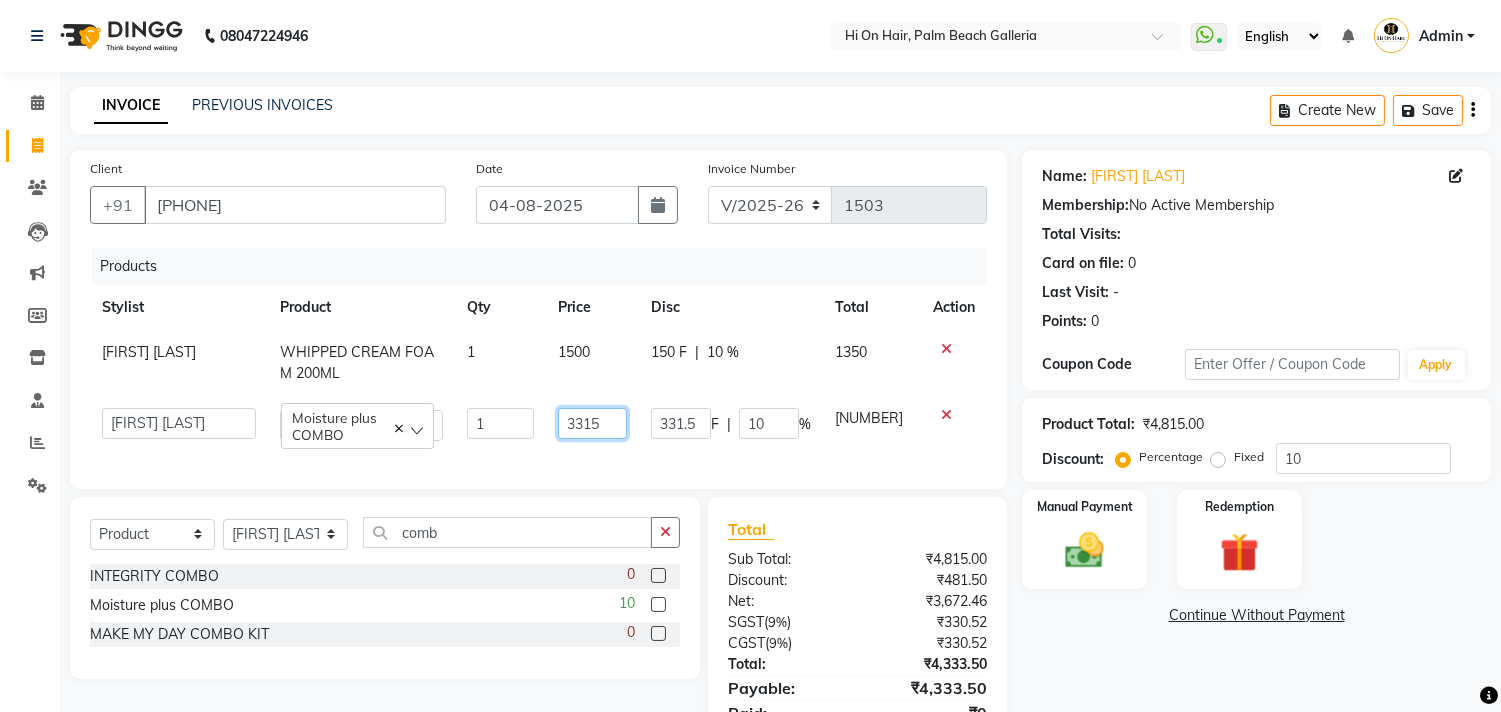 click on "3315" 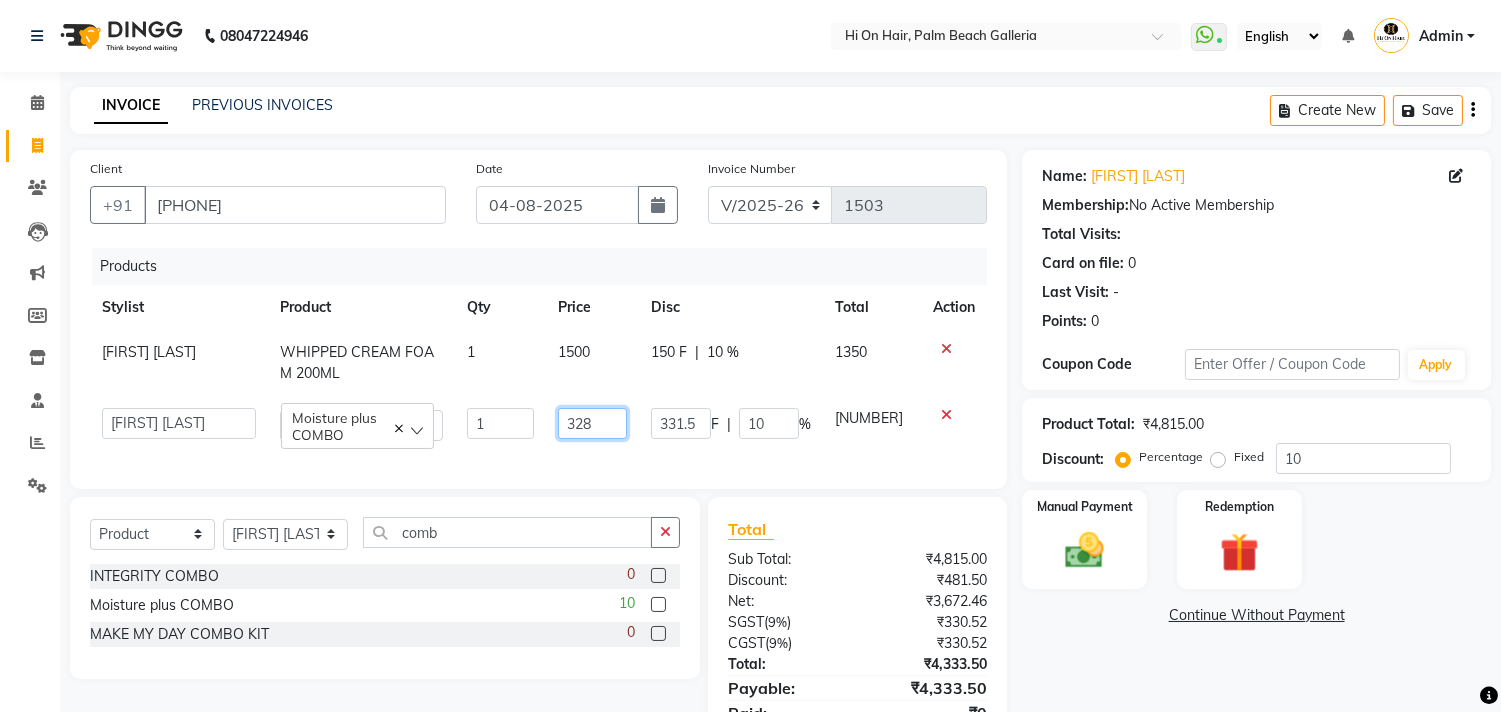 type on "3280" 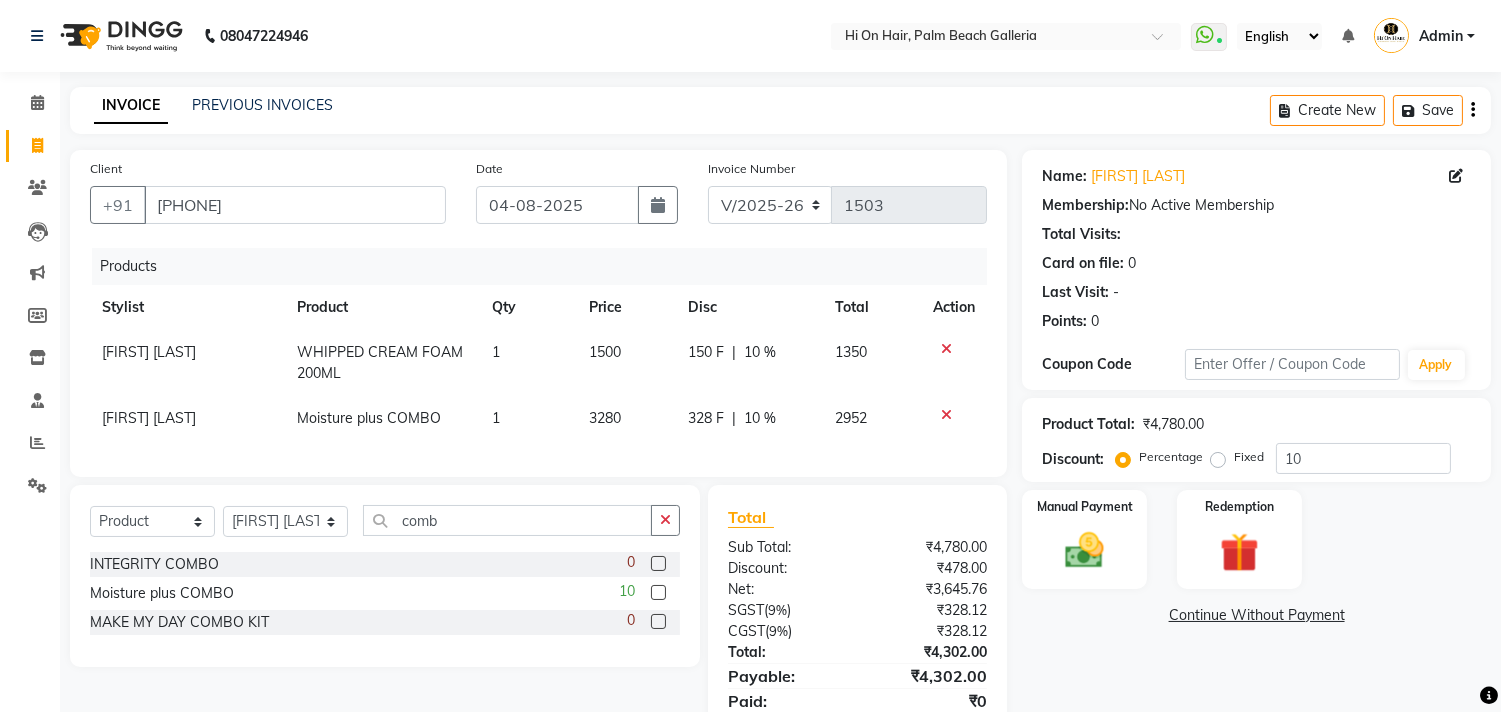 click on "Products Stylist Product Qty Price Disc Total Action [FIRST] [LAST] WHIPPED CREAM FOAM 200ML 1 1500 150 F | 10 % 1350 [FIRST] [LAST] Moisture plus COMBO  1 3280 328 F | 10 % 2952" 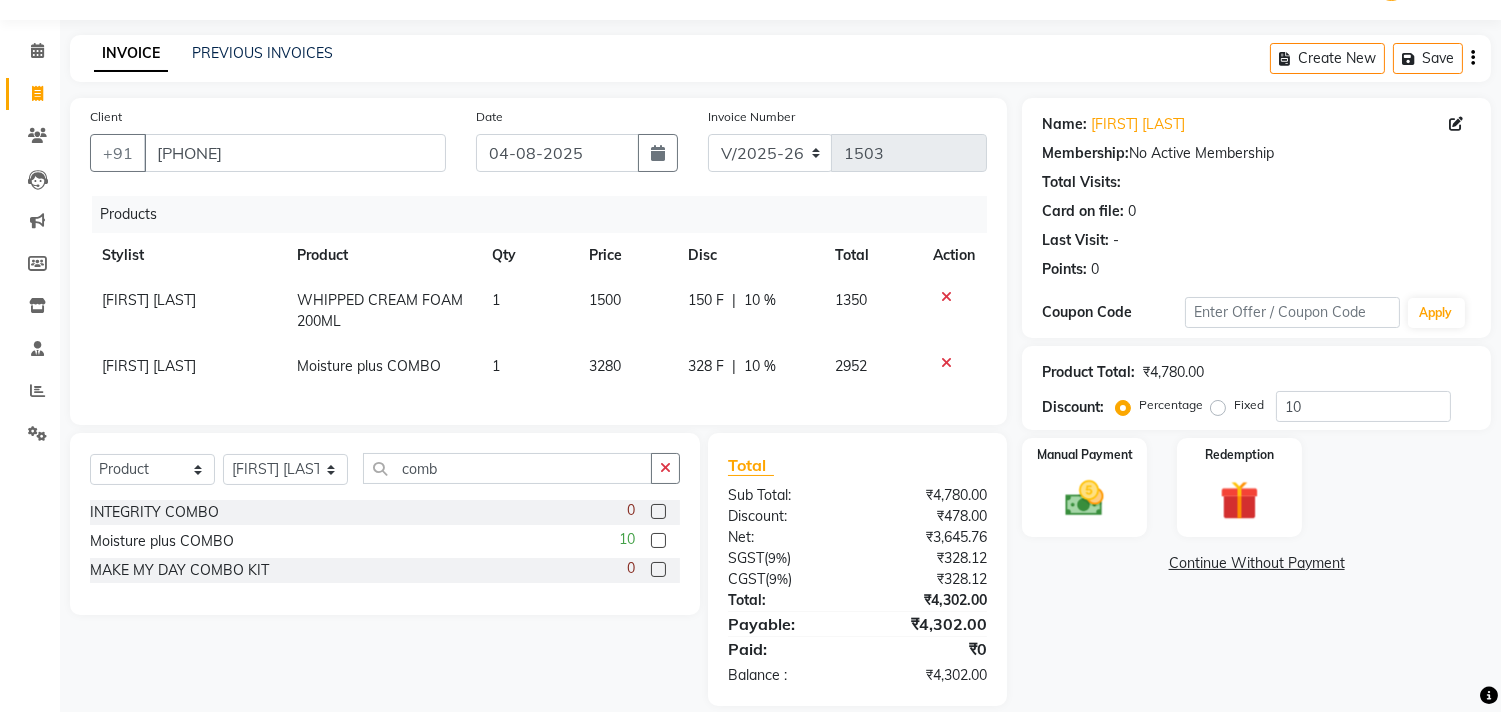 scroll, scrollTop: 92, scrollLeft: 0, axis: vertical 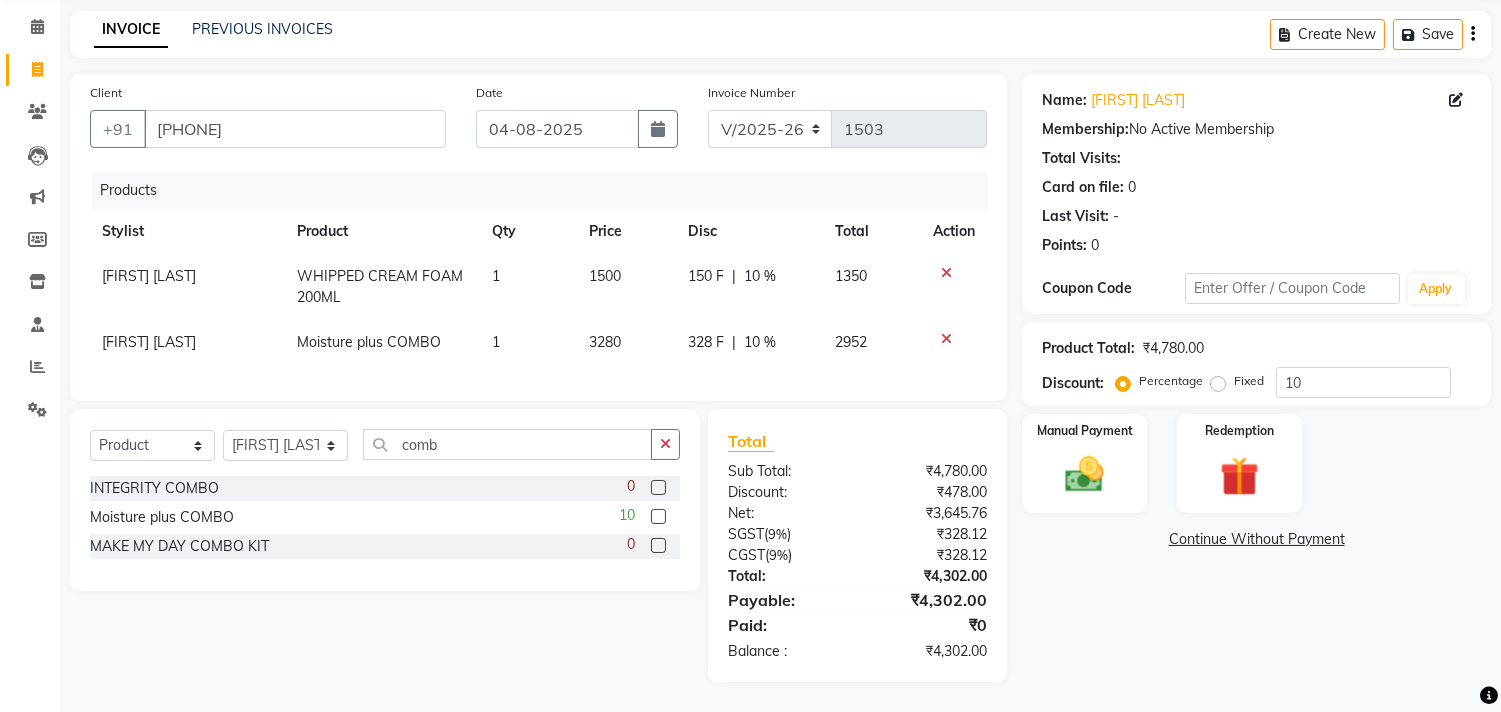 click on "10 %" 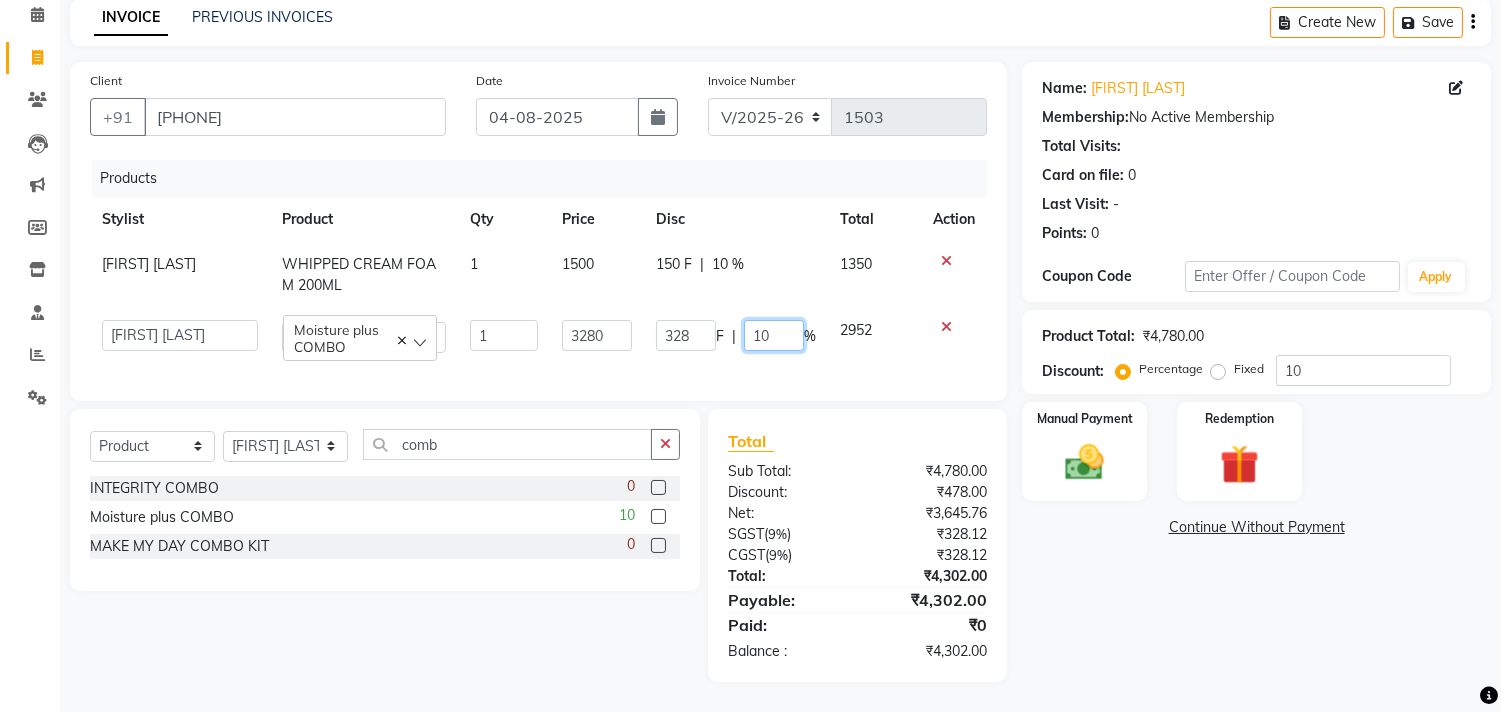 drag, startPoint x: 792, startPoint y: 336, endPoint x: 738, endPoint y: 355, distance: 57.245087 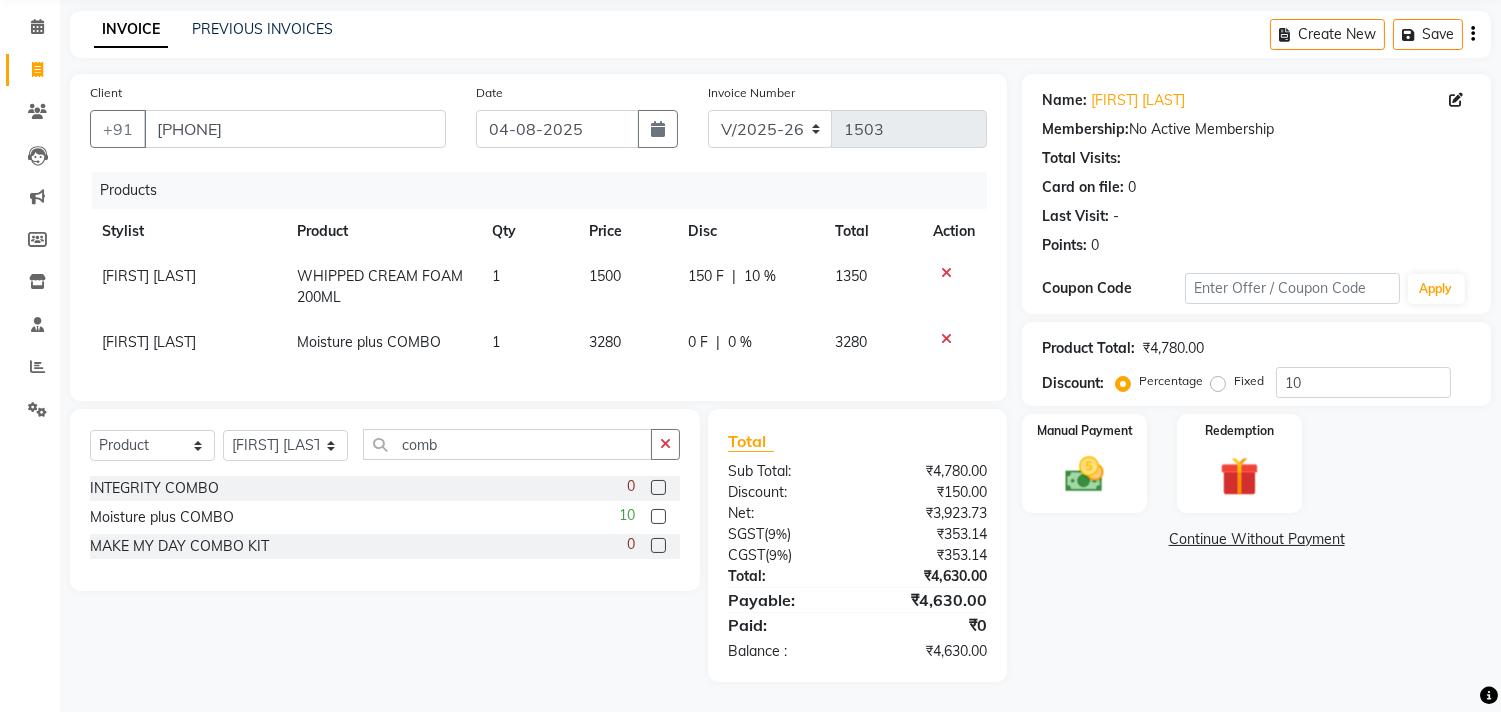 click on "Products Stylist Product Qty Price Disc Total Action [FIRST] [LAST] WHIPPED CREAM FOAM 200ML 1 1500 150 F | 10 % 1350 [FIRST] [LAST] Moisture plus COMBO  1 3280 0 F | 0 % 3280" 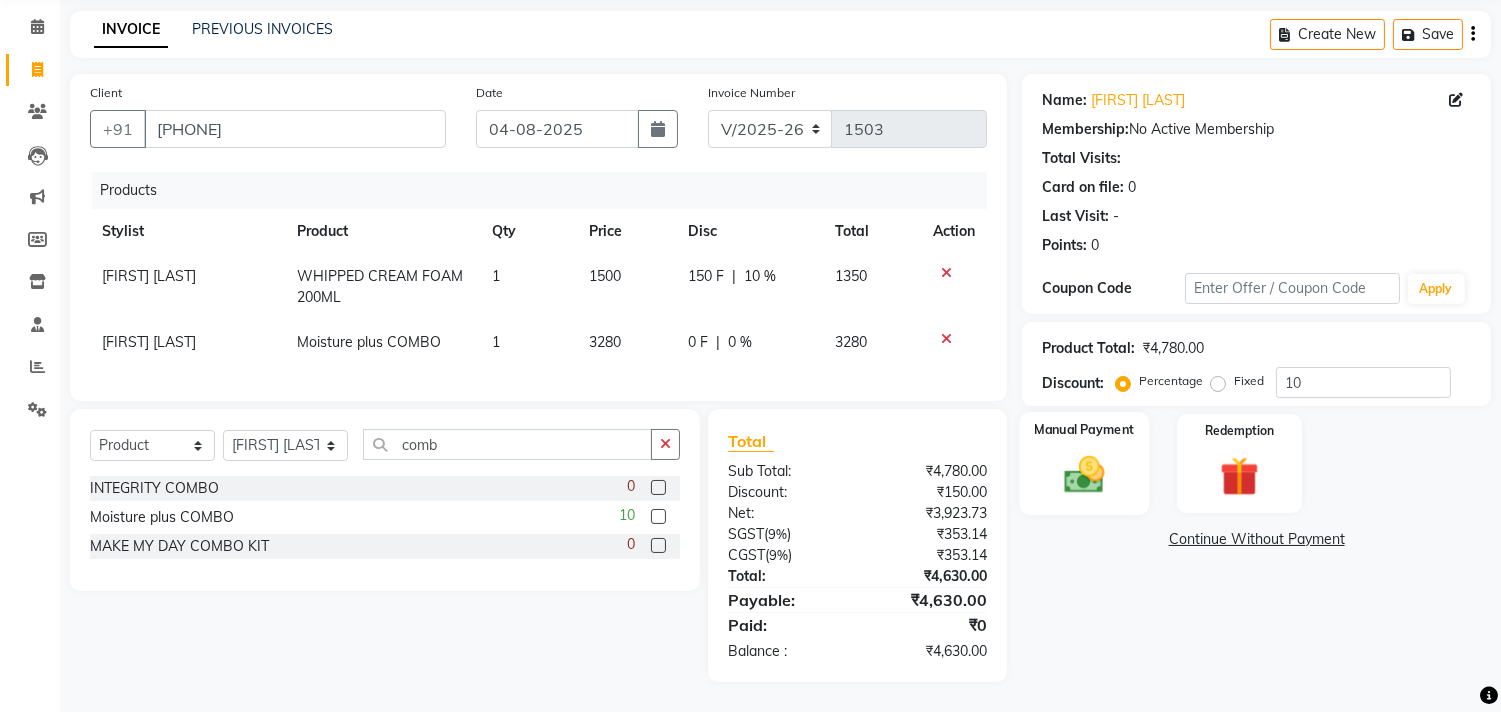 click 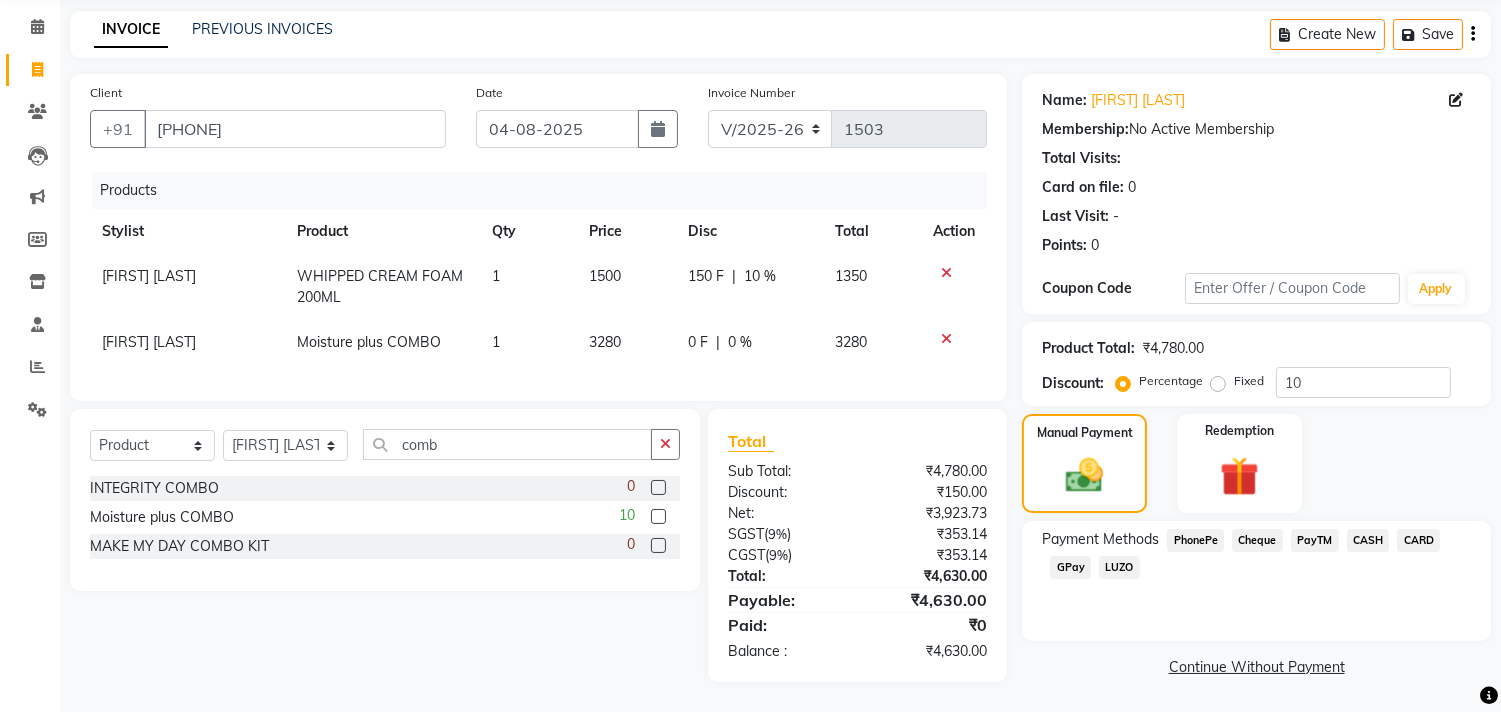 click on "GPay" 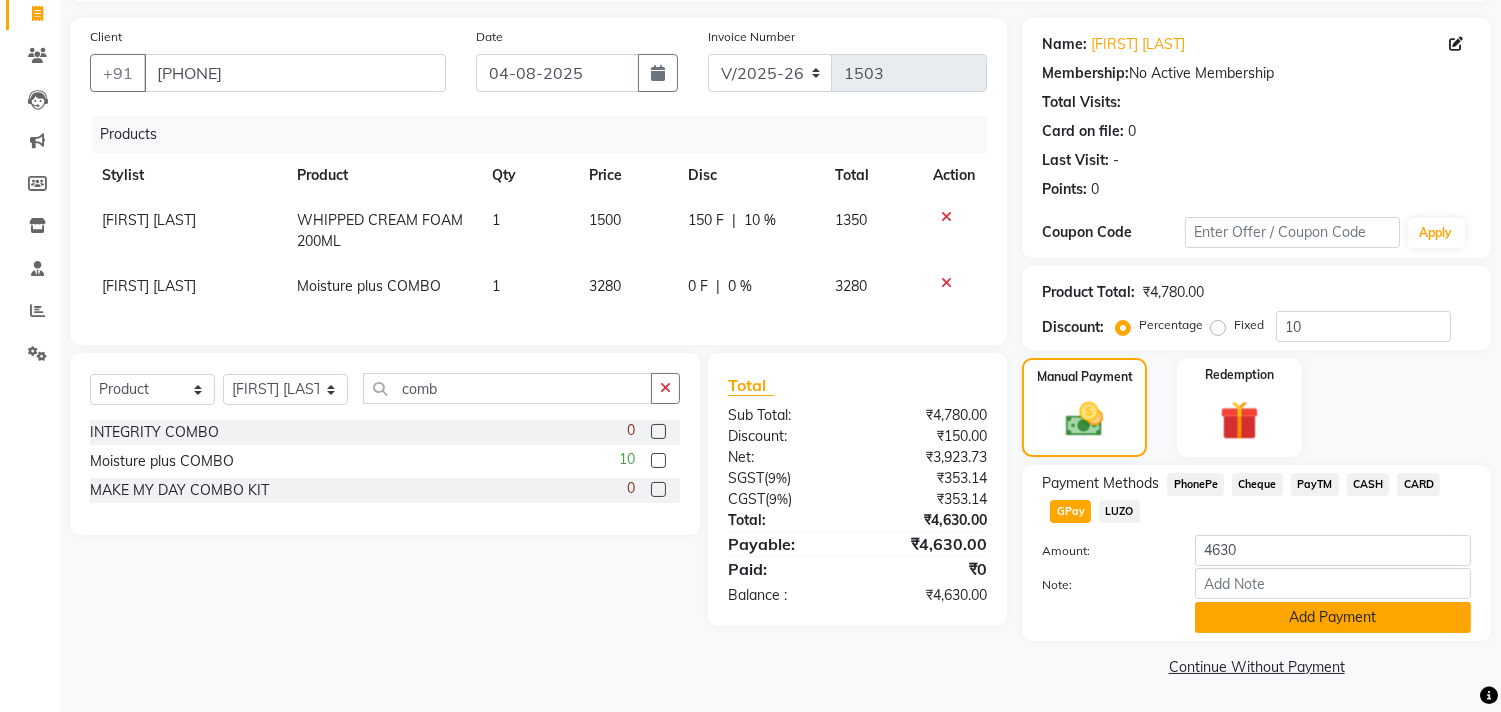 click on "Add Payment" 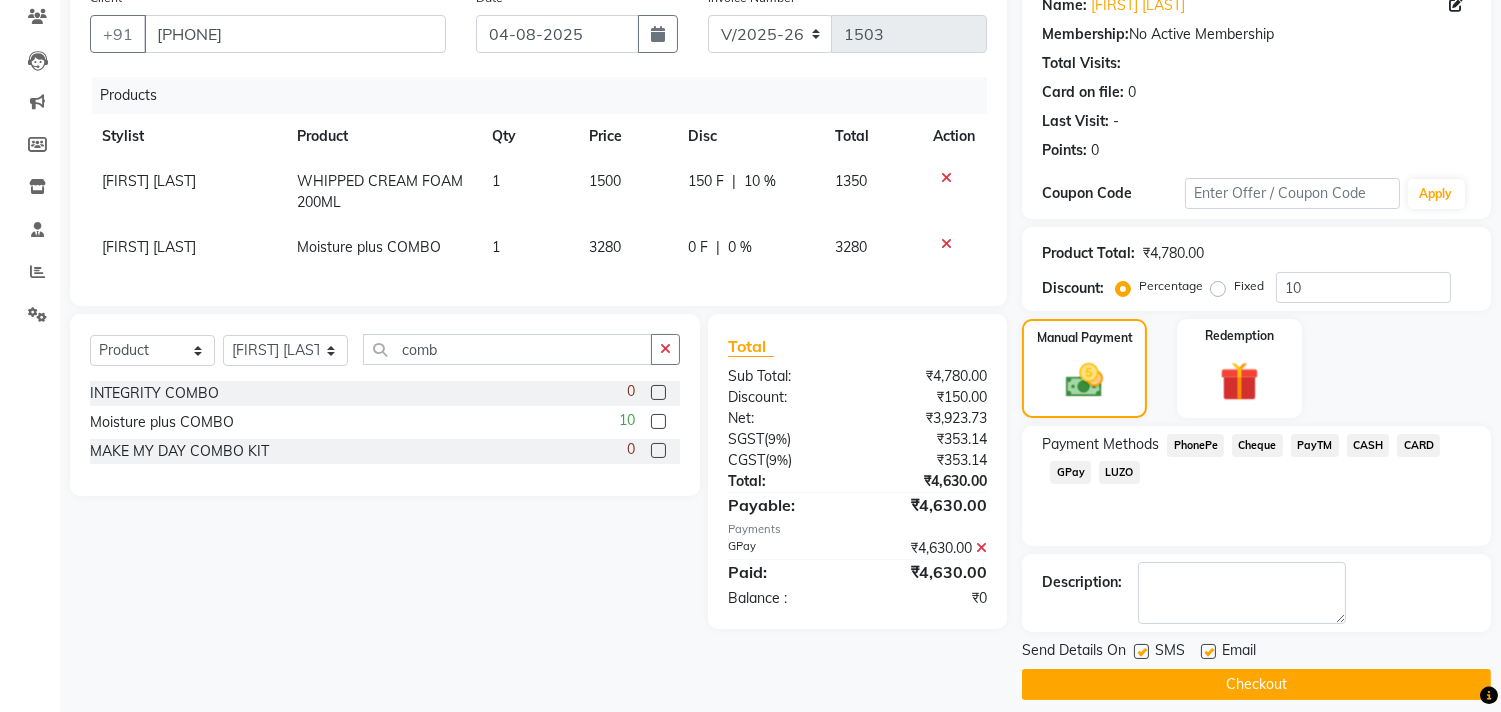 scroll, scrollTop: 187, scrollLeft: 0, axis: vertical 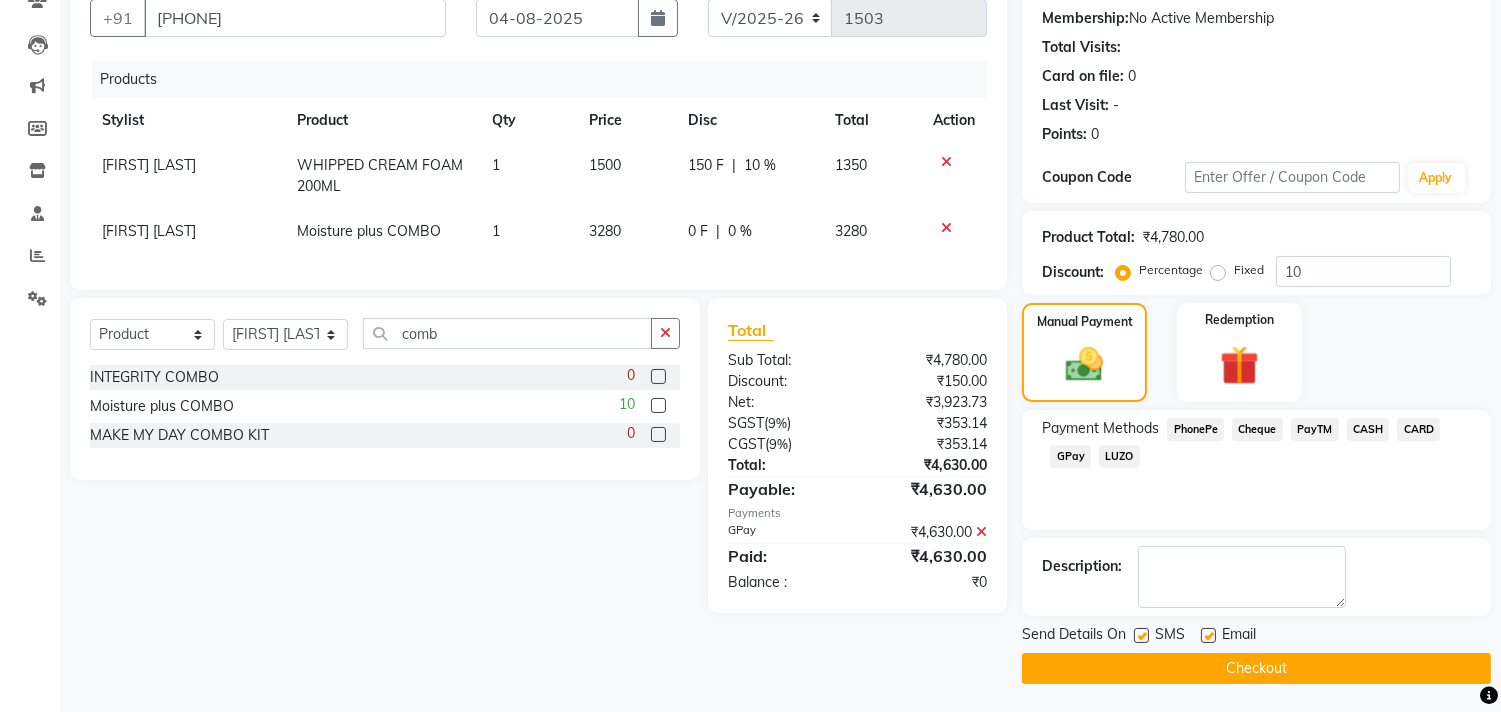 drag, startPoint x: 1210, startPoint y: 628, endPoint x: 1216, endPoint y: 651, distance: 23.769728 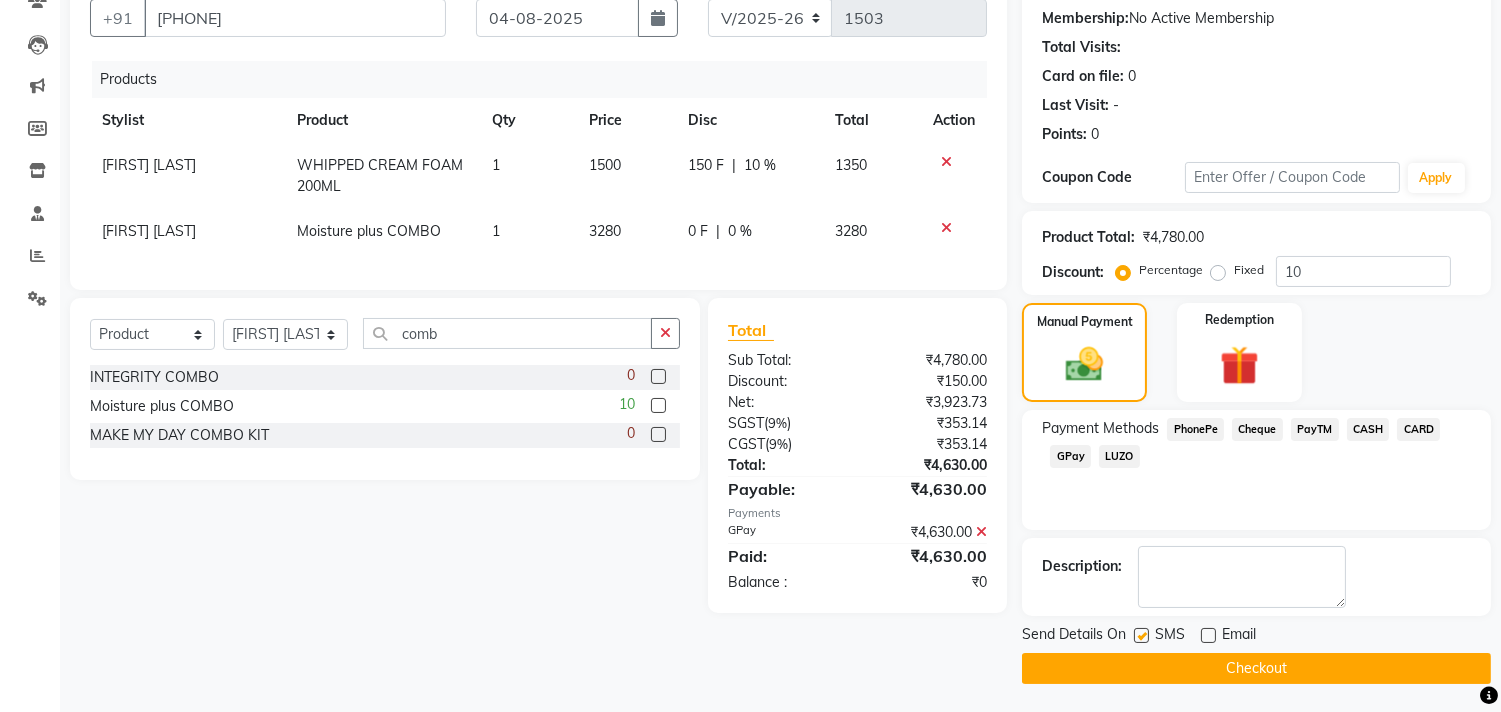click on "Checkout" 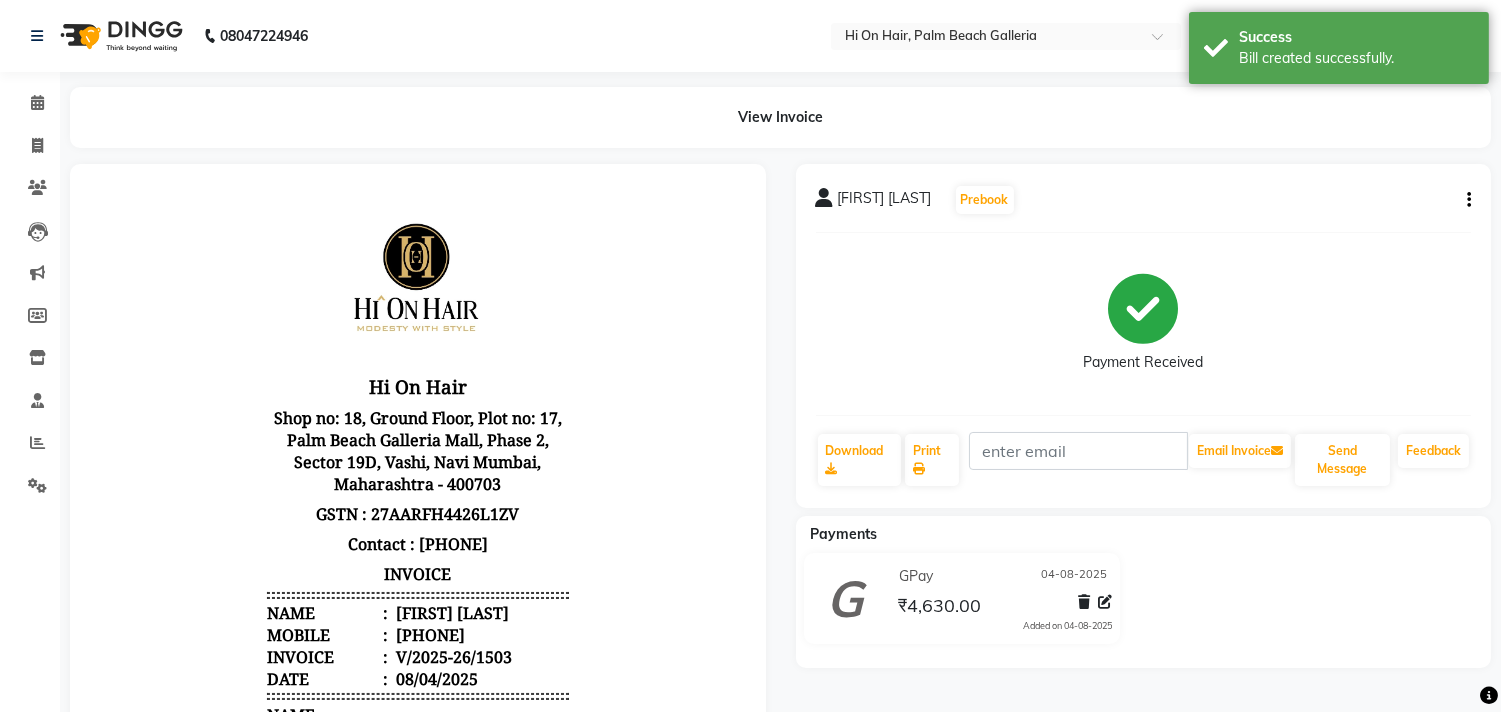 scroll, scrollTop: 0, scrollLeft: 0, axis: both 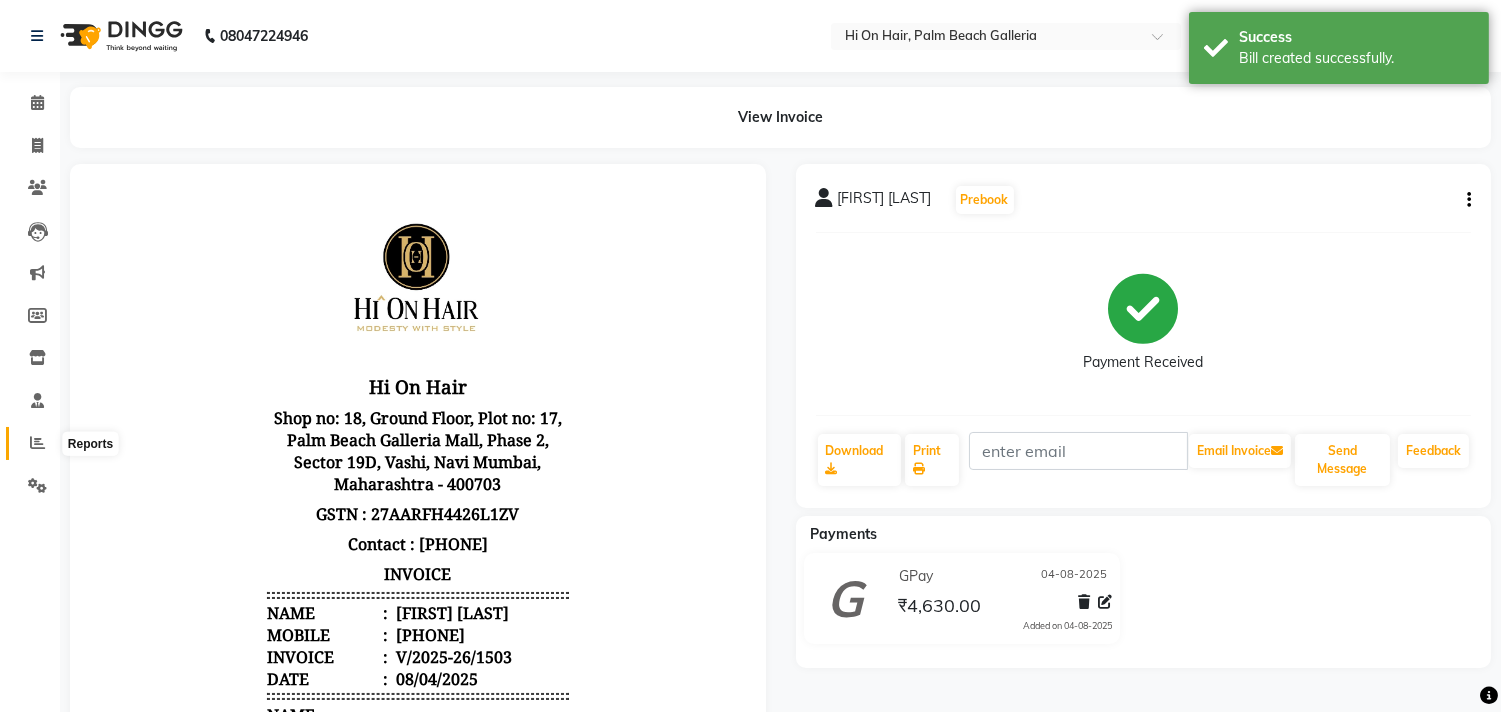 click 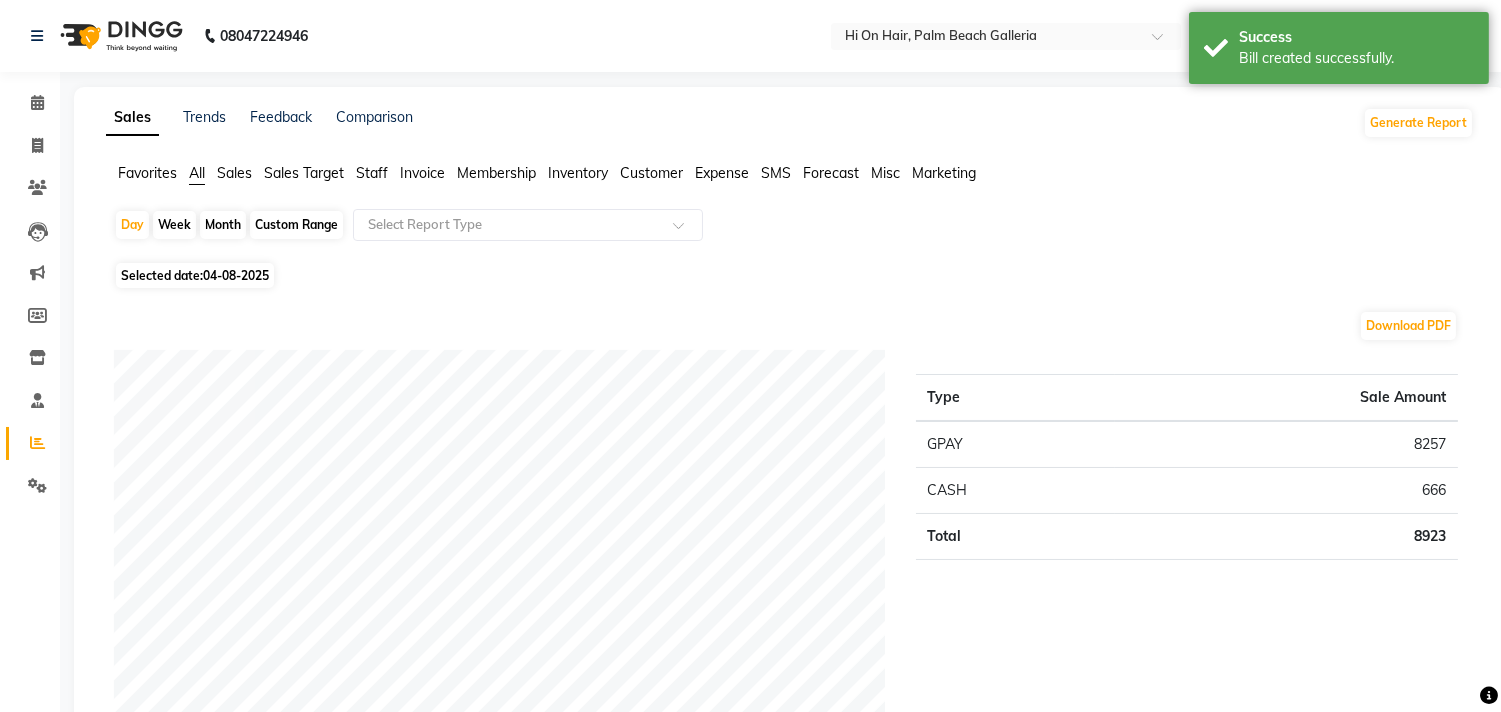 click on "Month" 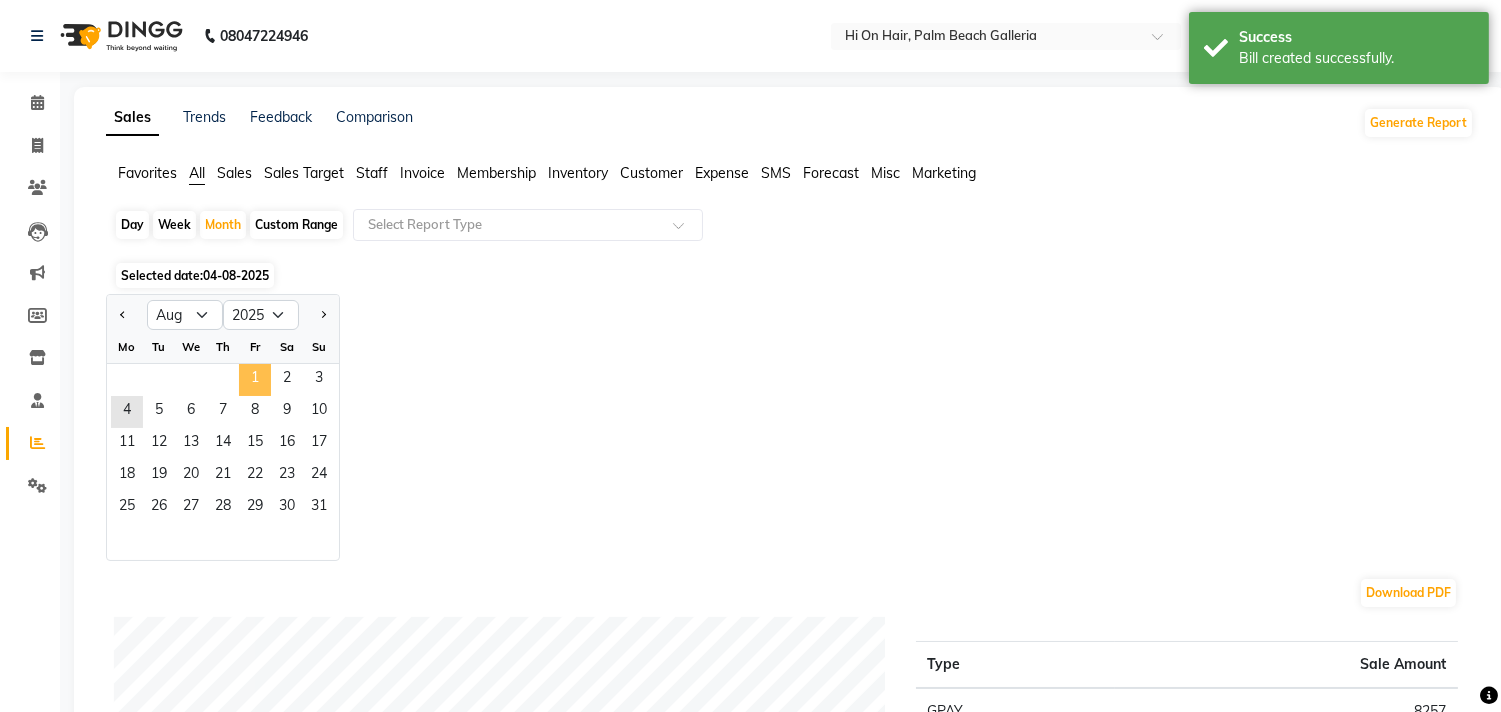 click on "1" 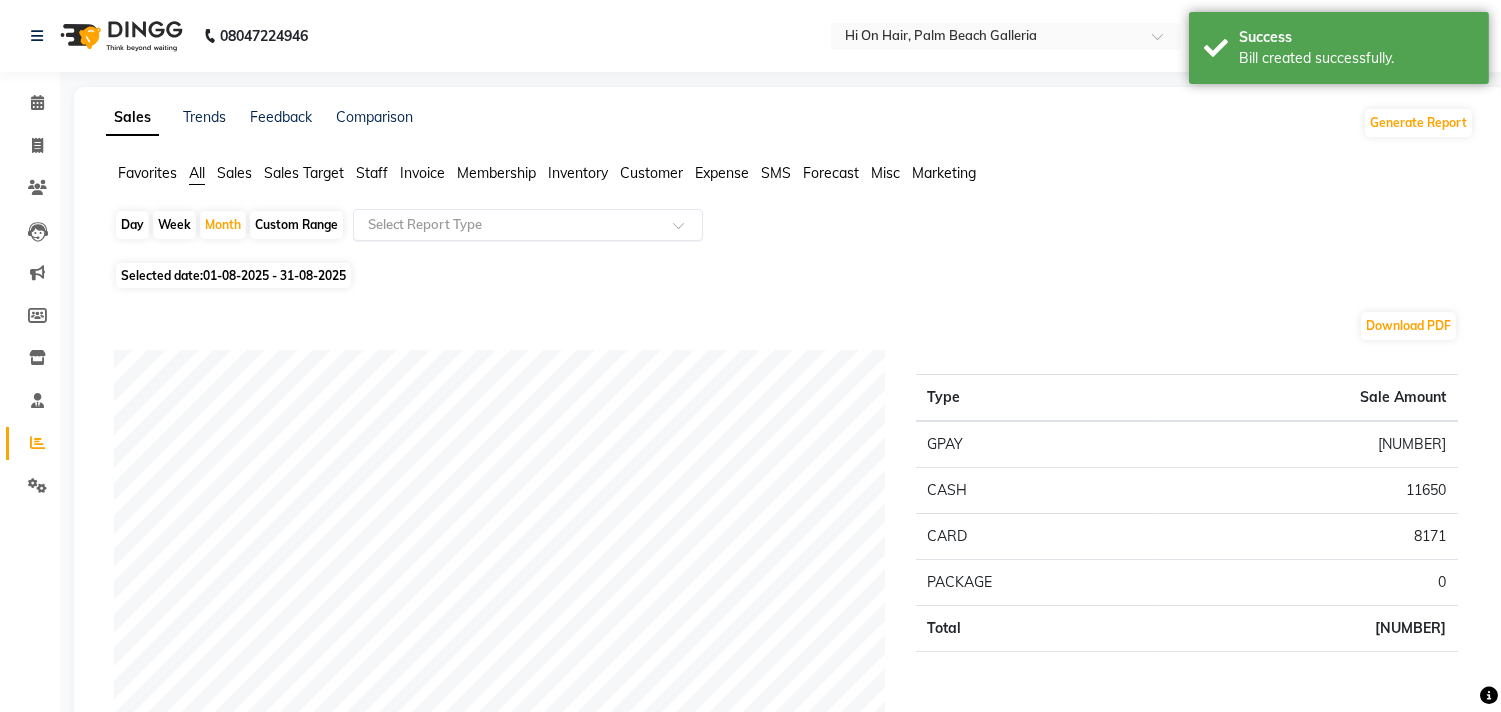 click 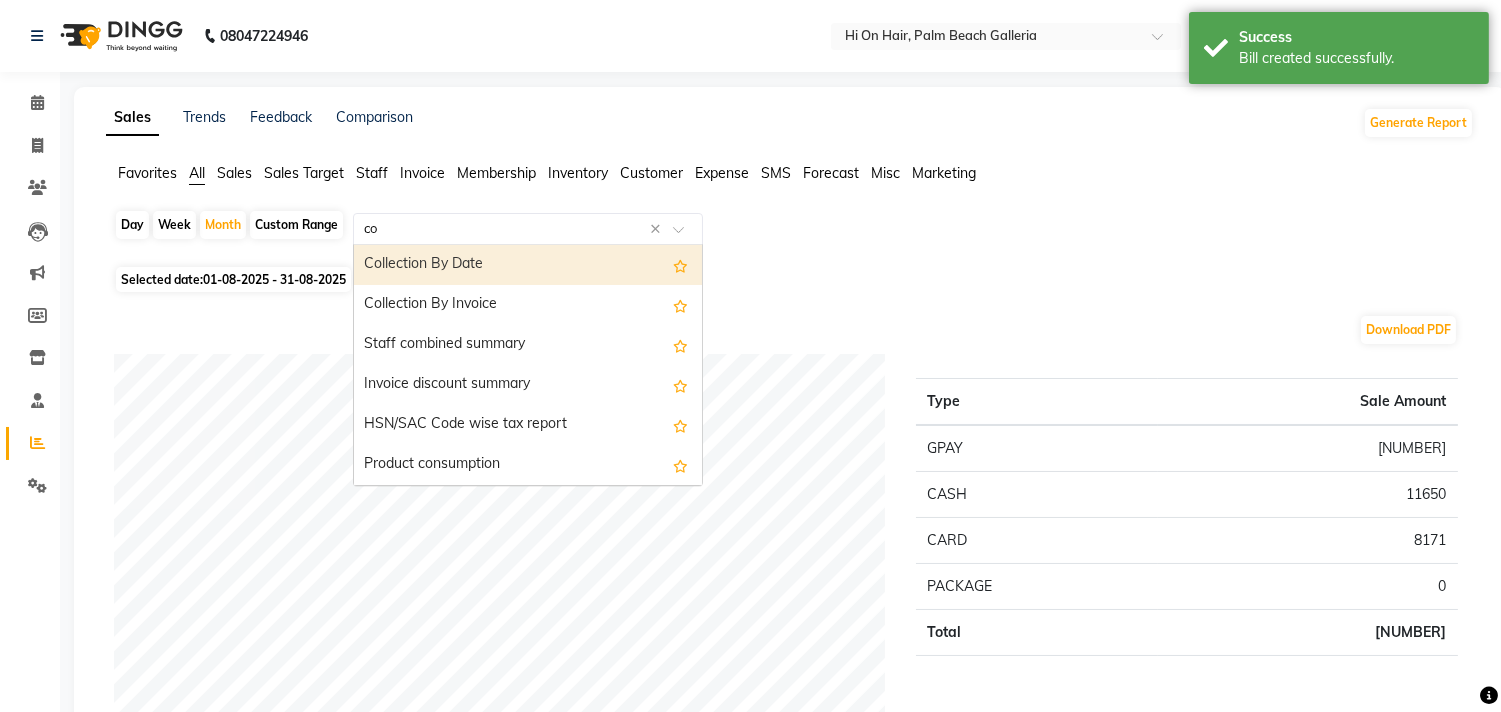 type on "com" 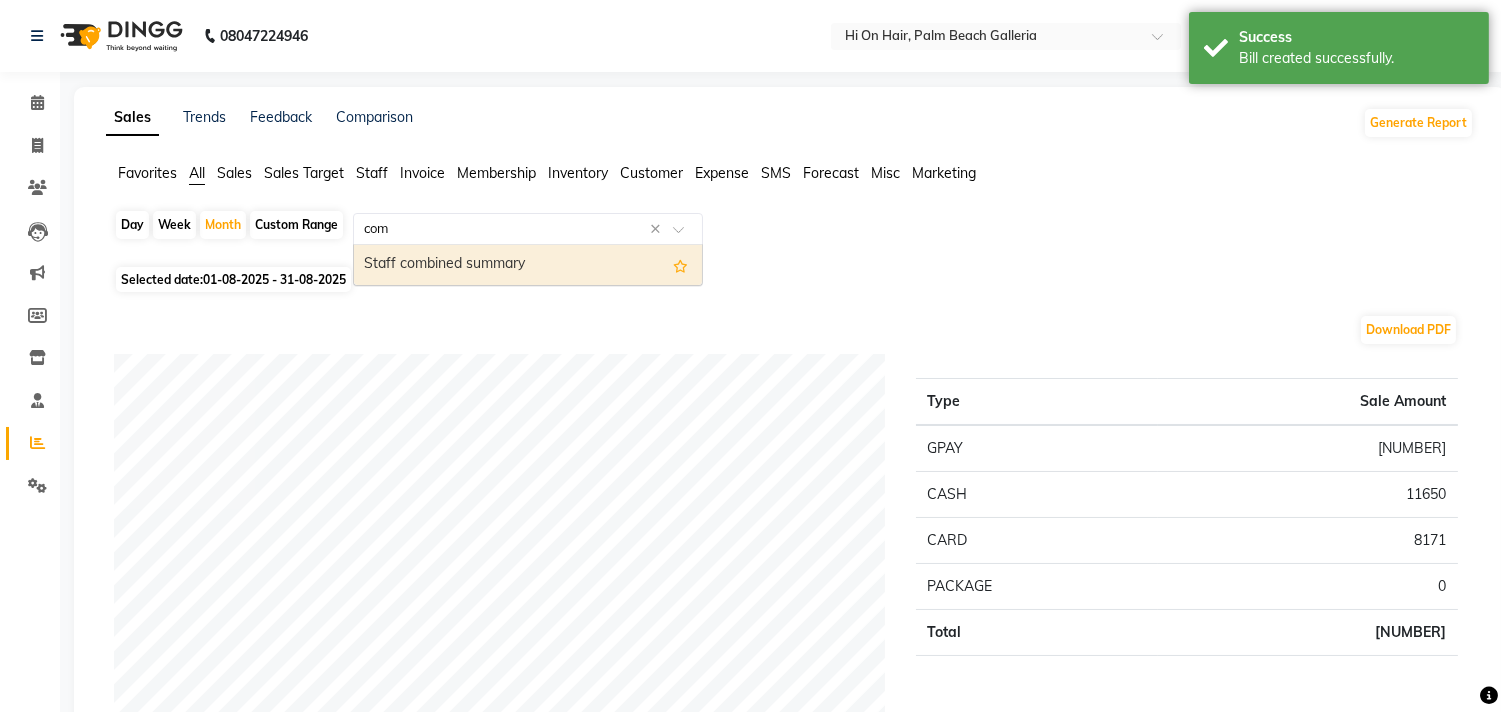 click on "Staff combined summary" at bounding box center [528, 265] 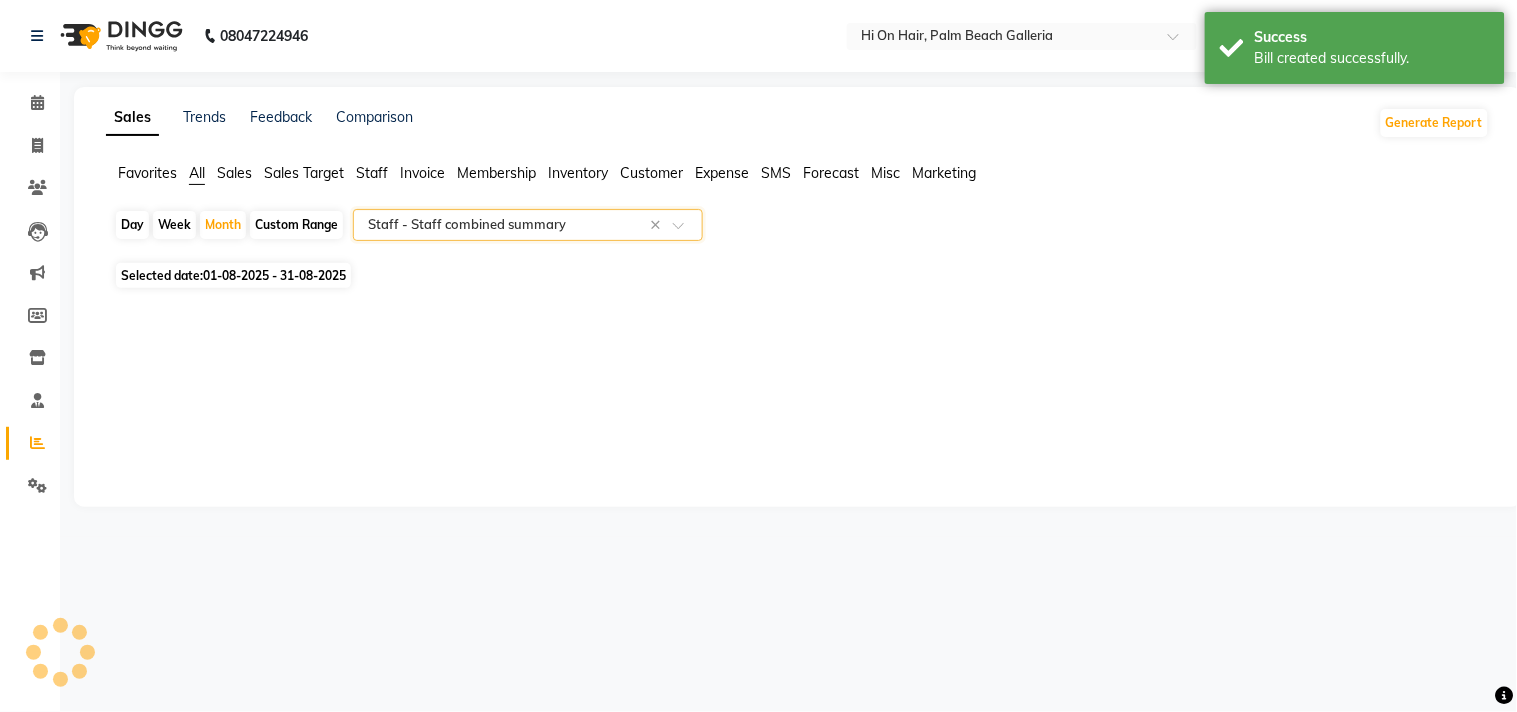 select on "full_report" 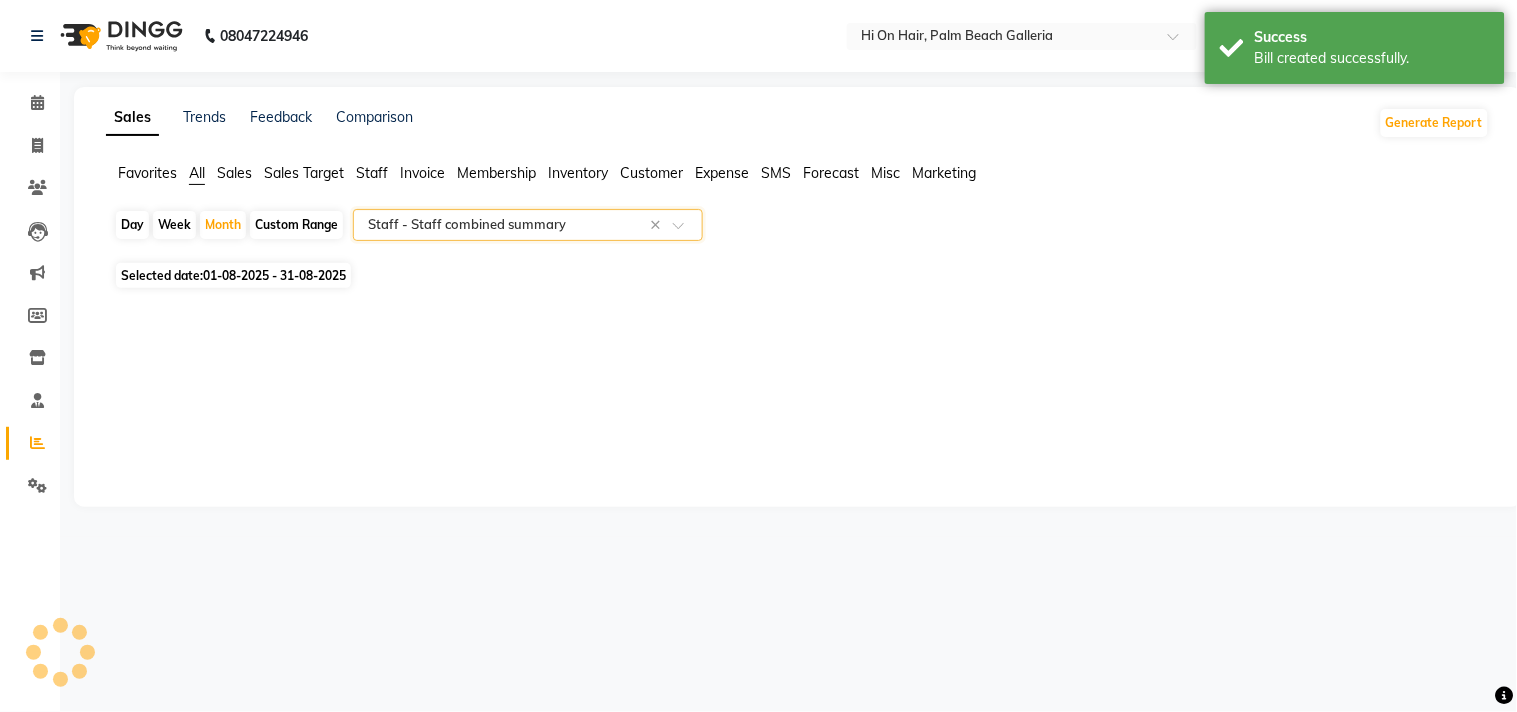 select on "csv" 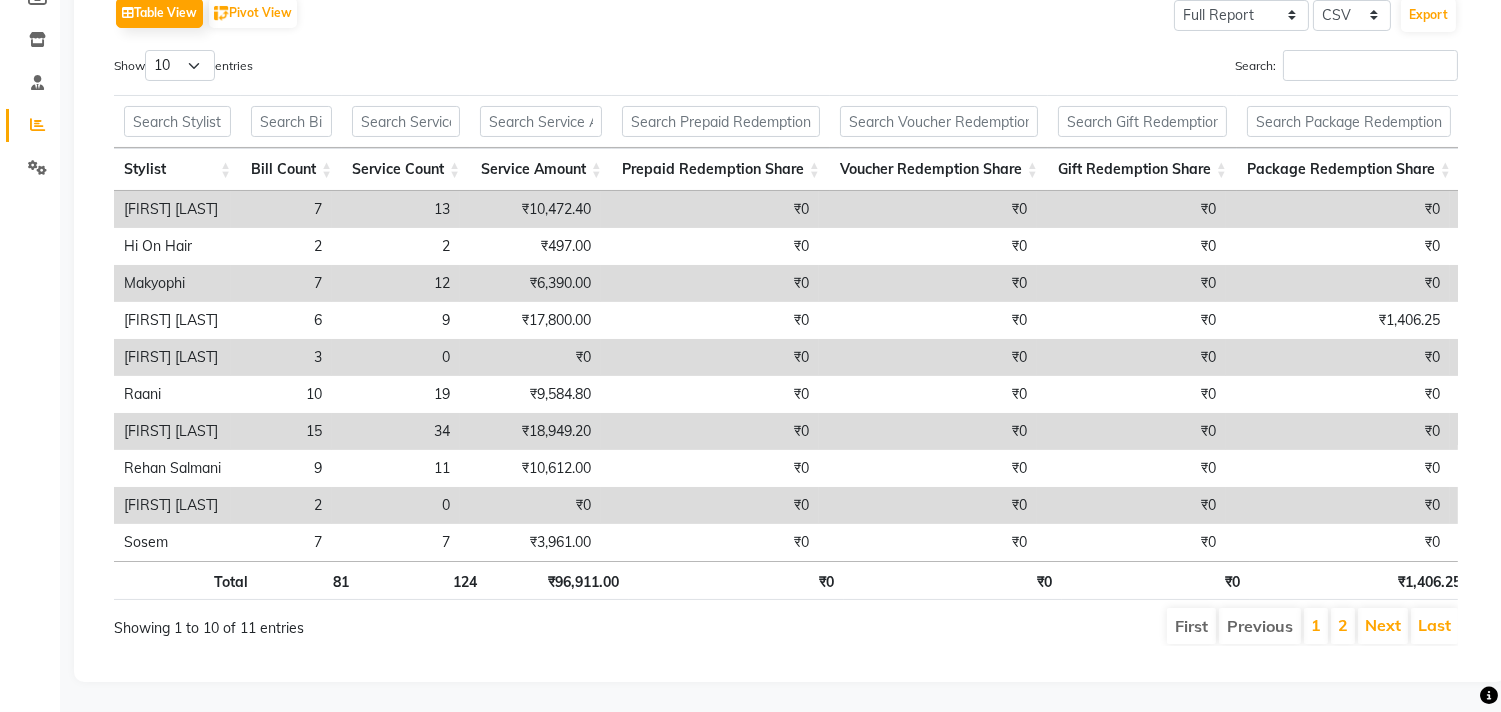 scroll, scrollTop: 352, scrollLeft: 0, axis: vertical 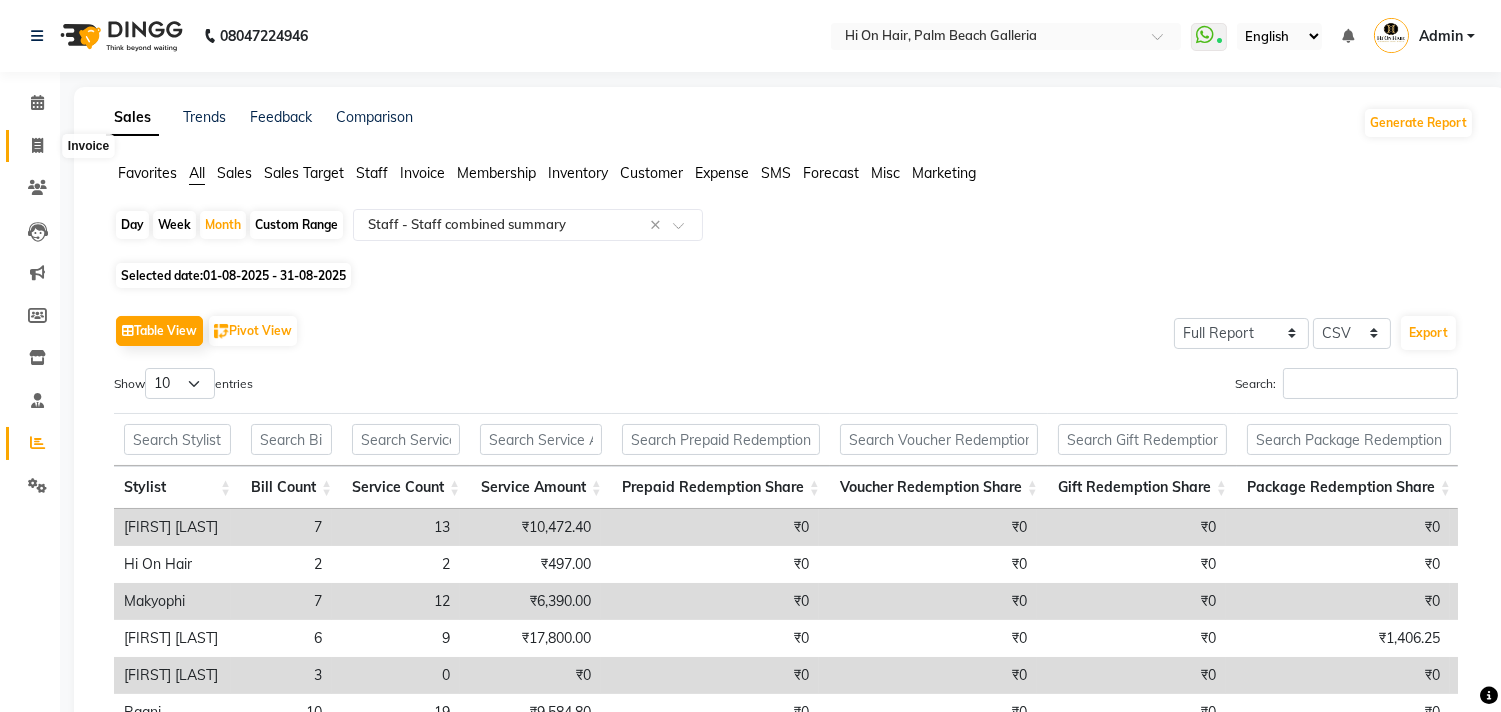 click 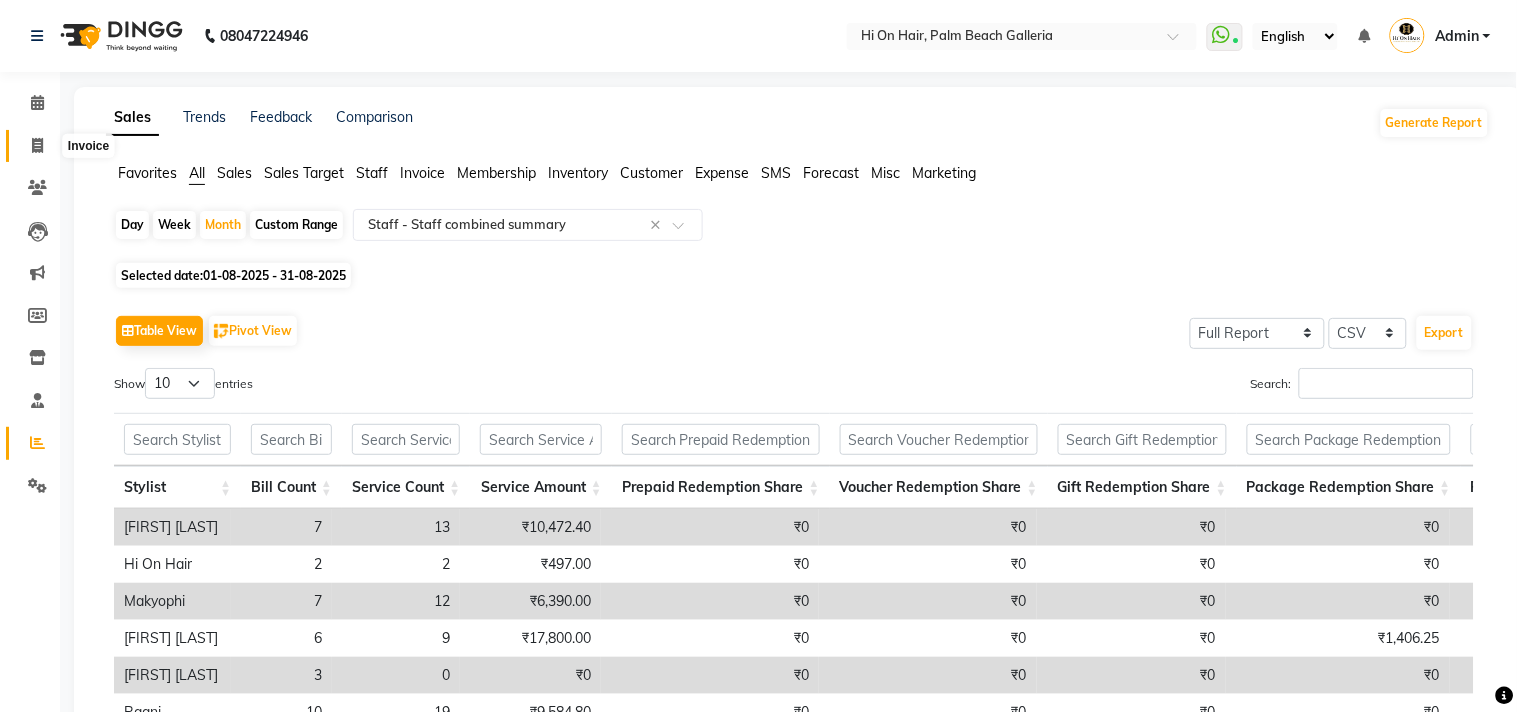 select on "535" 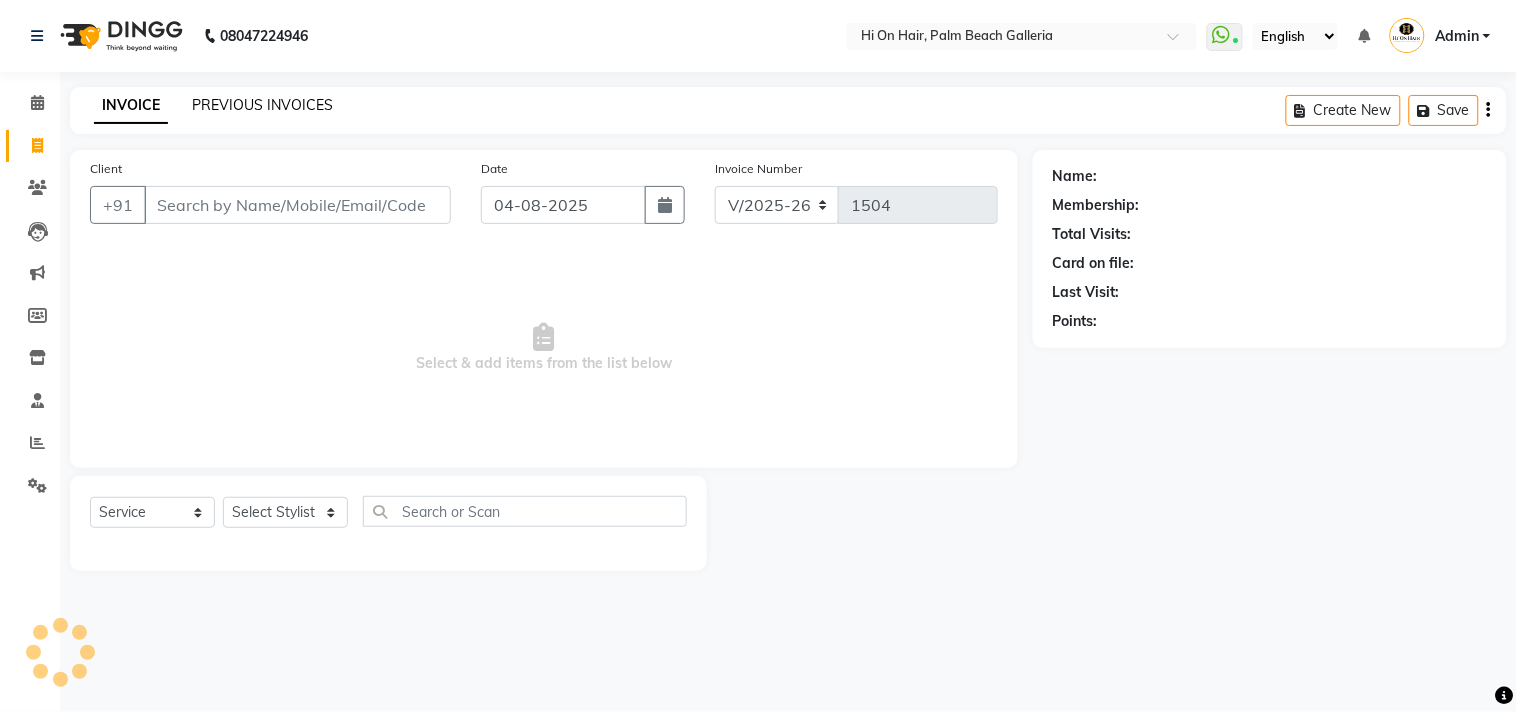 click on "PREVIOUS INVOICES" 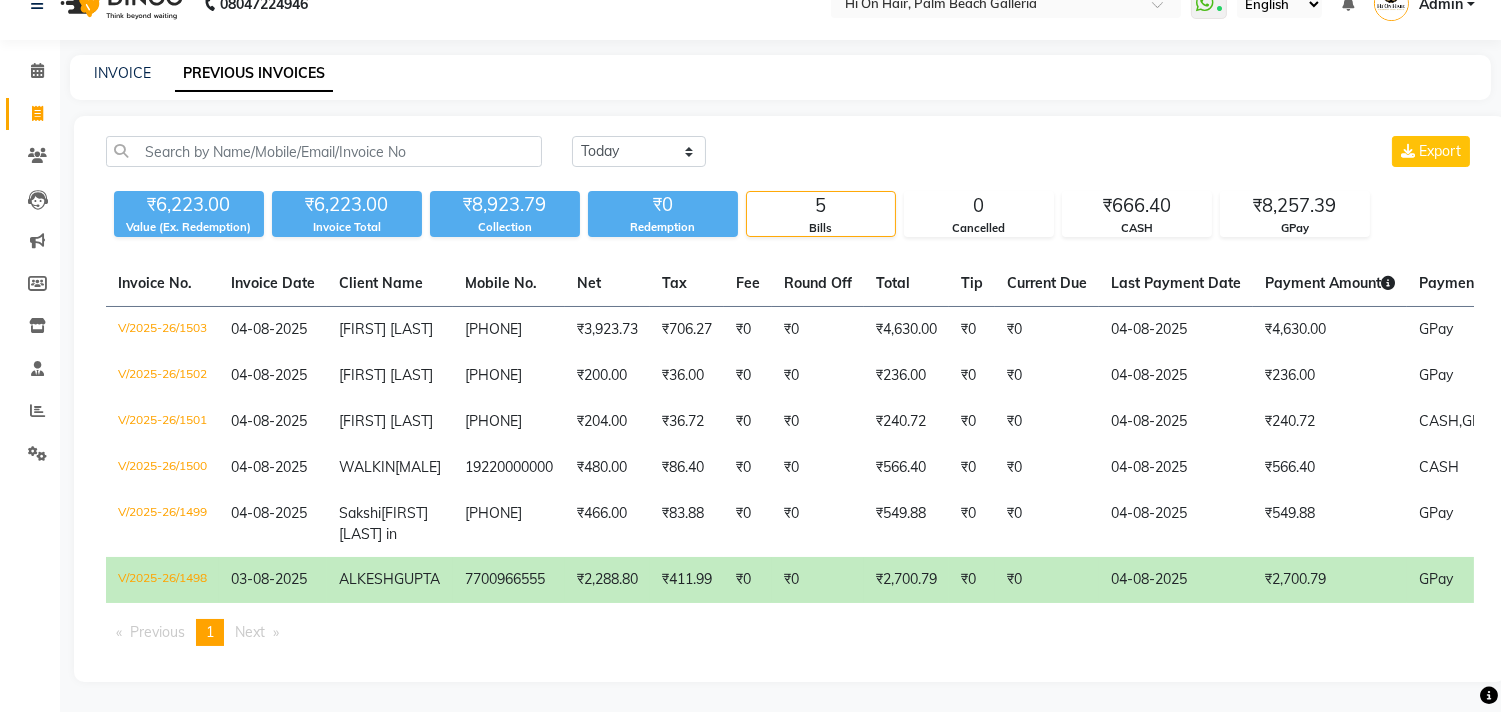 scroll, scrollTop: 0, scrollLeft: 0, axis: both 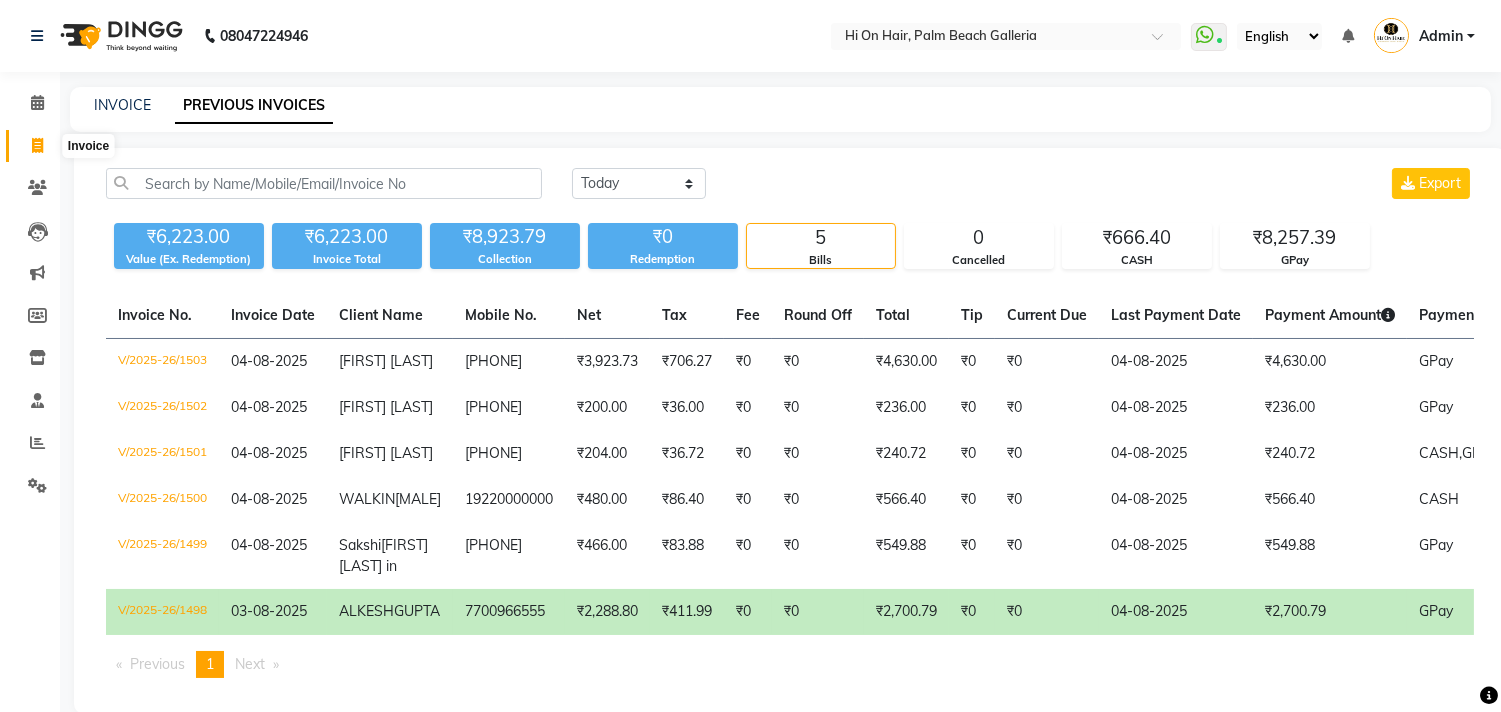 click 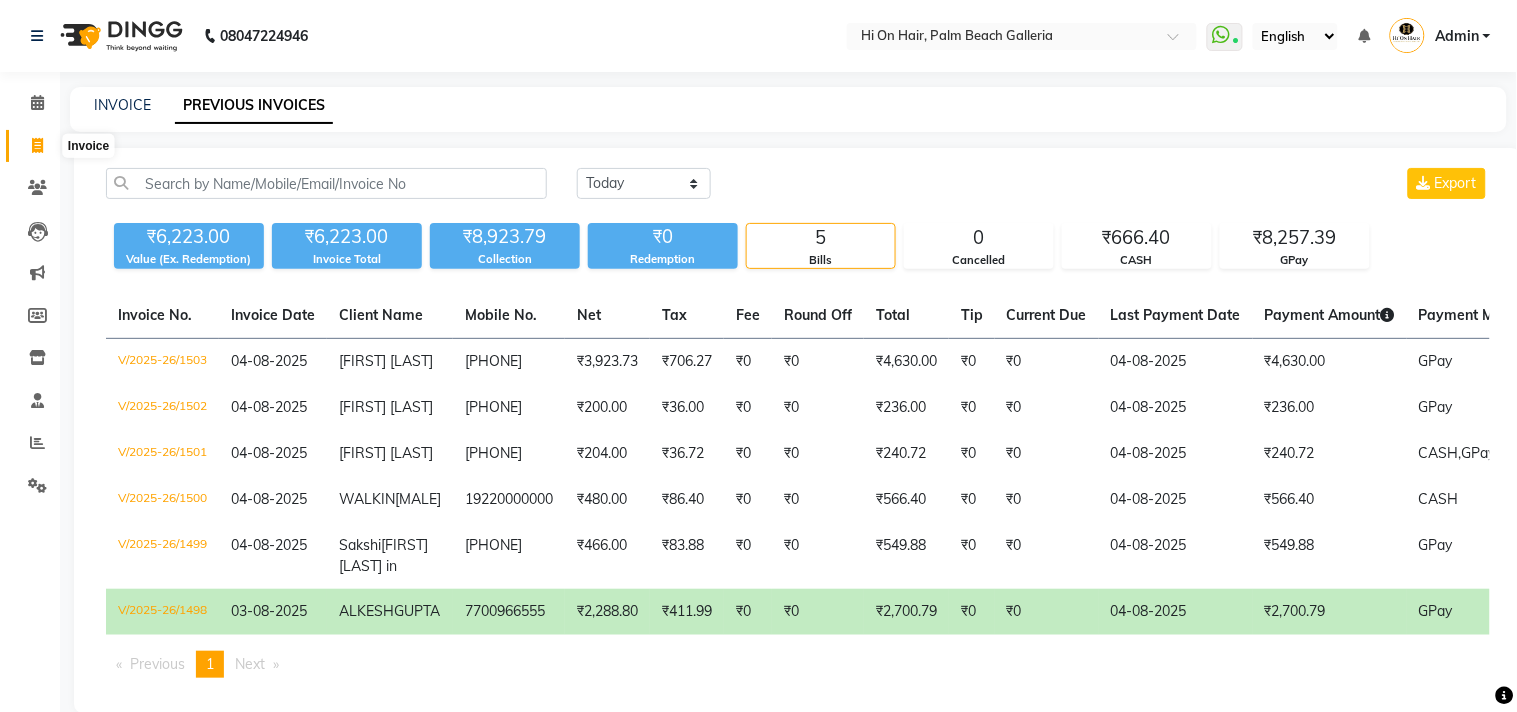 select on "535" 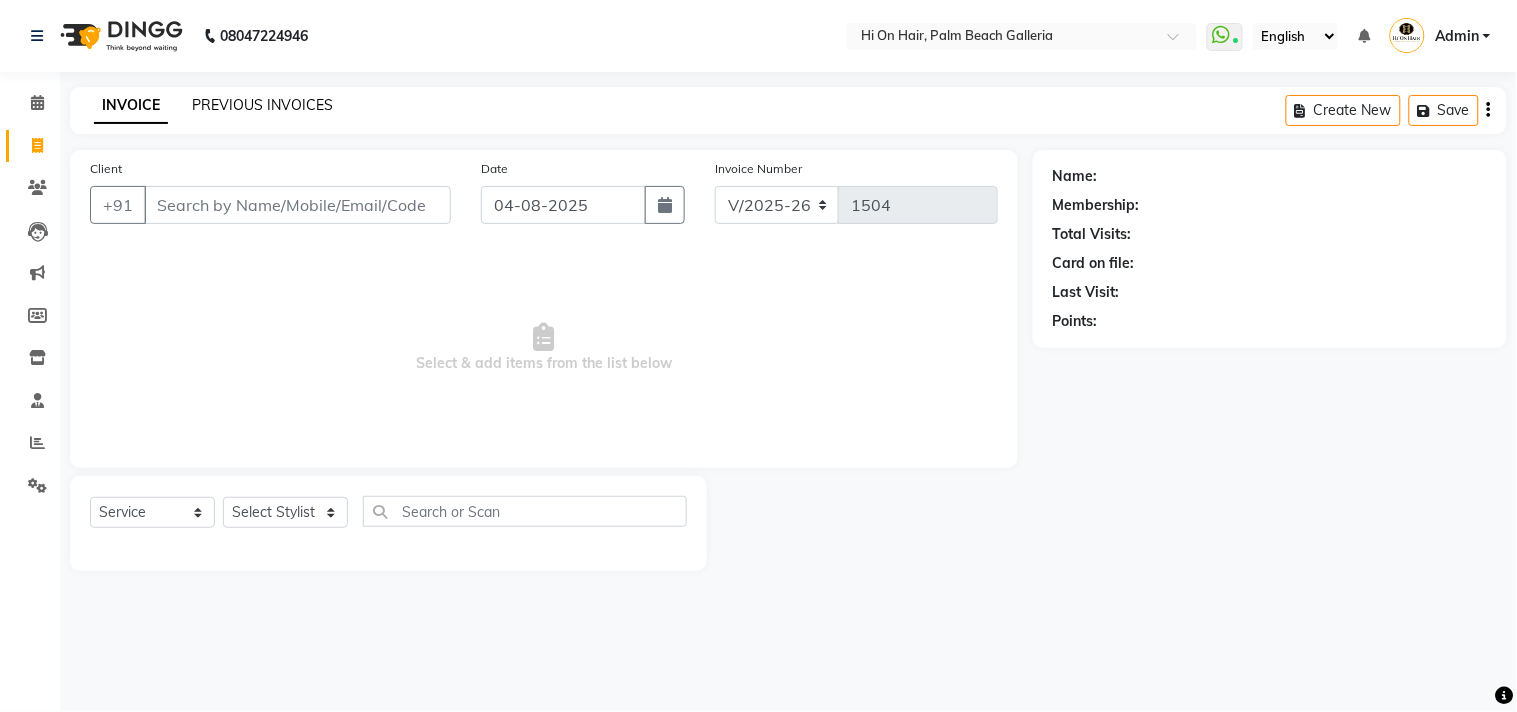 click on "PREVIOUS INVOICES" 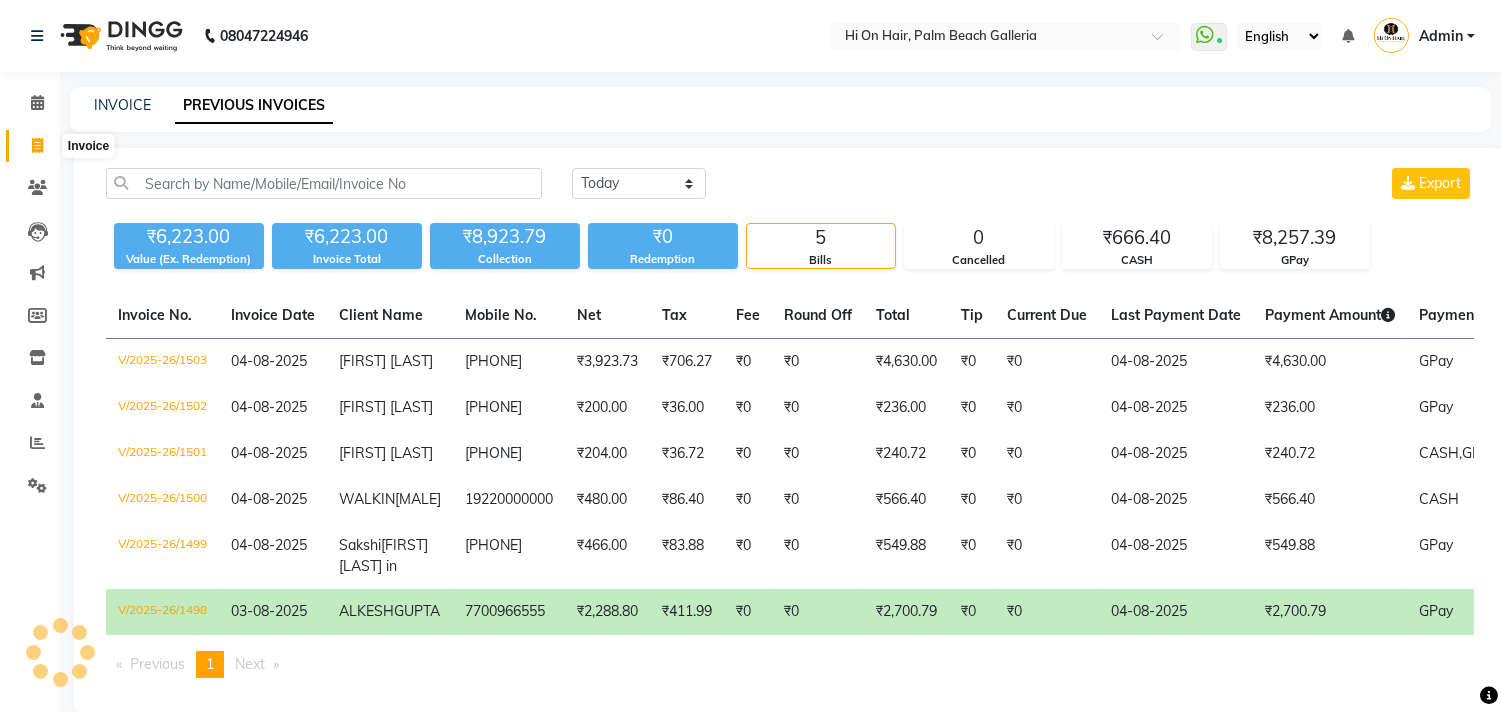 click 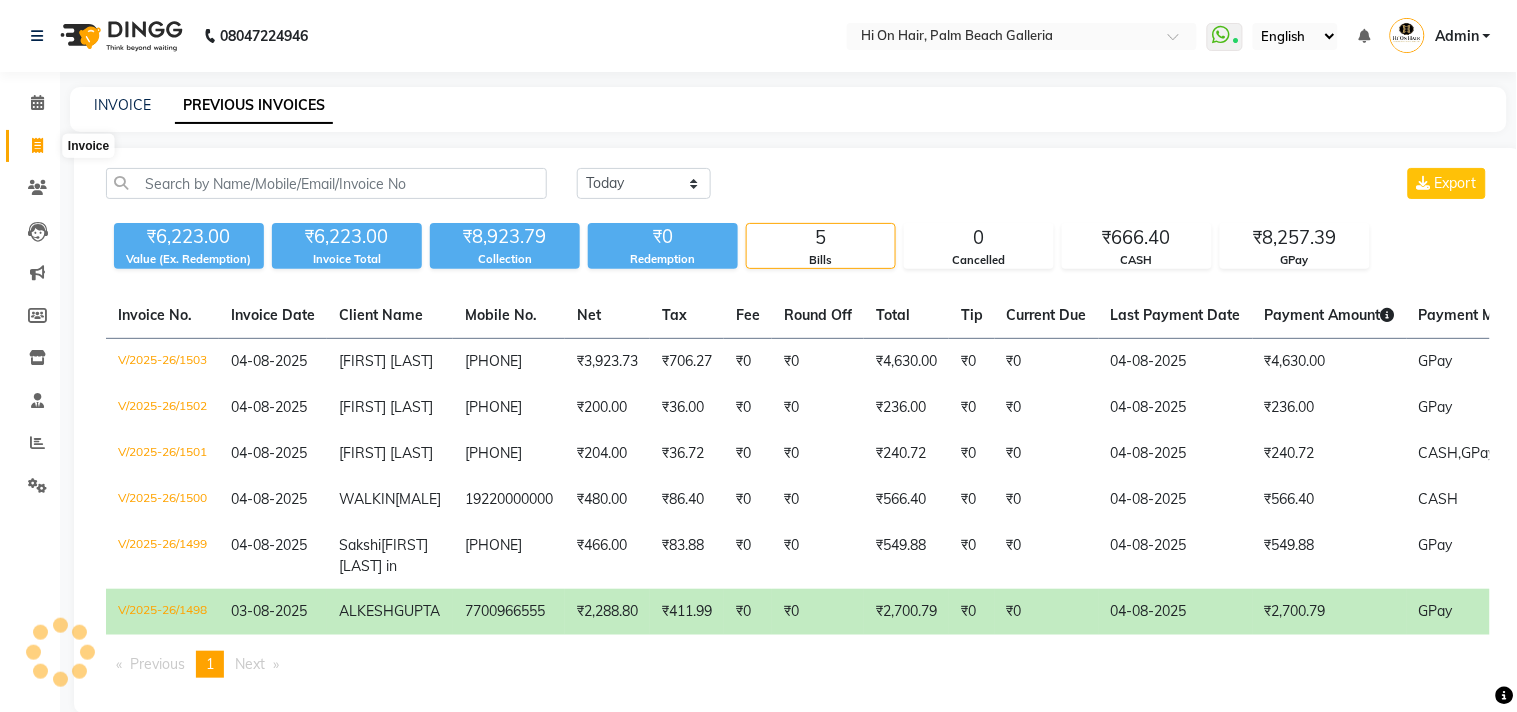 select on "535" 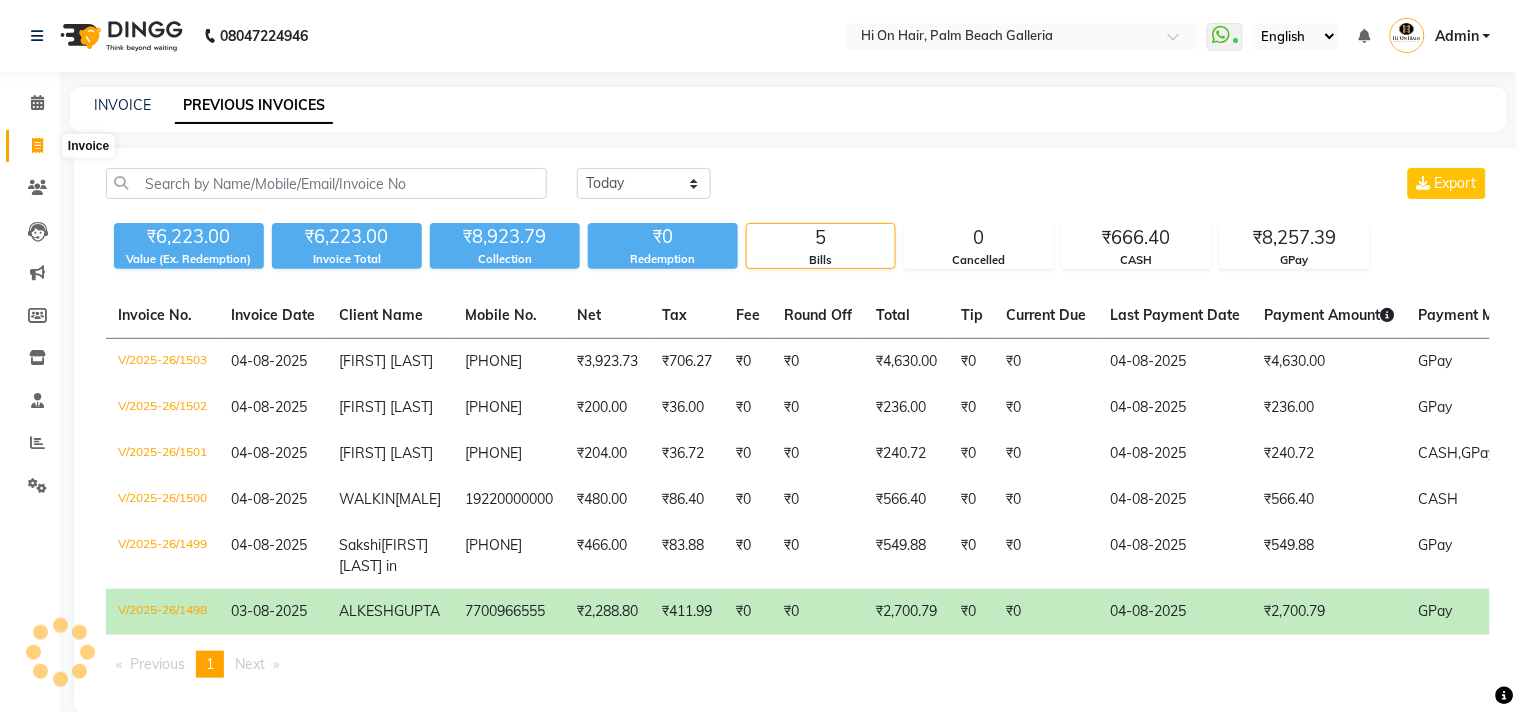select on "service" 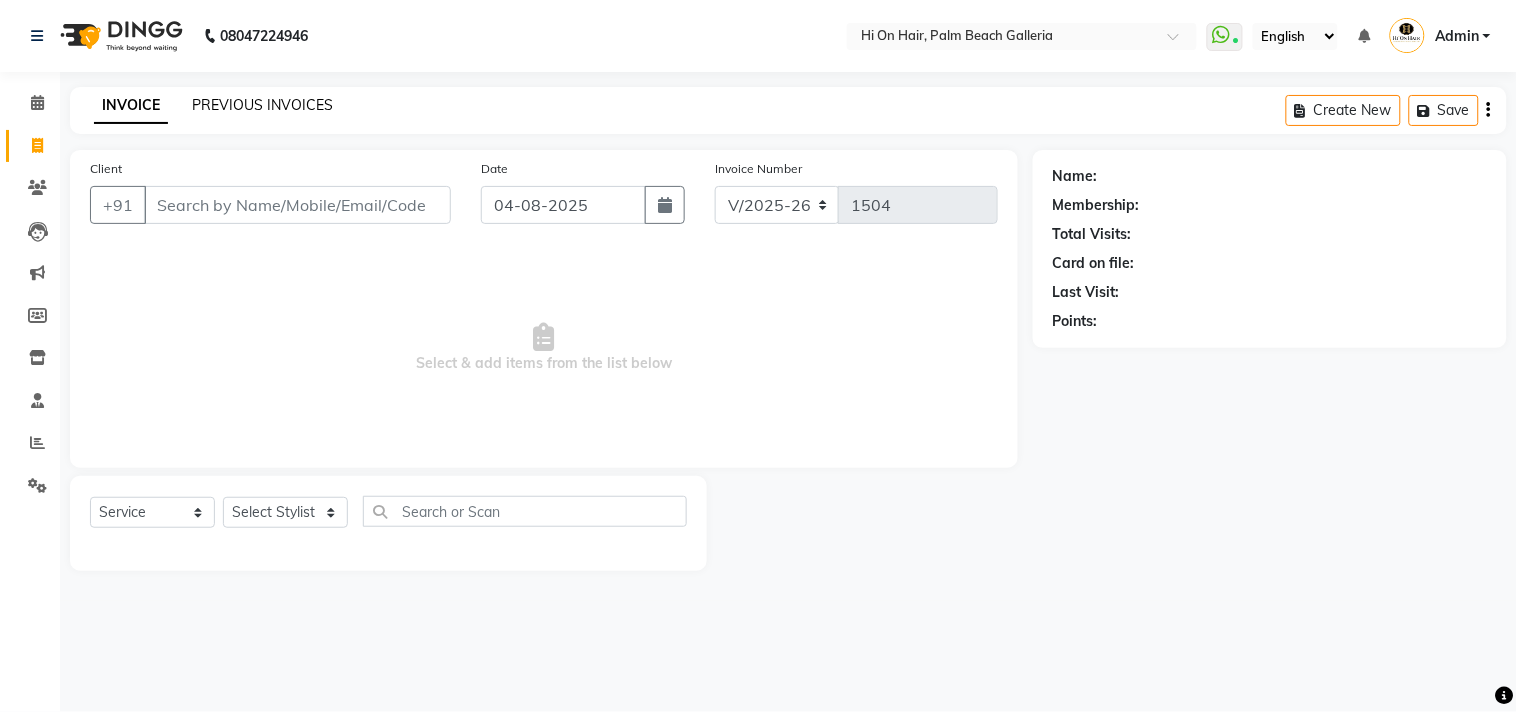 click on "PREVIOUS INVOICES" 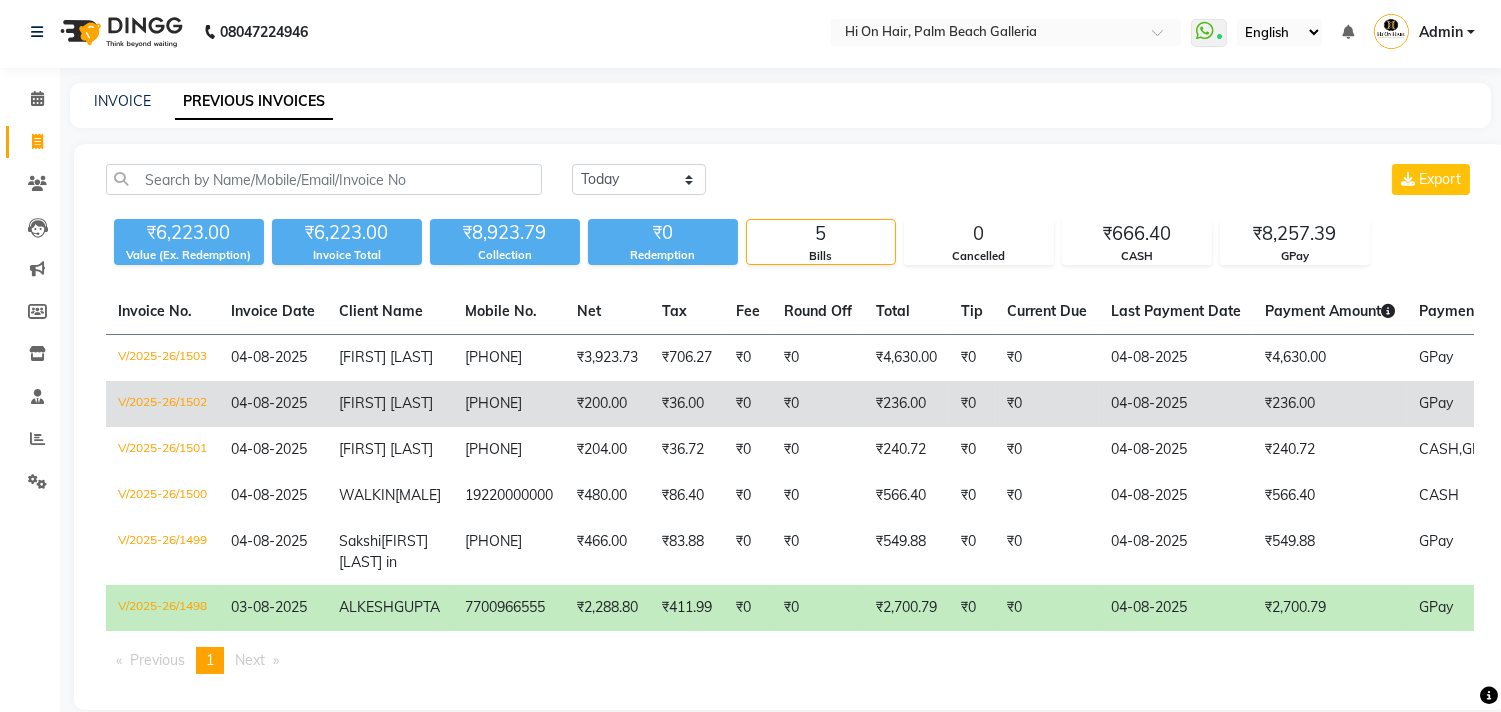 scroll, scrollTop: 0, scrollLeft: 0, axis: both 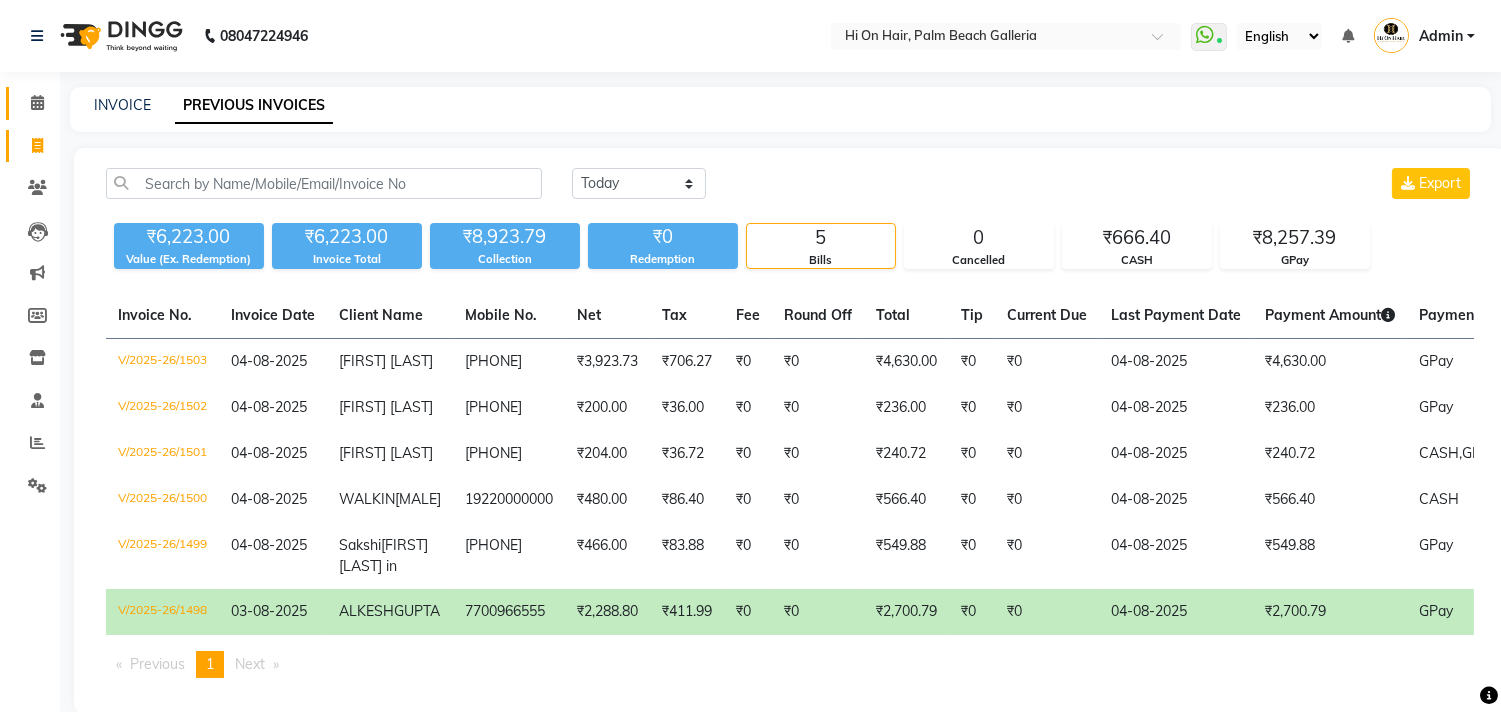 click on "Calendar" 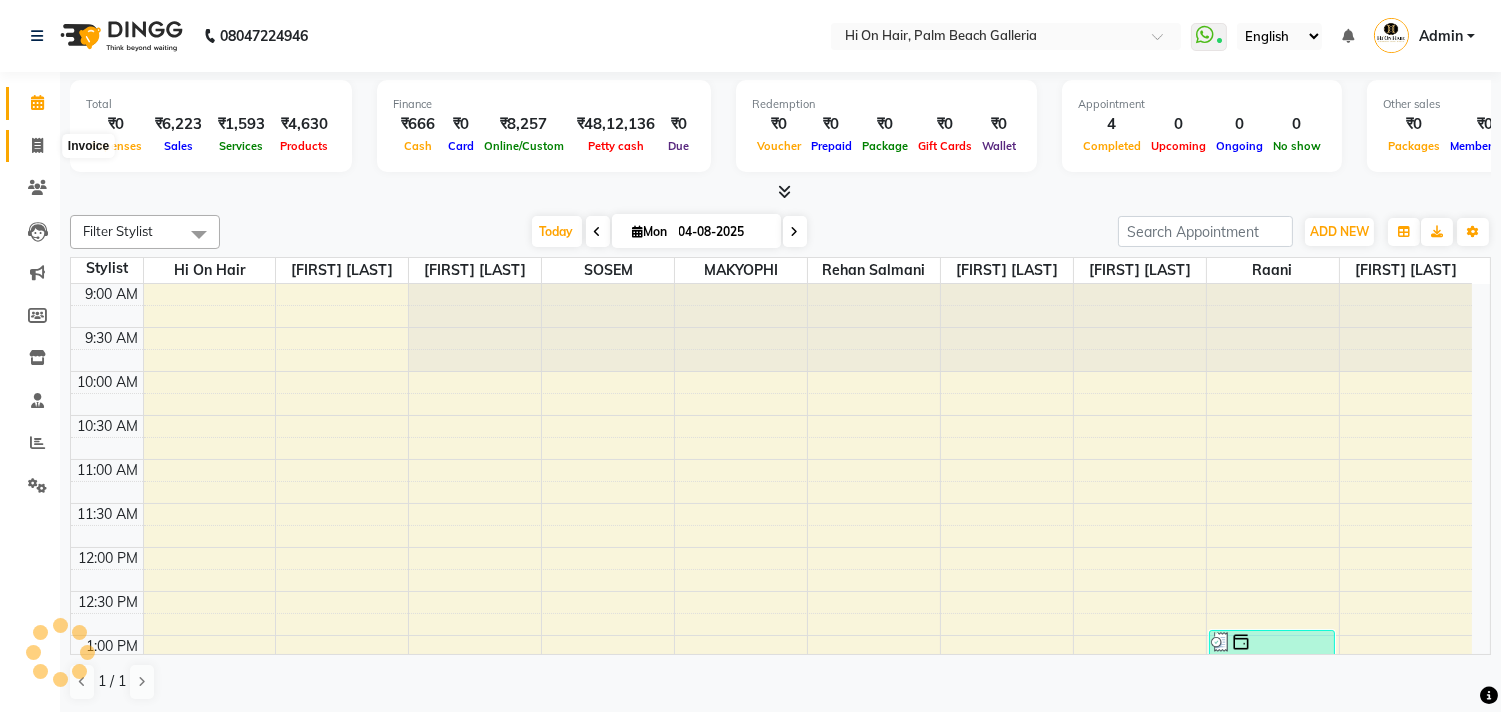 click 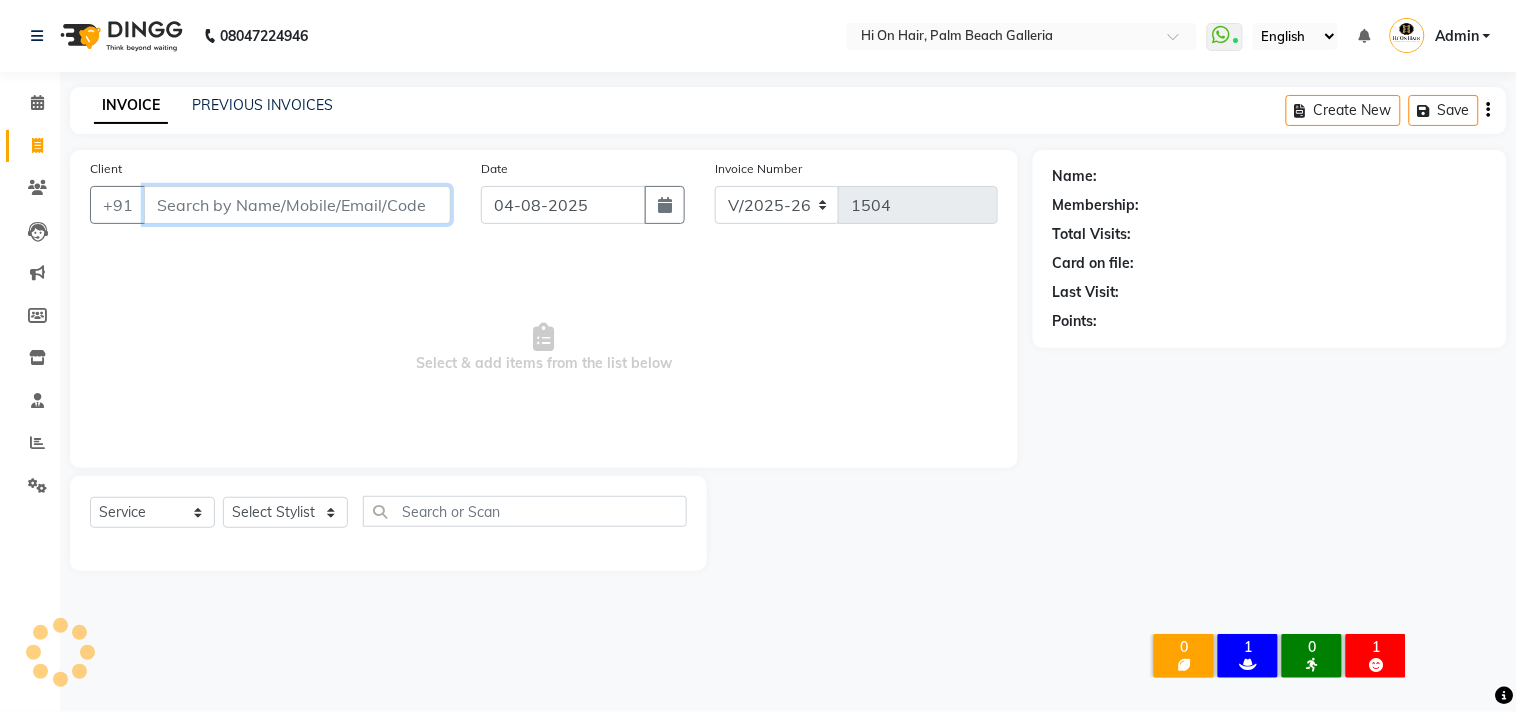 click on "Client" at bounding box center (297, 205) 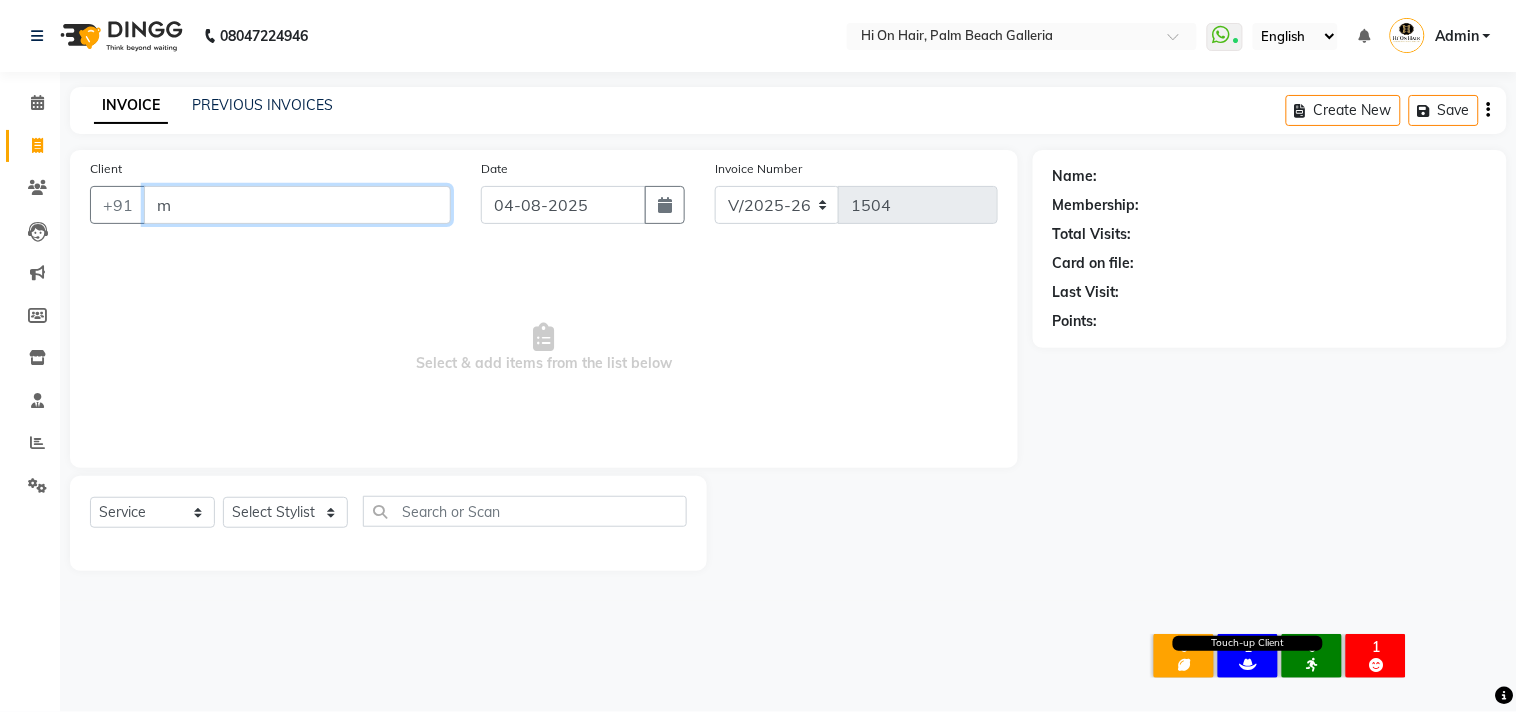 type on "m" 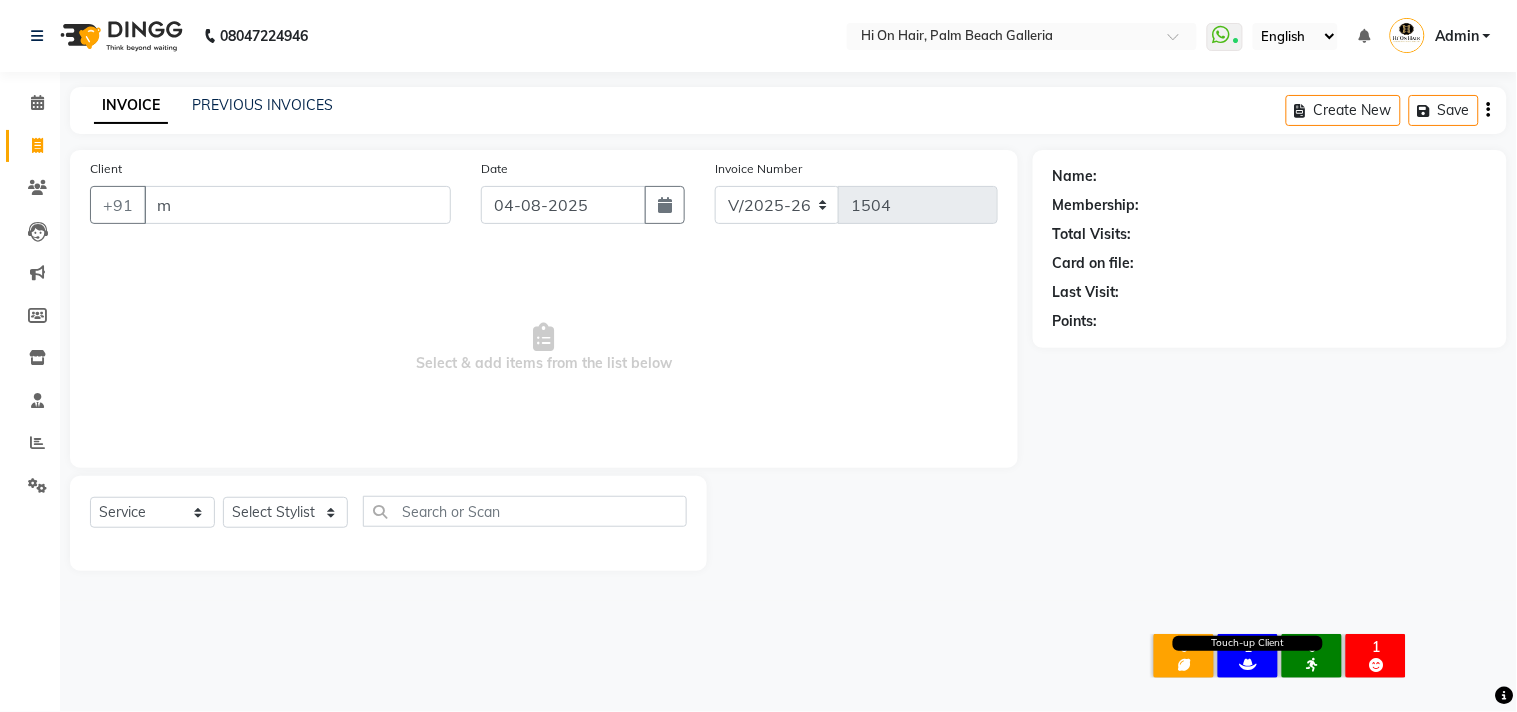 click at bounding box center [1248, 665] 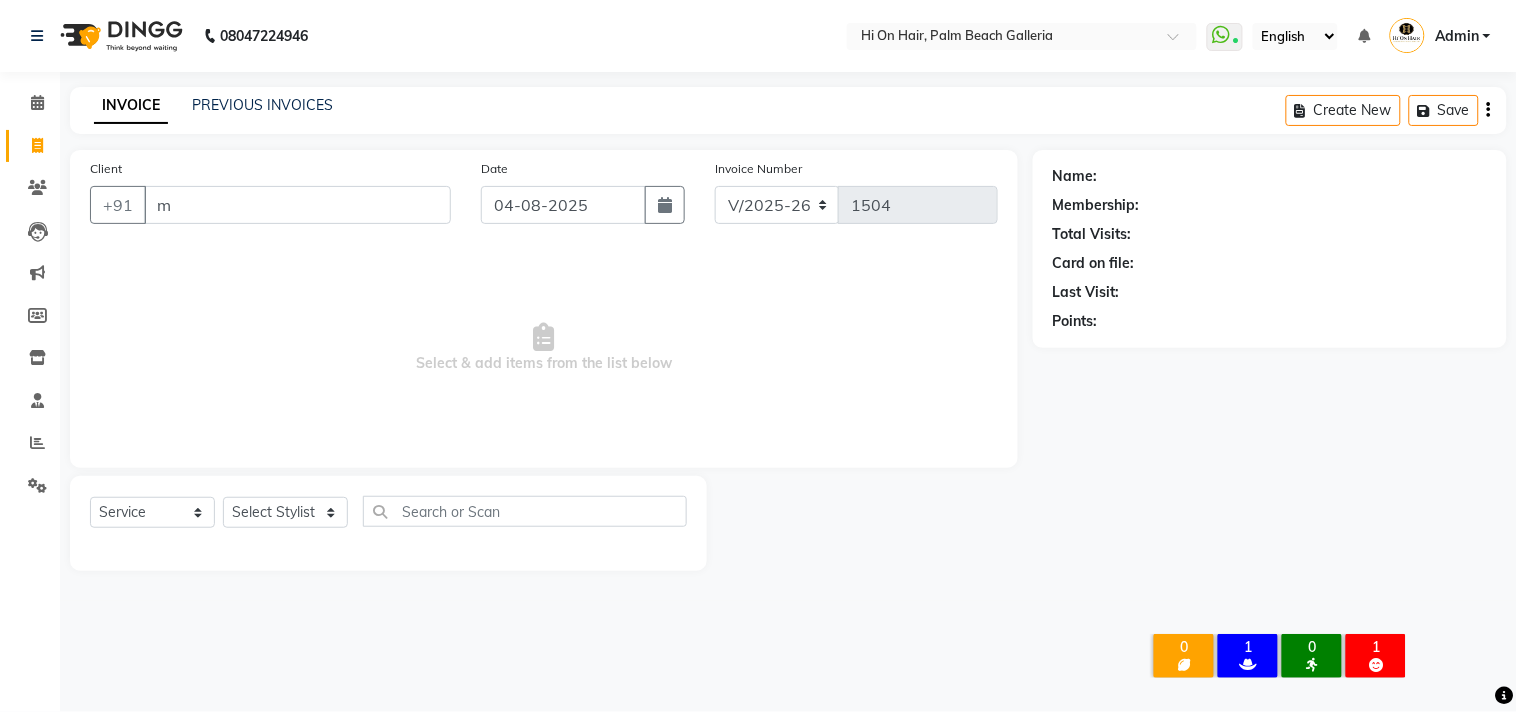 click on "1
Touch-up Client" at bounding box center [1248, 656] 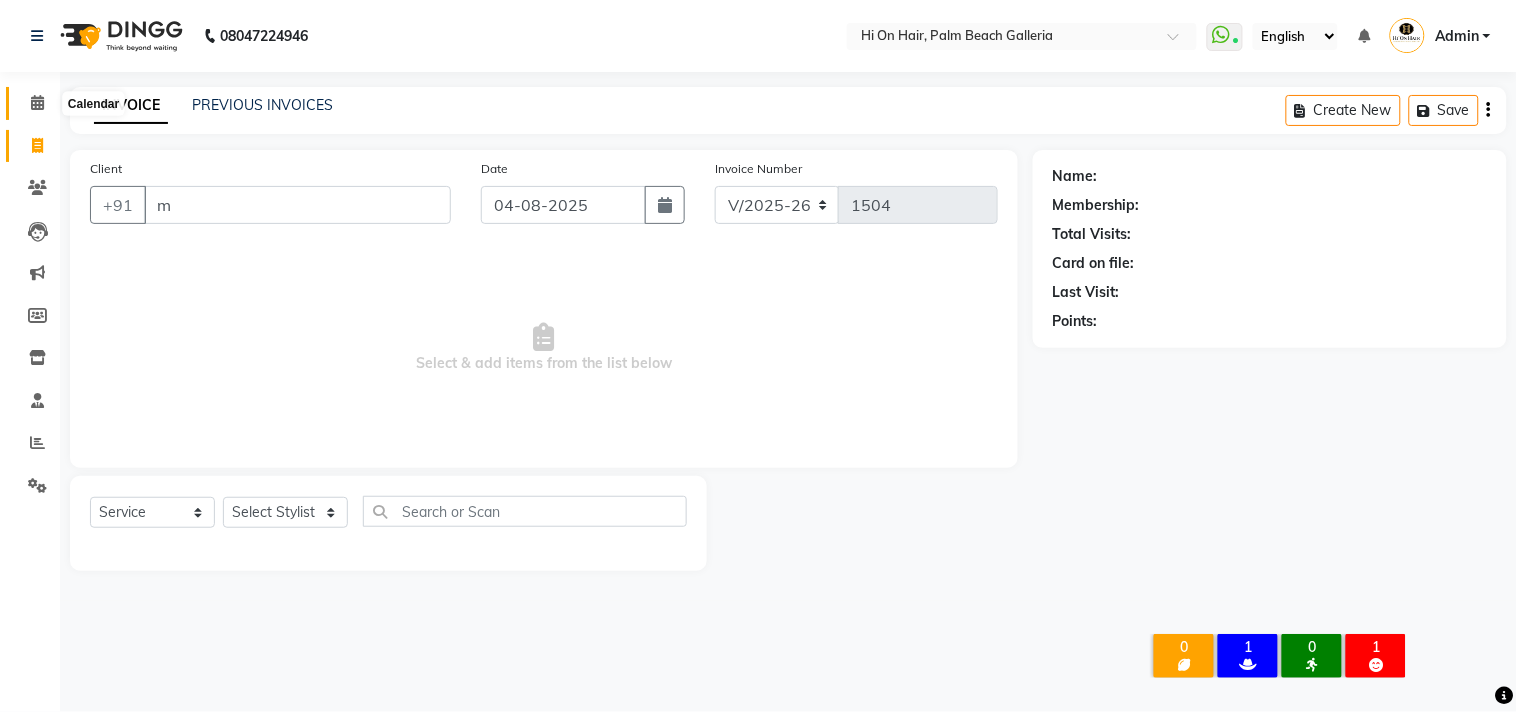 click 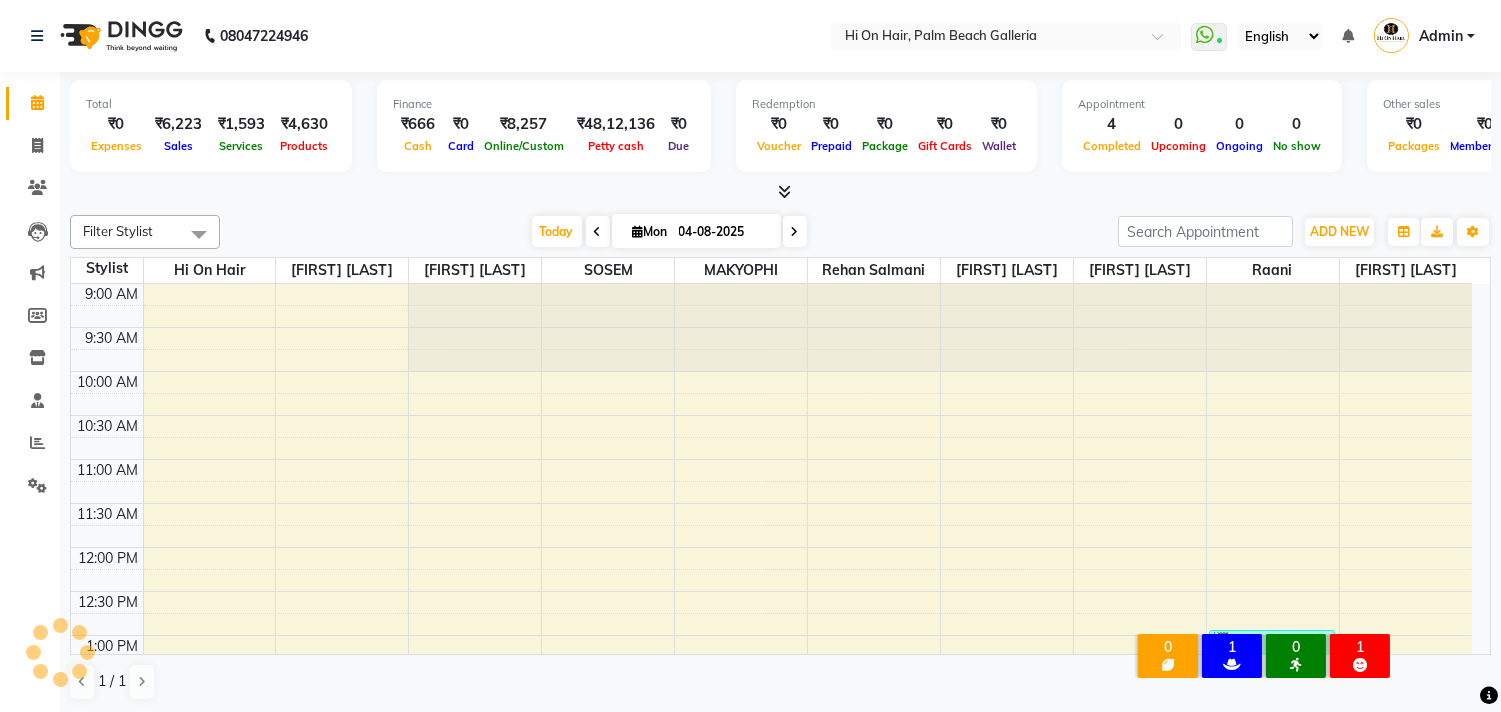 scroll, scrollTop: 0, scrollLeft: 0, axis: both 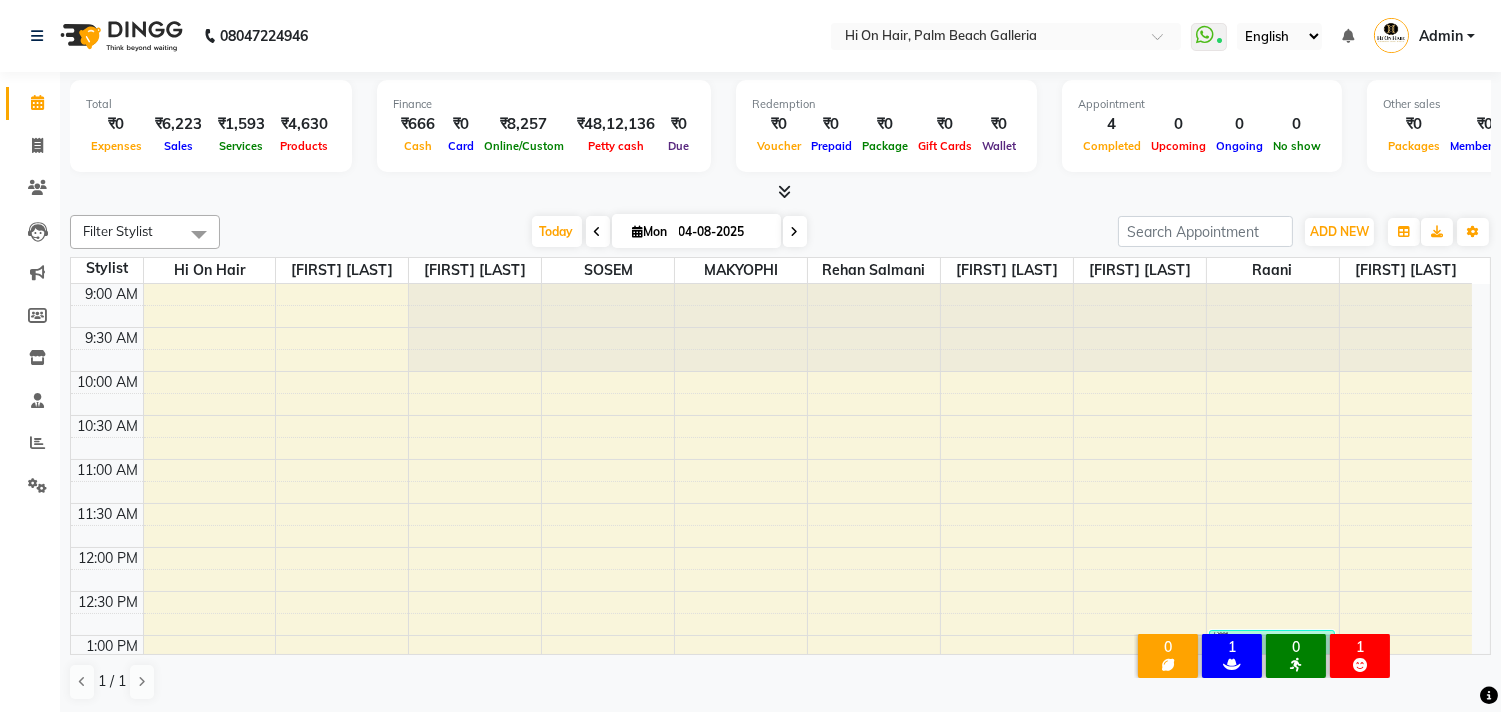 click on "1" at bounding box center (1232, 647) 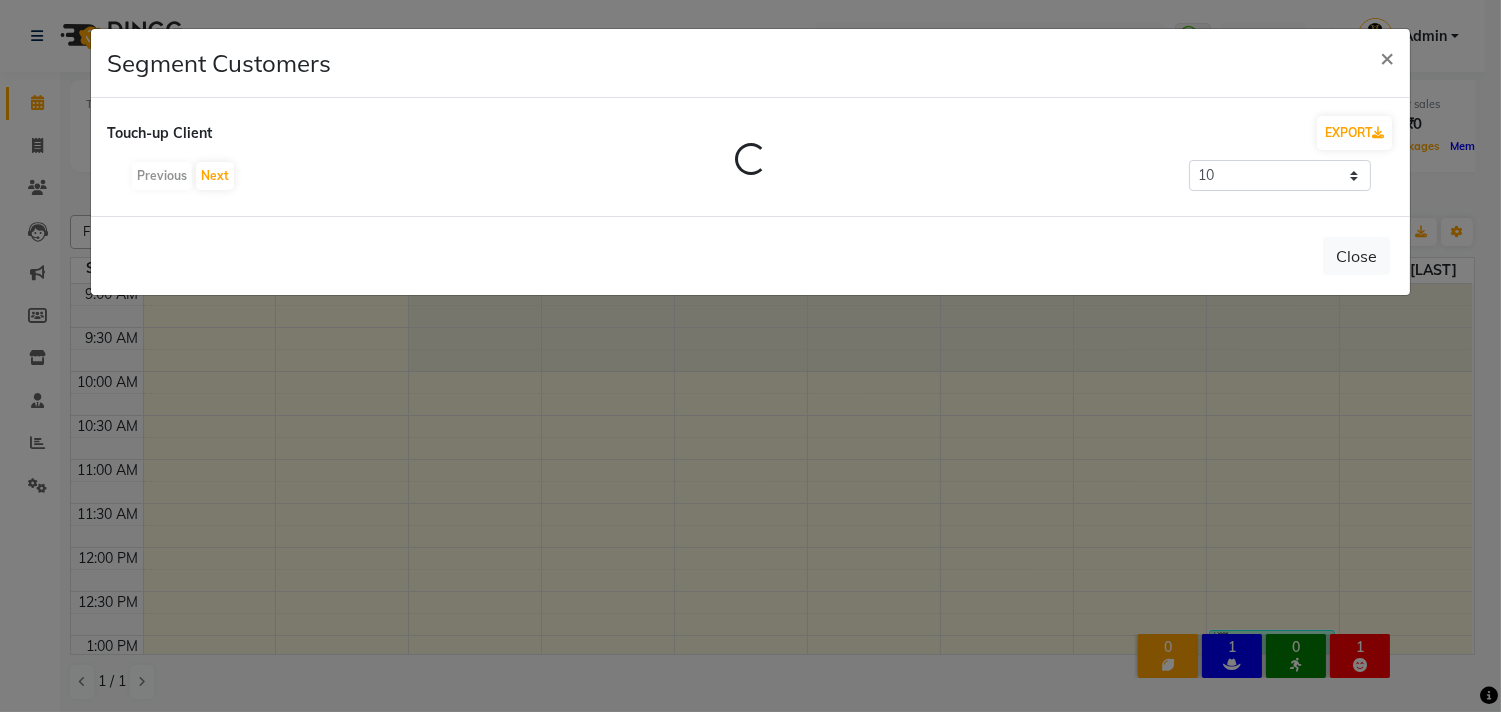 click on "Segment Customers ×  Touch-up Client  EXPORT Loading...  Previous   Next  10 50 100 500  Close" 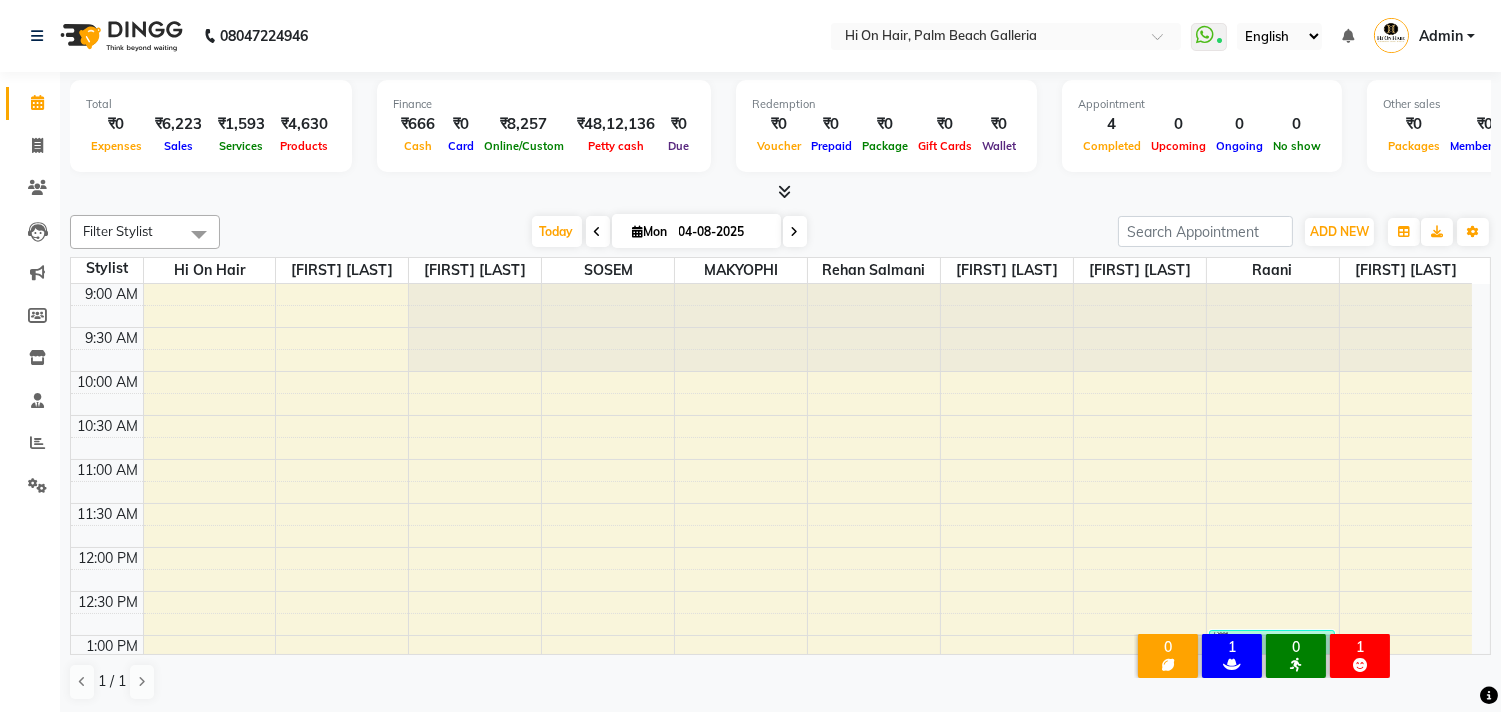 click on "1" at bounding box center [1232, 647] 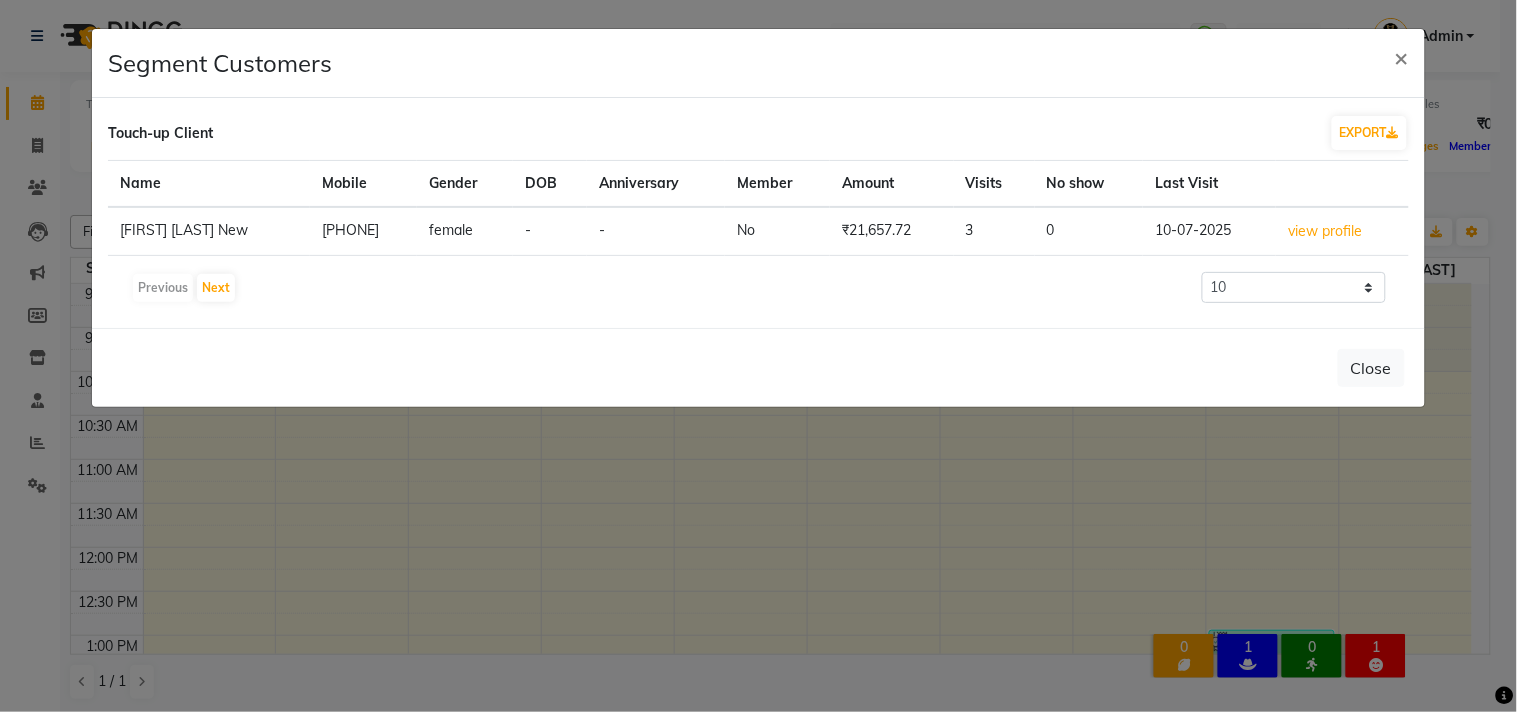 click on "Segment Customers ×  Touch-up Client  EXPORT Name Mobile Gender DOB Anniversary Member Amount Visits No show Last Visit [FIRST] [LAST] New [PHONE] female - - No ₹21,657.72 3 0 10-07-2025 view profile   Previous   Next  10 50 100 500  Close" 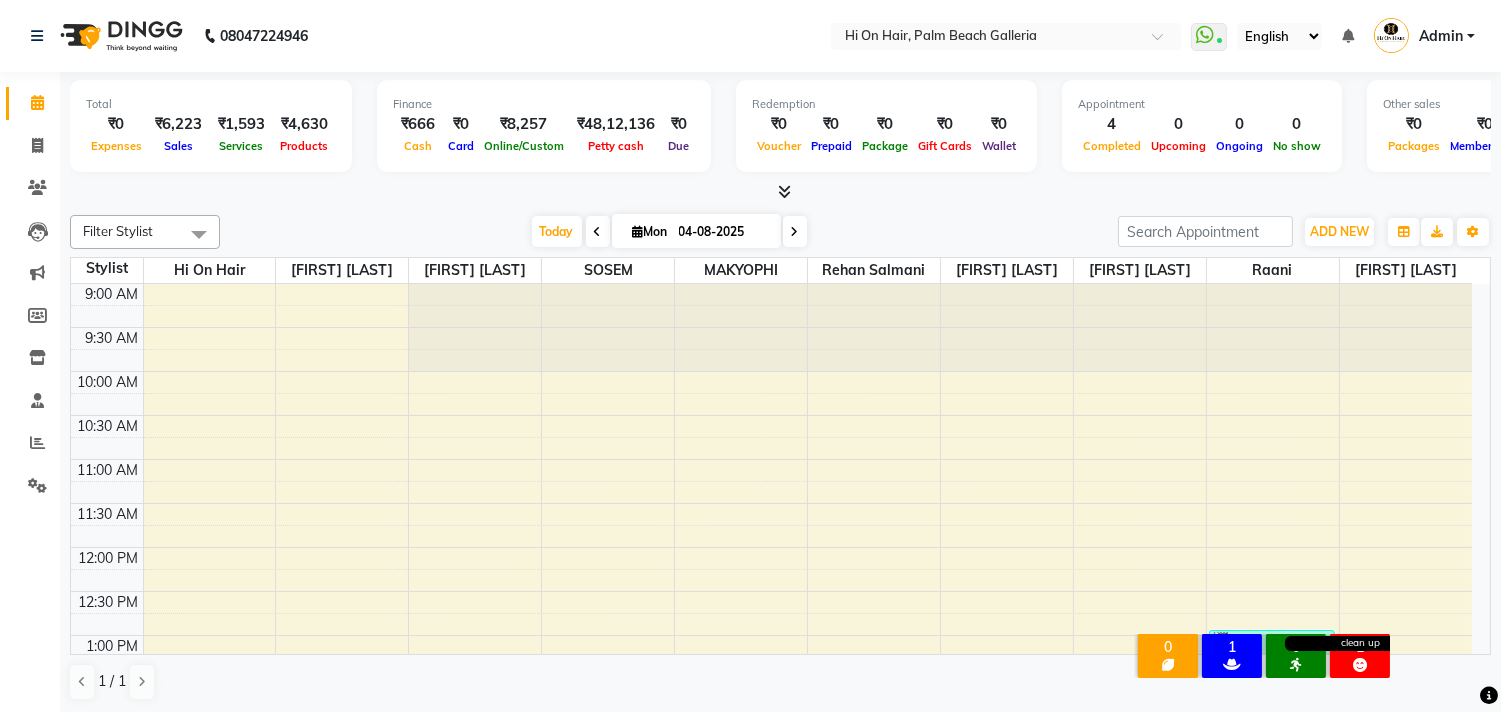 click on "clean up" at bounding box center (1360, 665) 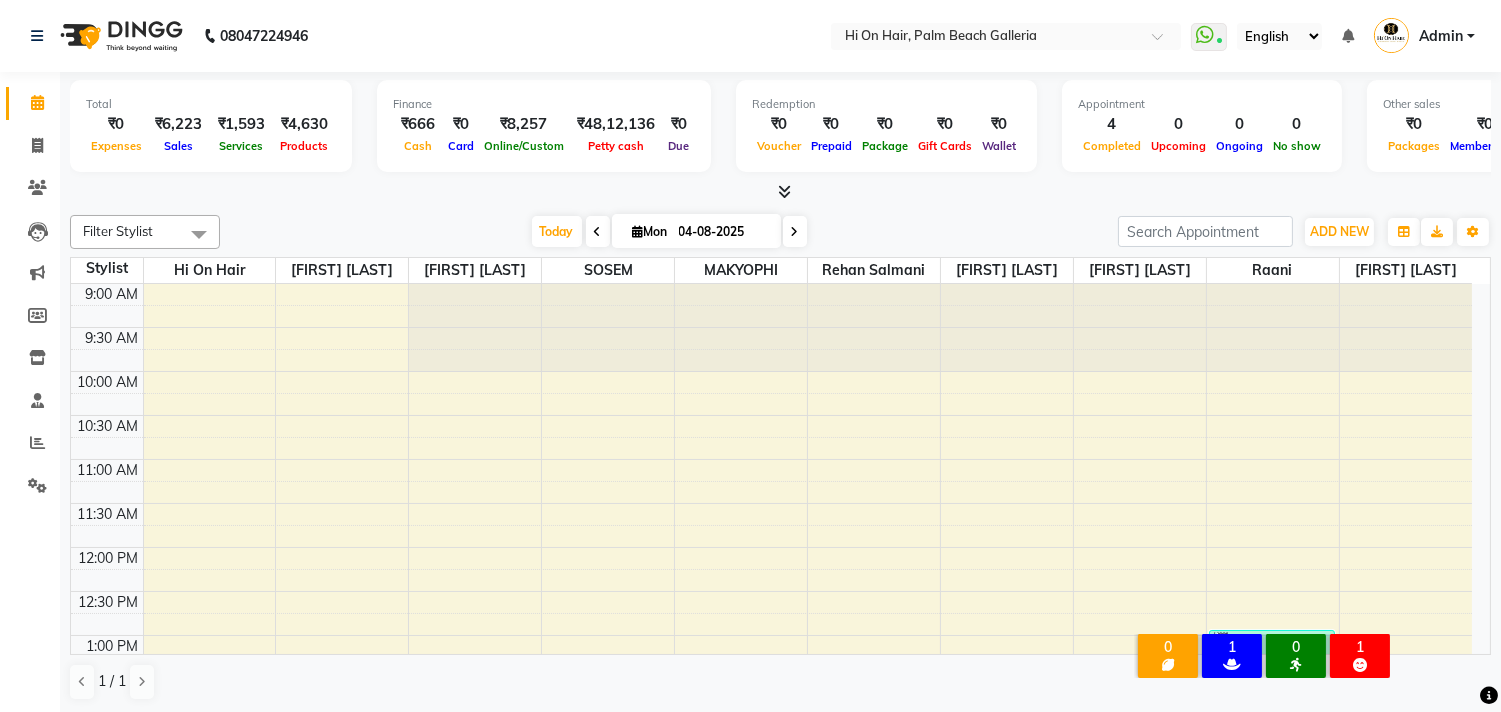 click on "1" at bounding box center [1360, 647] 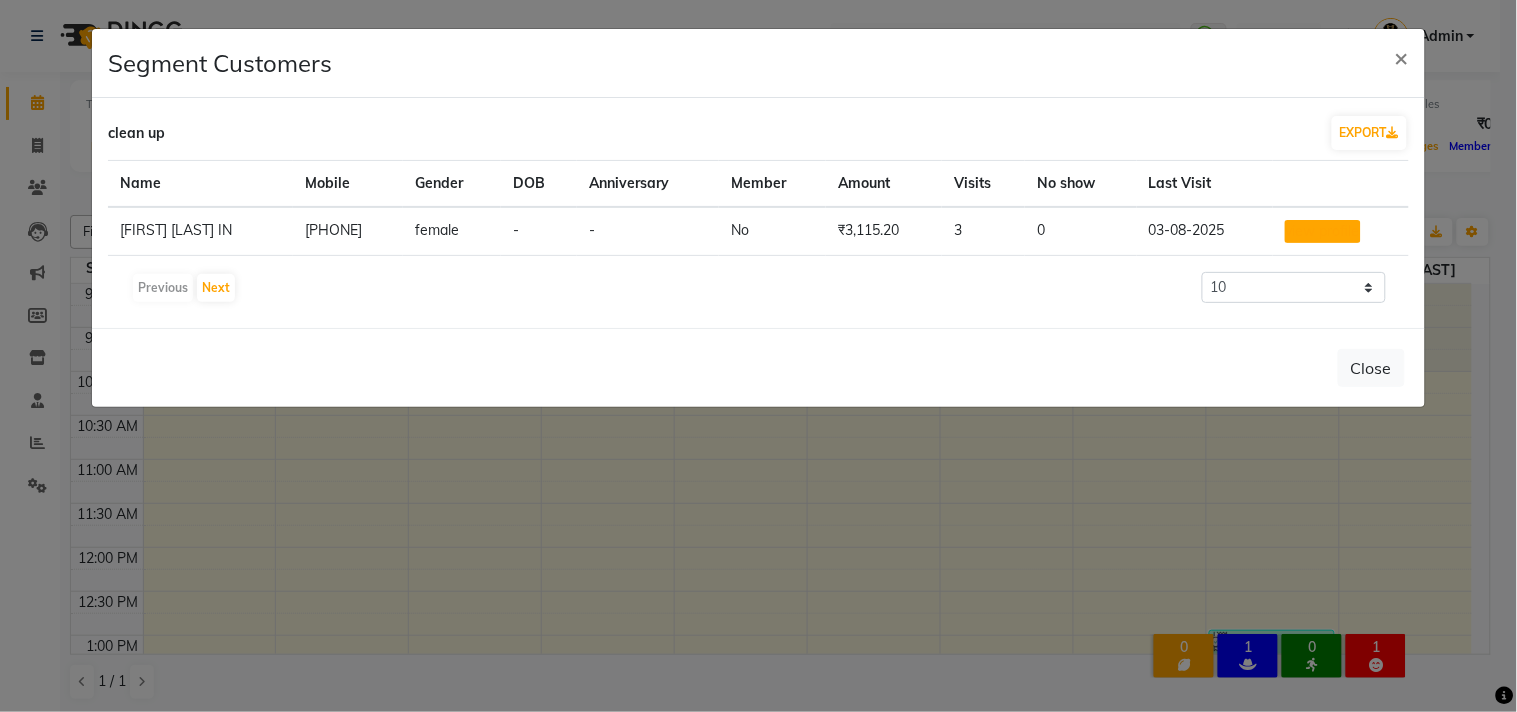 click on "view profile" 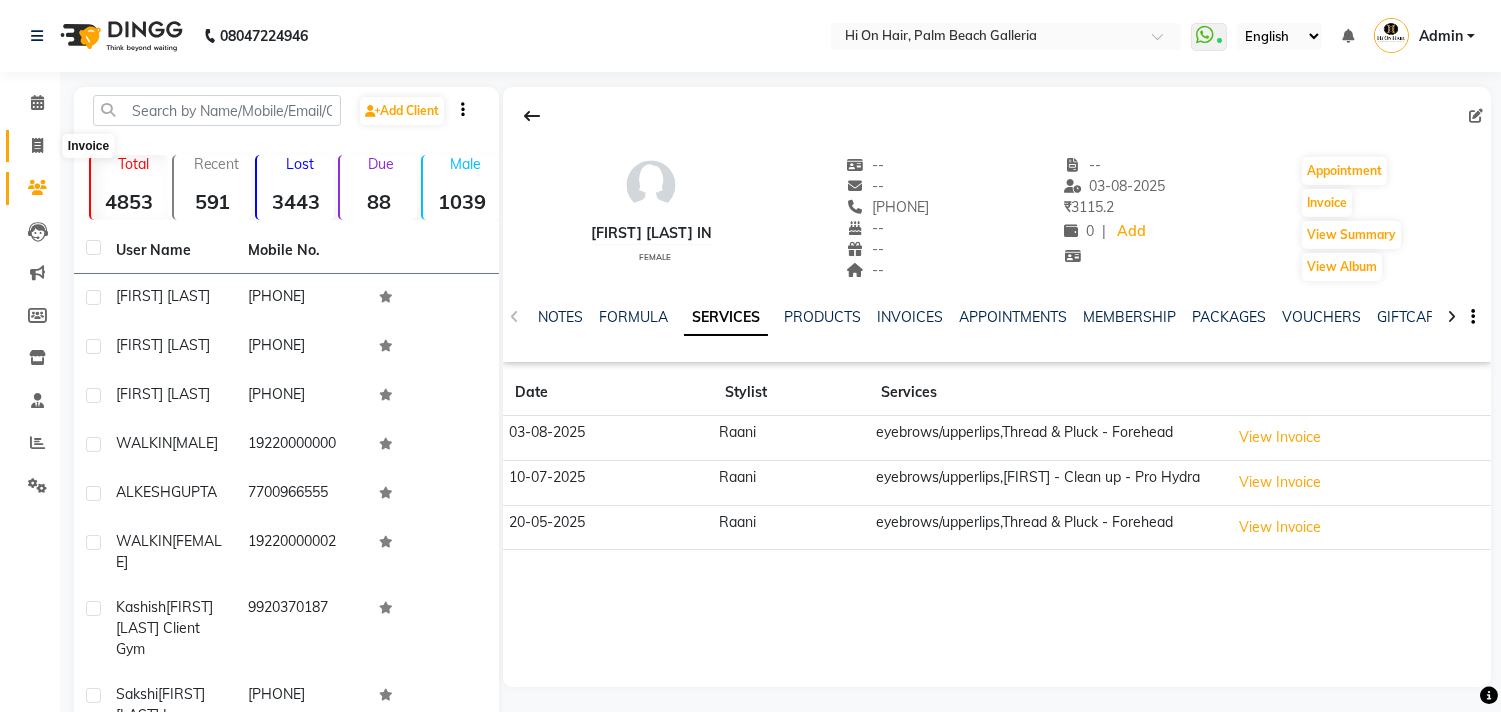 click 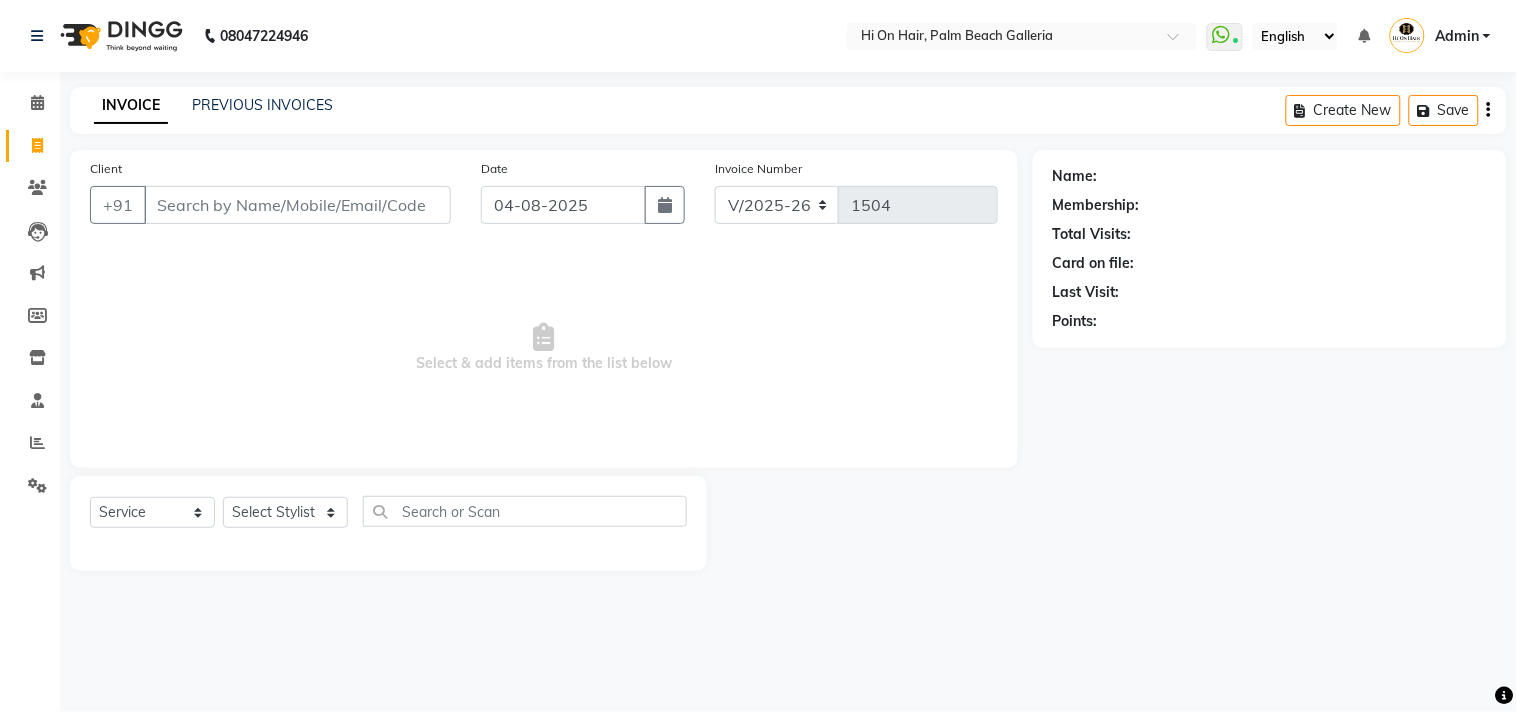 click on "Client" at bounding box center [297, 205] 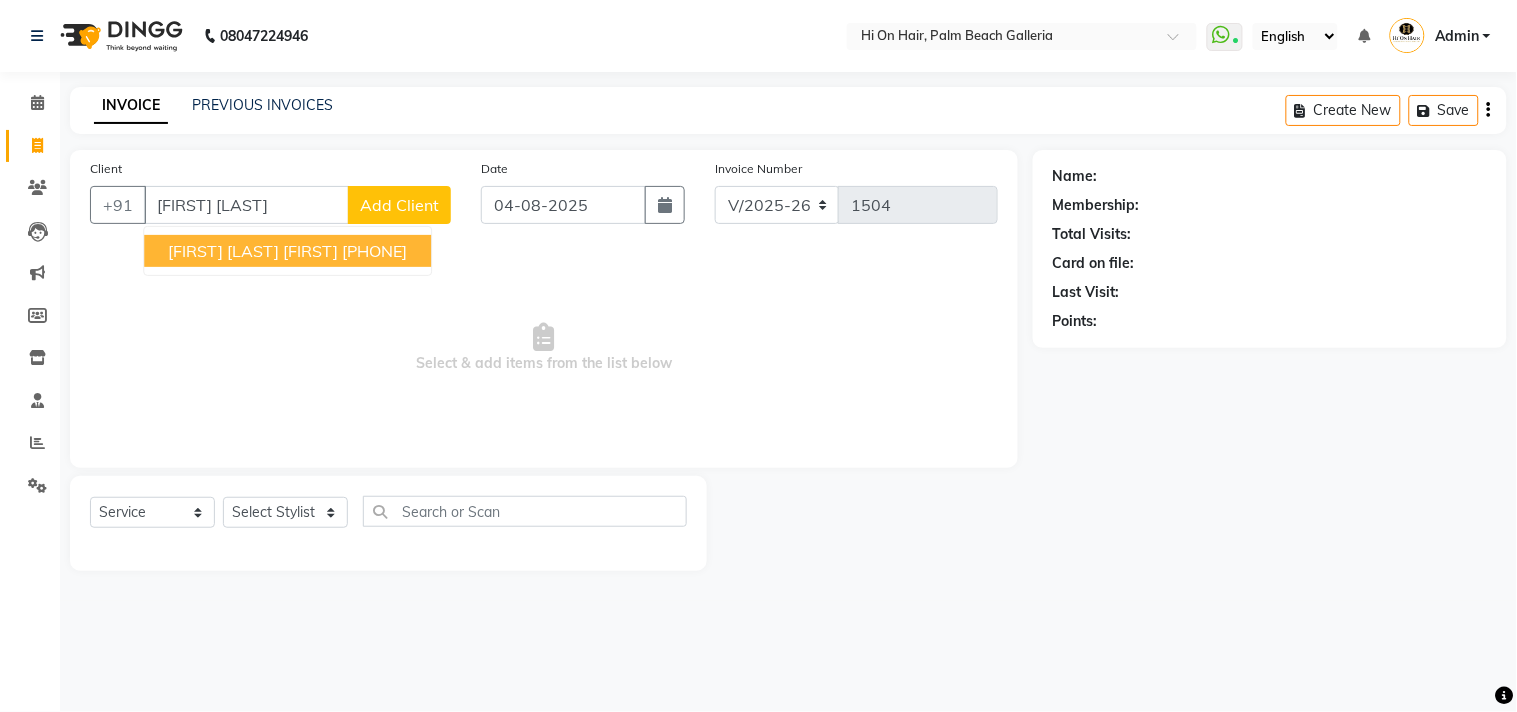 click on "[FIRST] [LAST] [FIRST]" at bounding box center (253, 251) 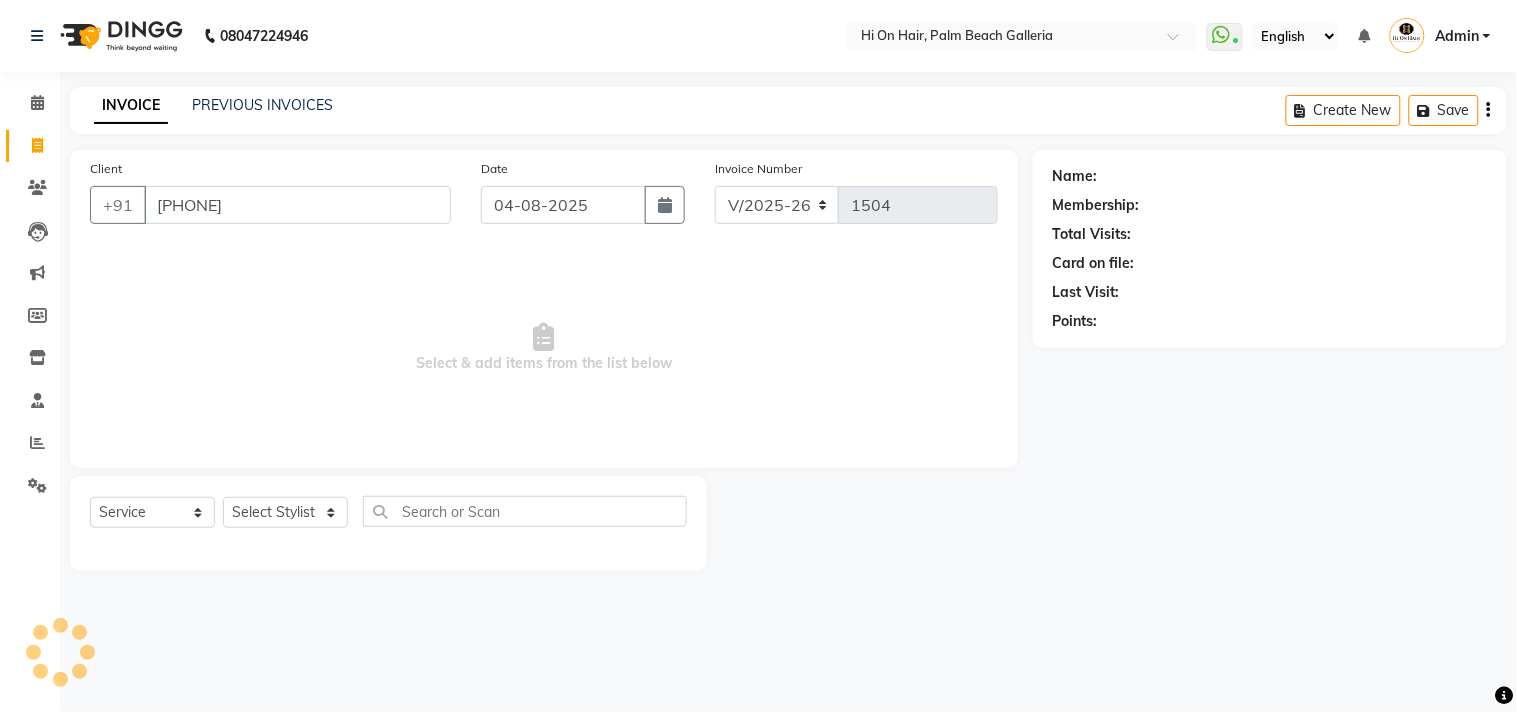 type on "[PHONE]" 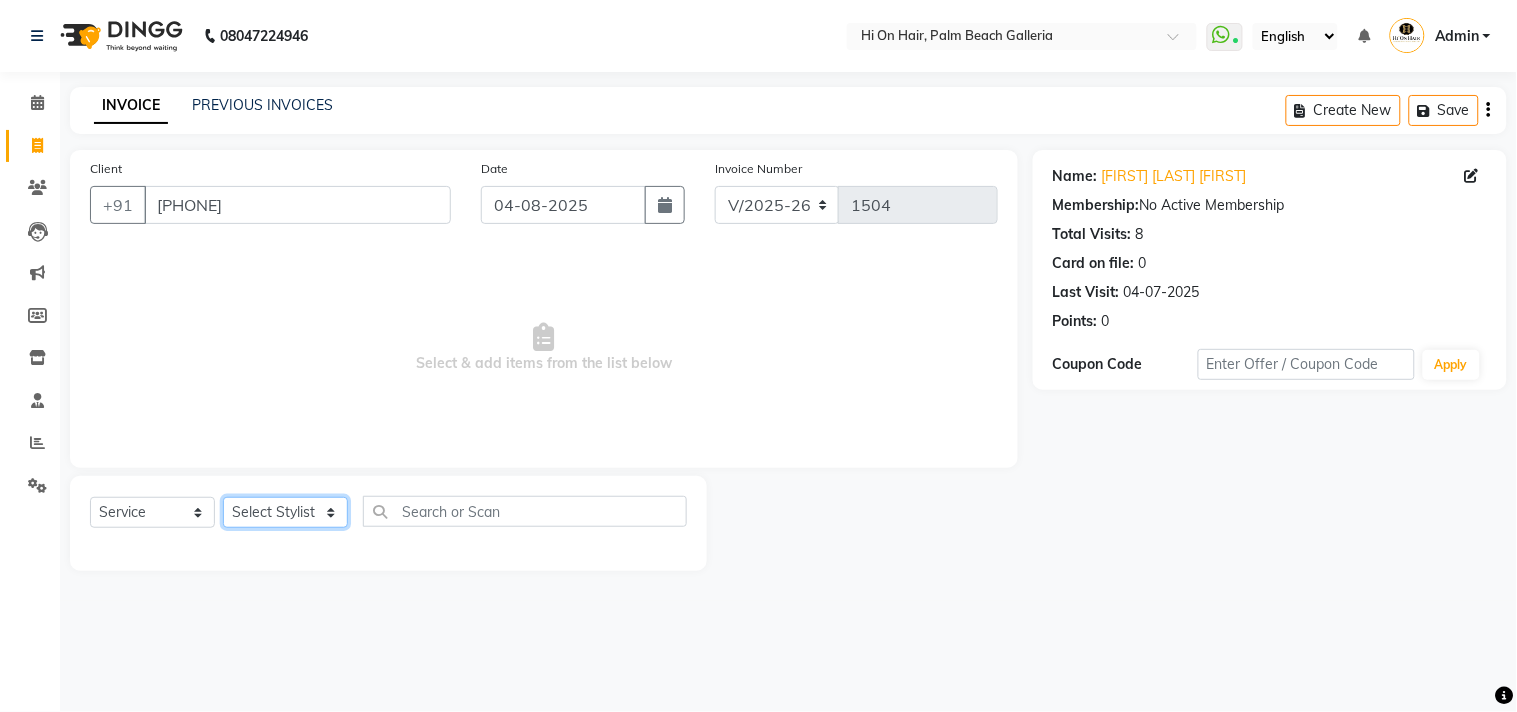 click on "Select Stylist Alim Kaldane Anwar Laskar Hi On Hair MAKYOPHI Pankaj Thakur Poonam Nalawade Raani Rasika  Shelar Rehan Salmani Saba Shaikh Sana Shaikh SOSEM Zeeshan Salmani" 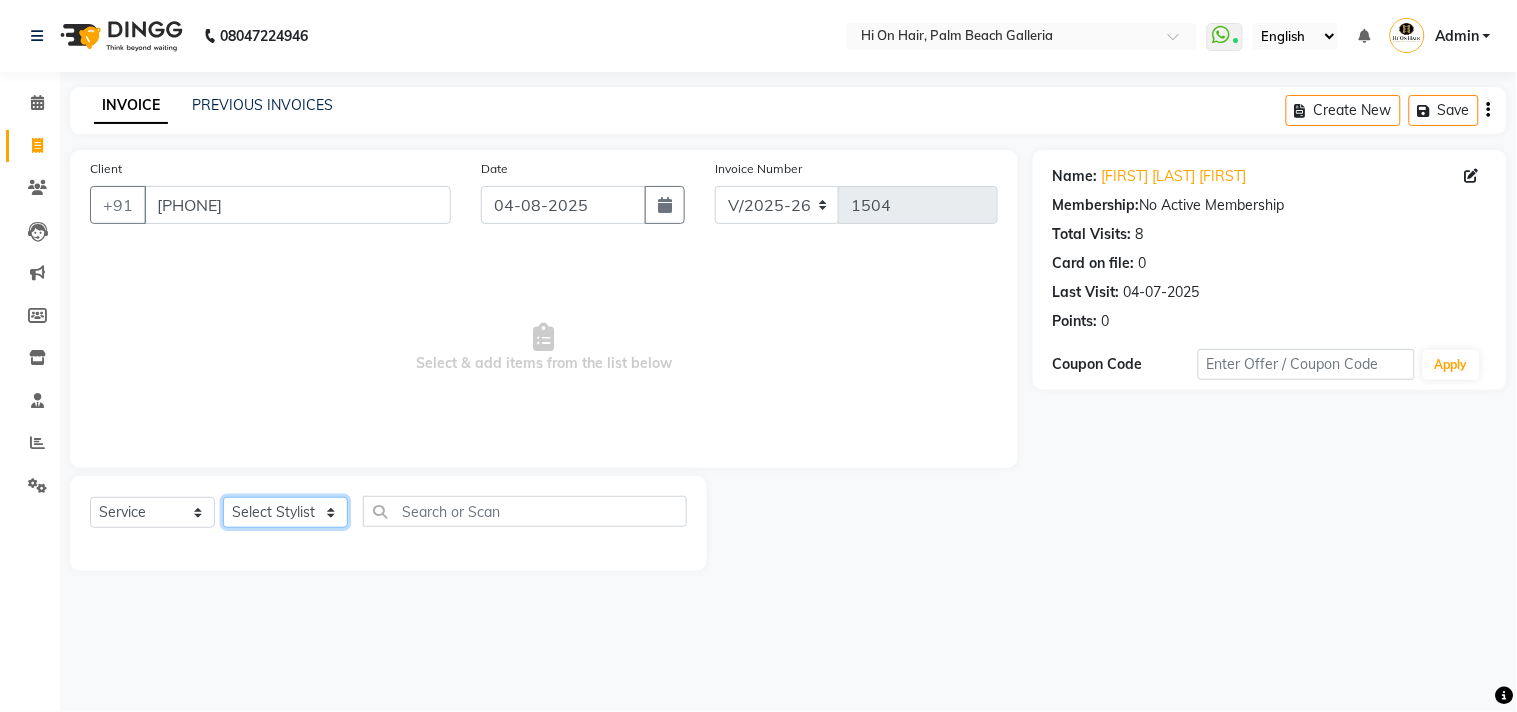 select on "29610" 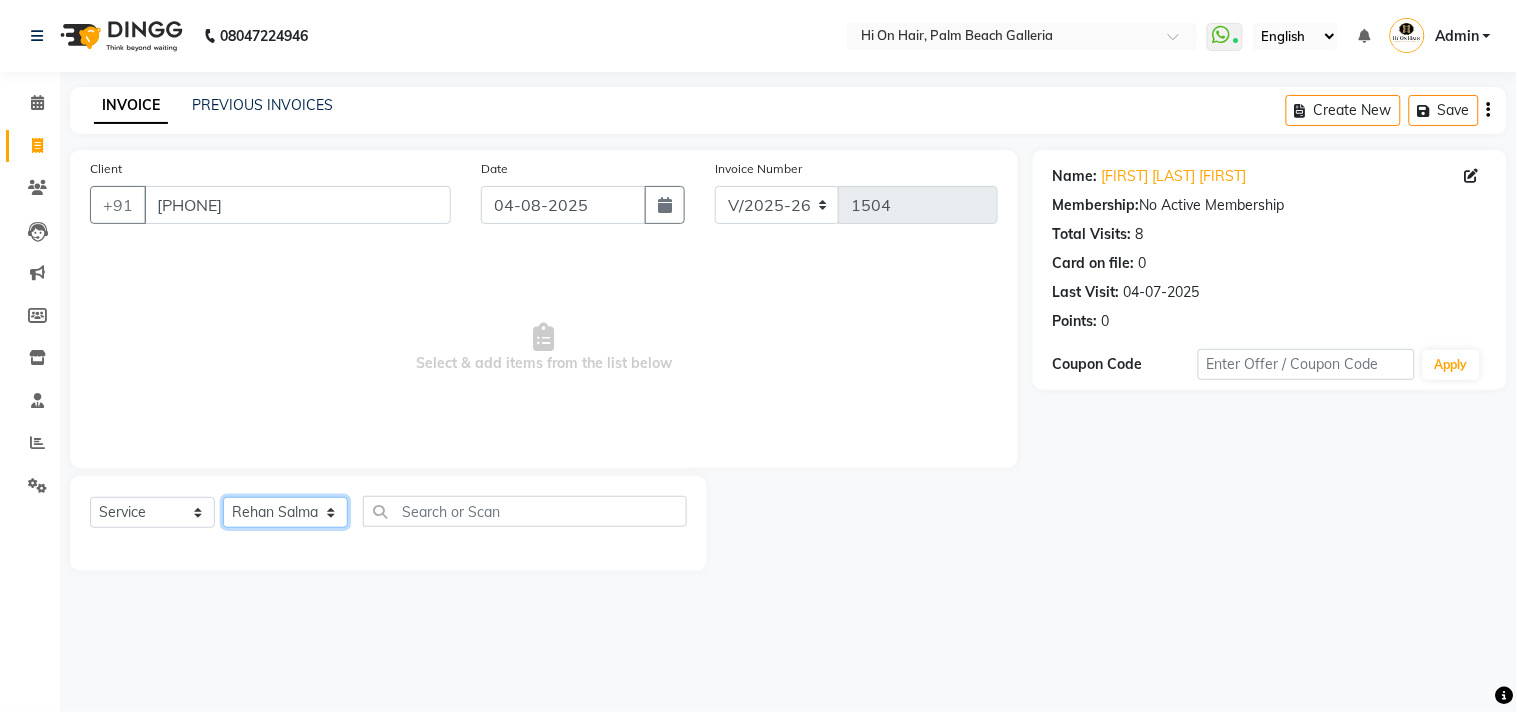 click on "Select Stylist Alim Kaldane Anwar Laskar Hi On Hair MAKYOPHI Pankaj Thakur Poonam Nalawade Raani Rasika  Shelar Rehan Salmani Saba Shaikh Sana Shaikh SOSEM Zeeshan Salmani" 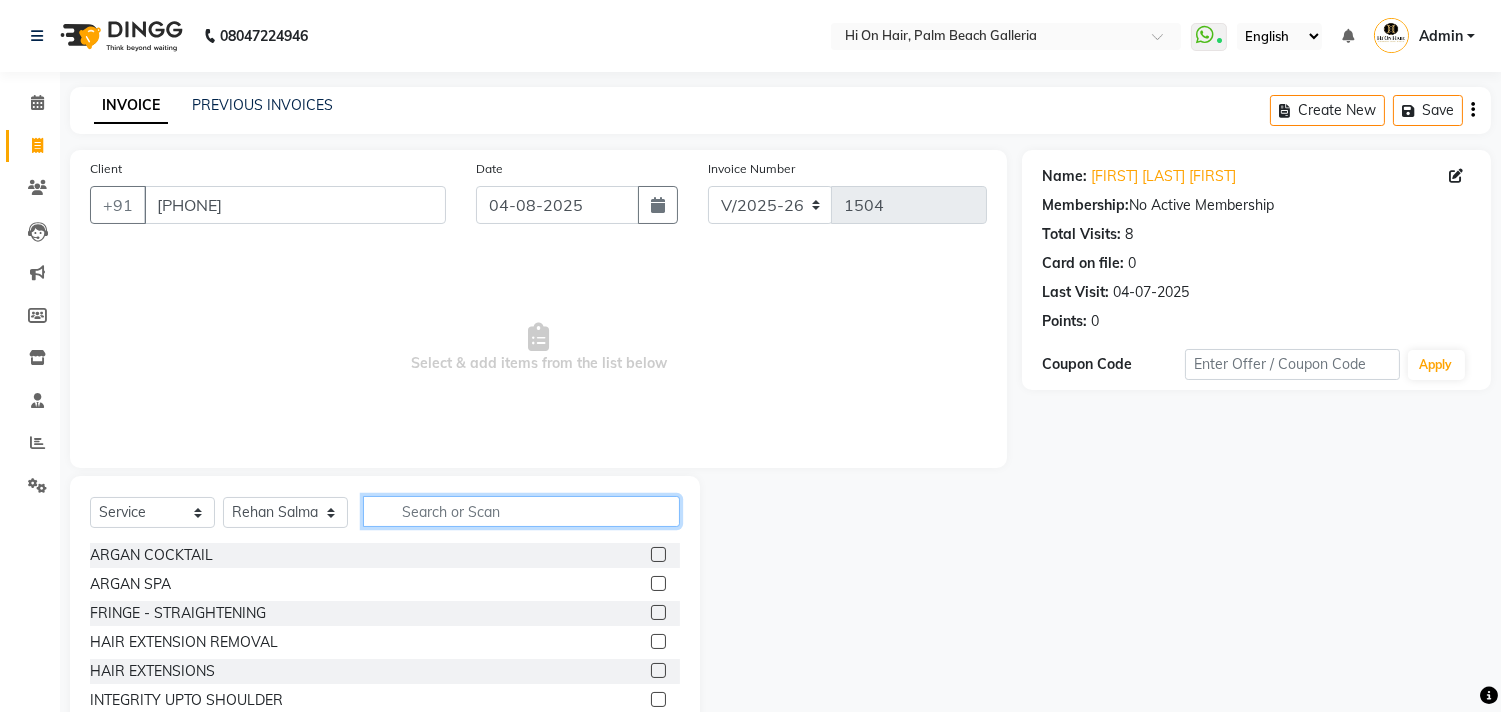 click 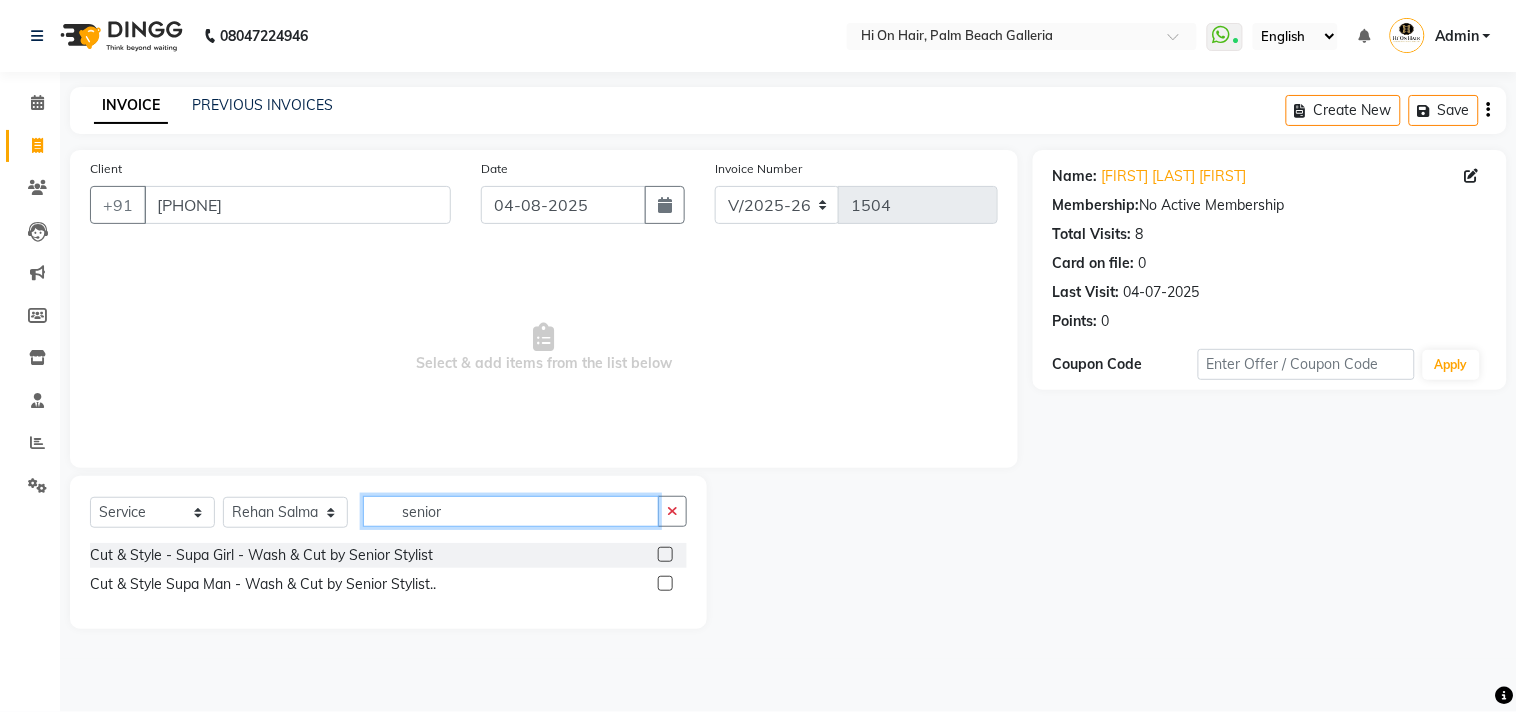 type on "senior" 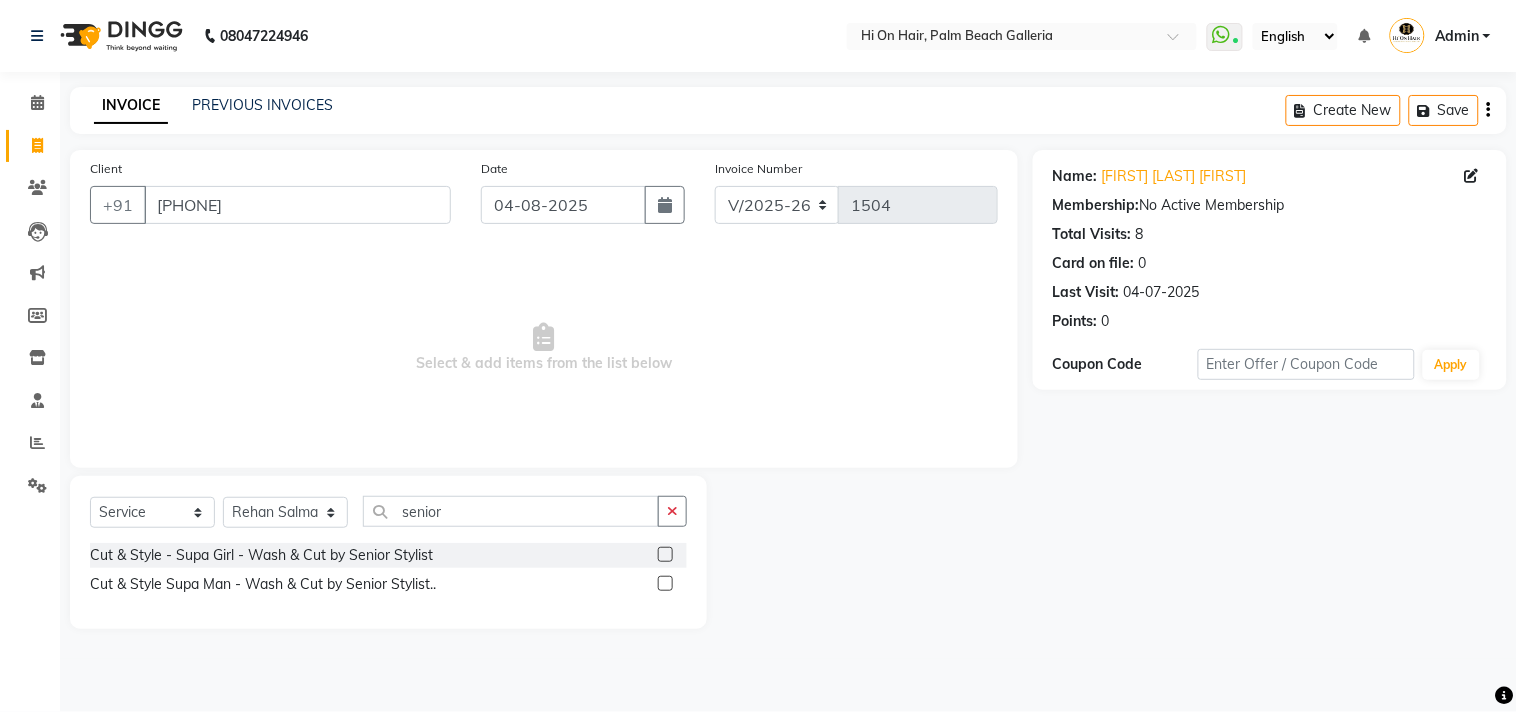click 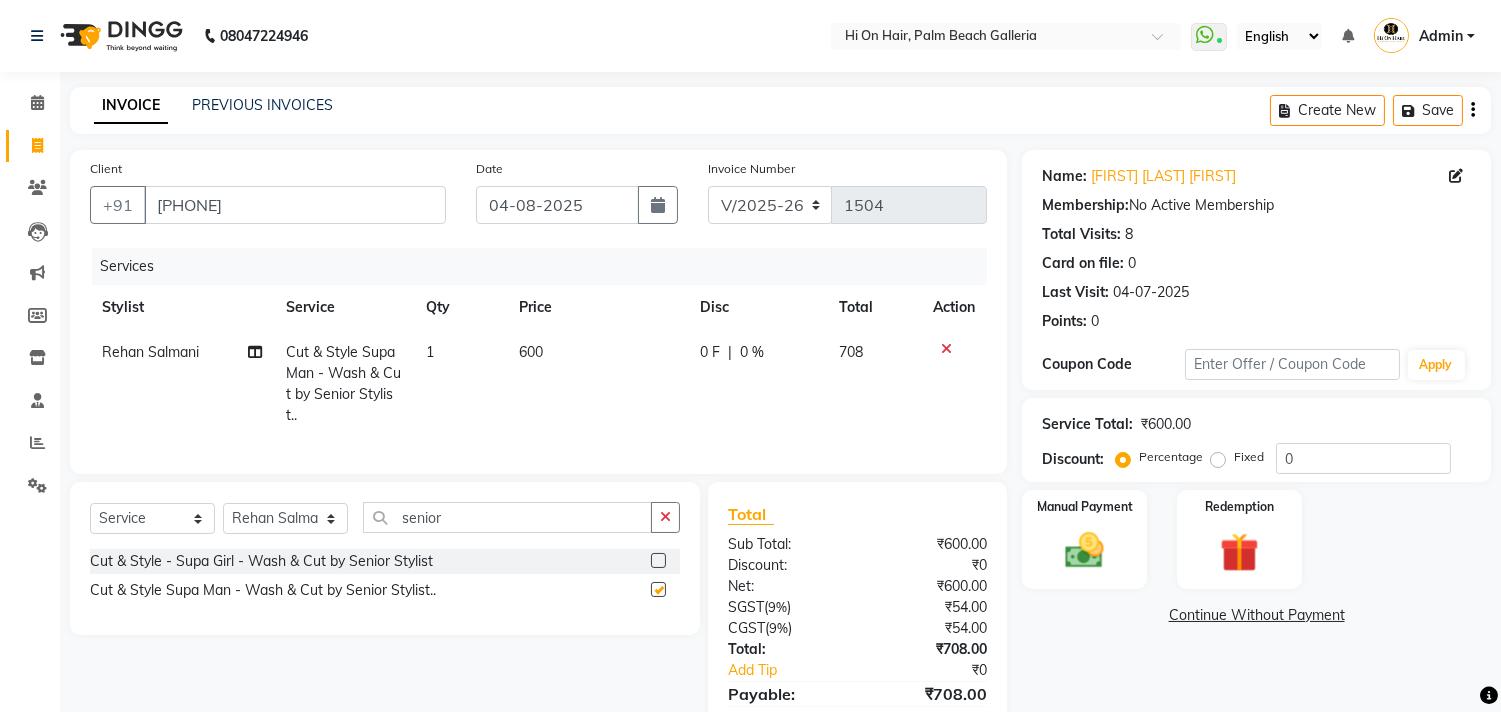 checkbox on "false" 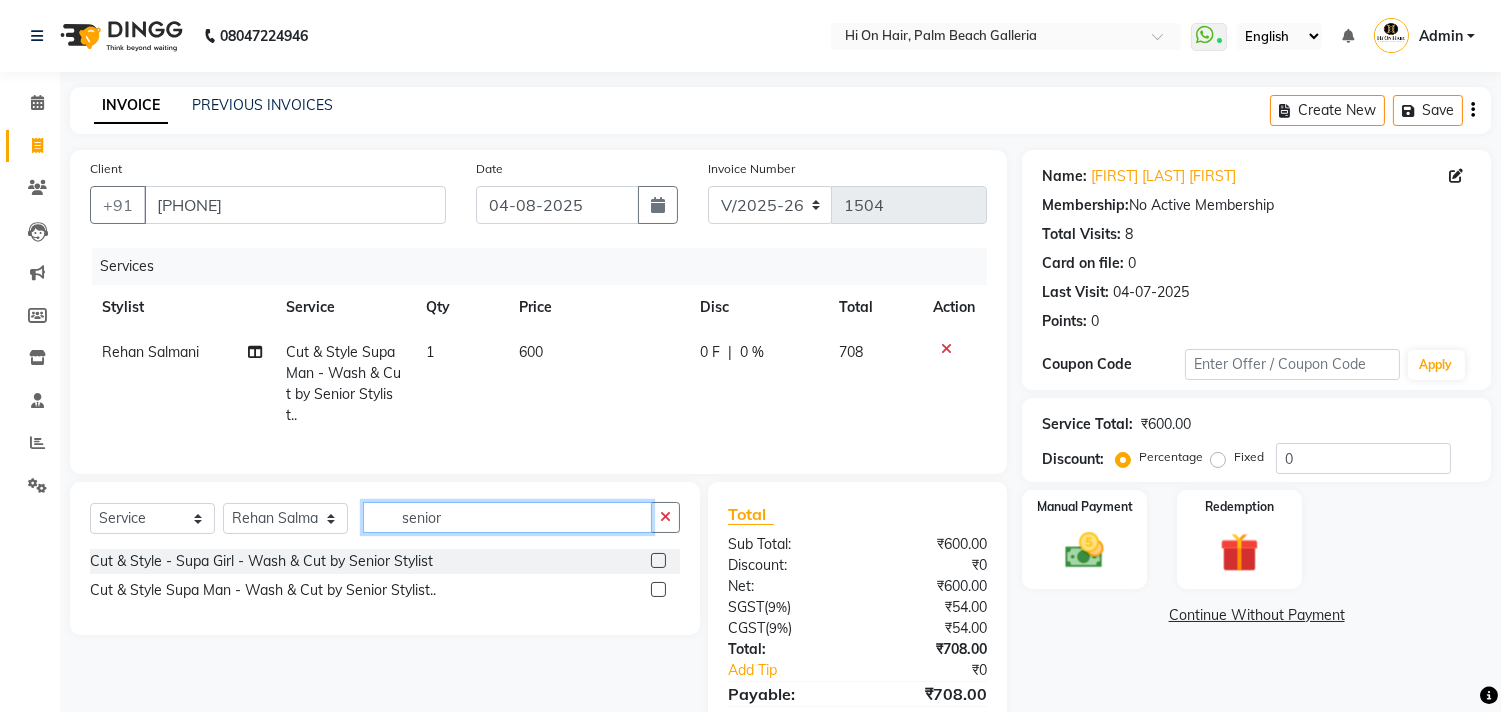 click on "senior" 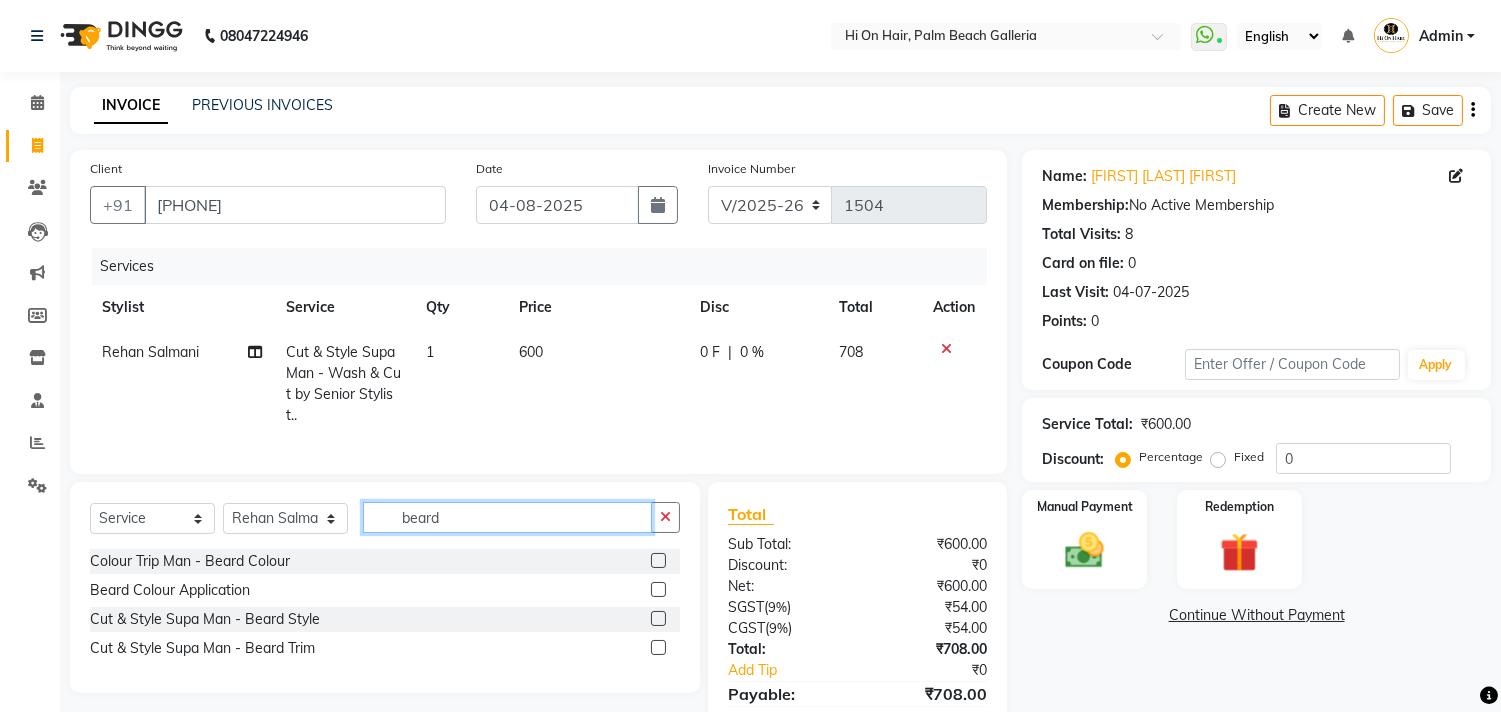 type on "beard" 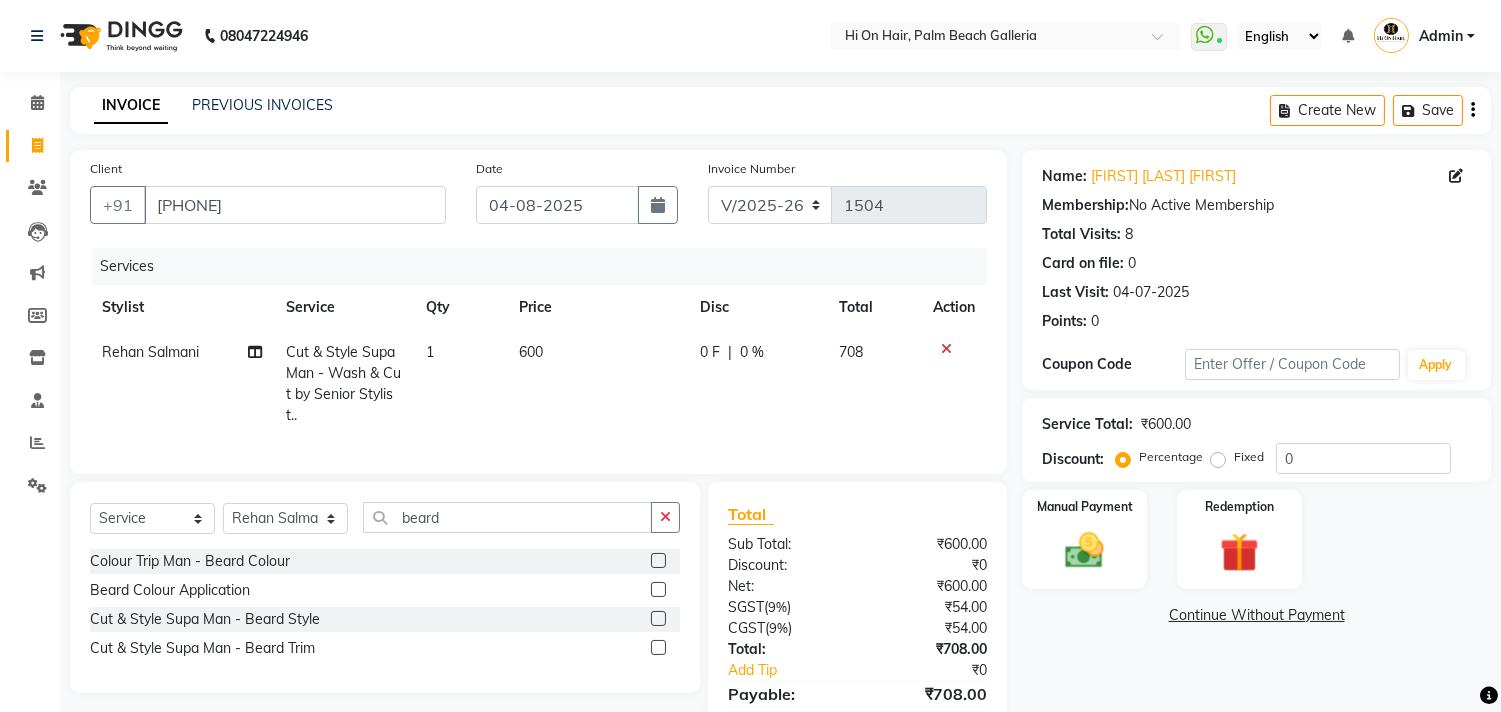 click 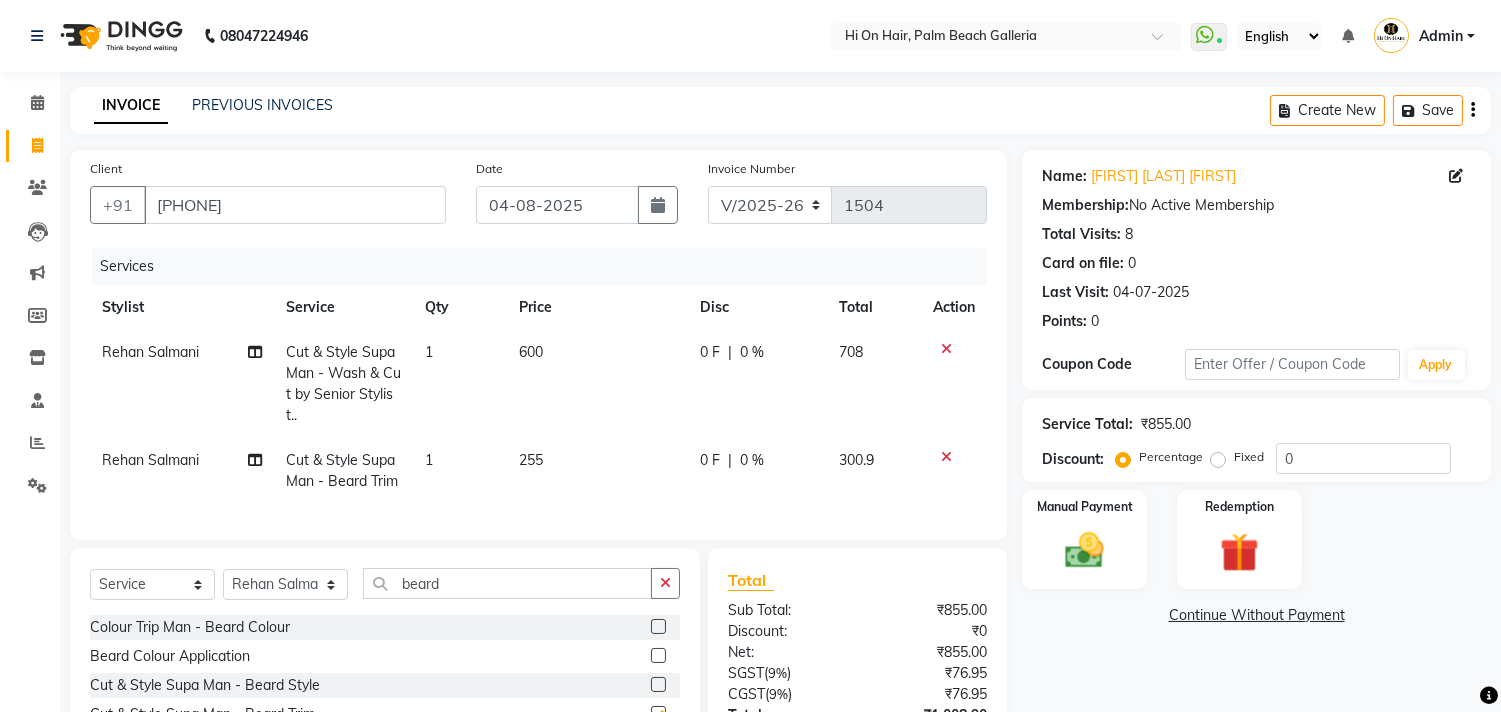 checkbox on "false" 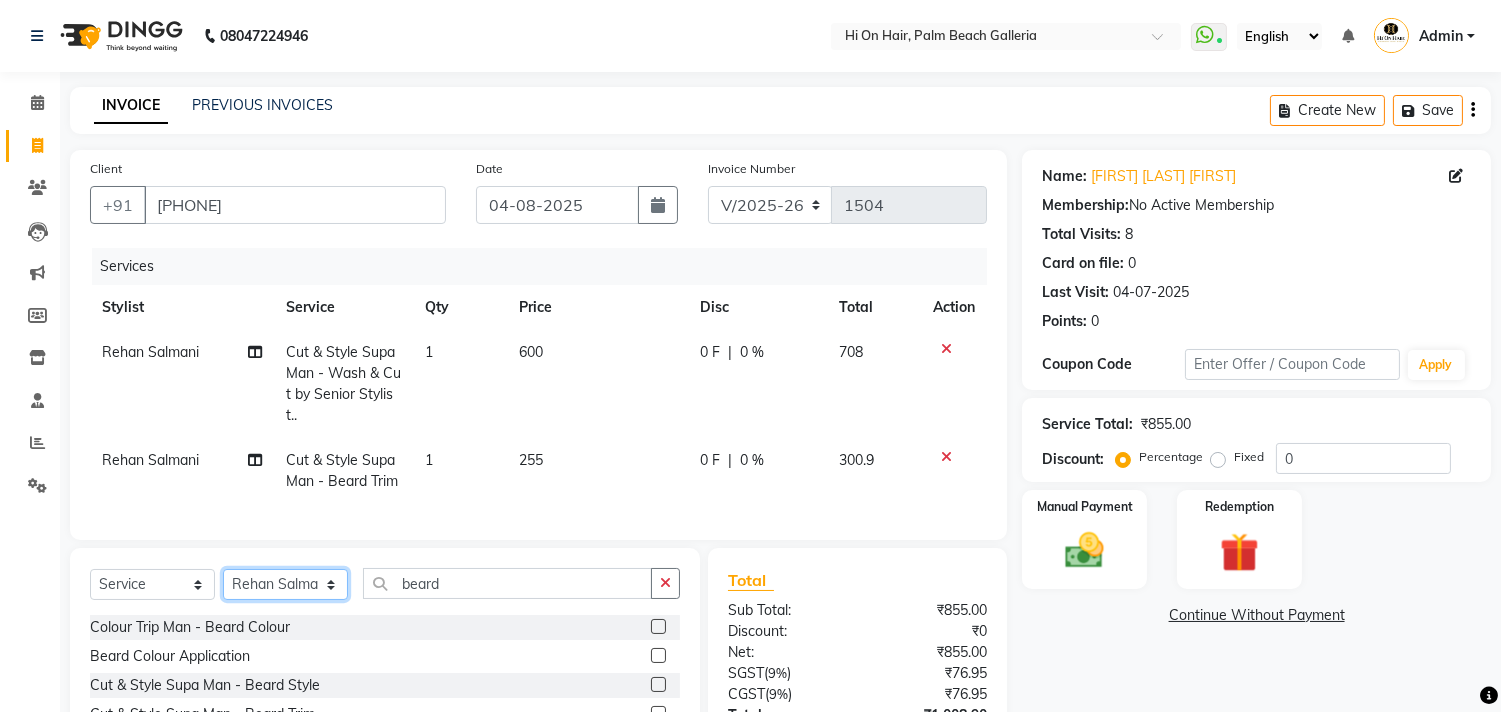 click on "Select Stylist Alim Kaldane Anwar Laskar Hi On Hair MAKYOPHI Pankaj Thakur Poonam Nalawade Raani Rasika  Shelar Rehan Salmani Saba Shaikh Sana Shaikh SOSEM Zeeshan Salmani" 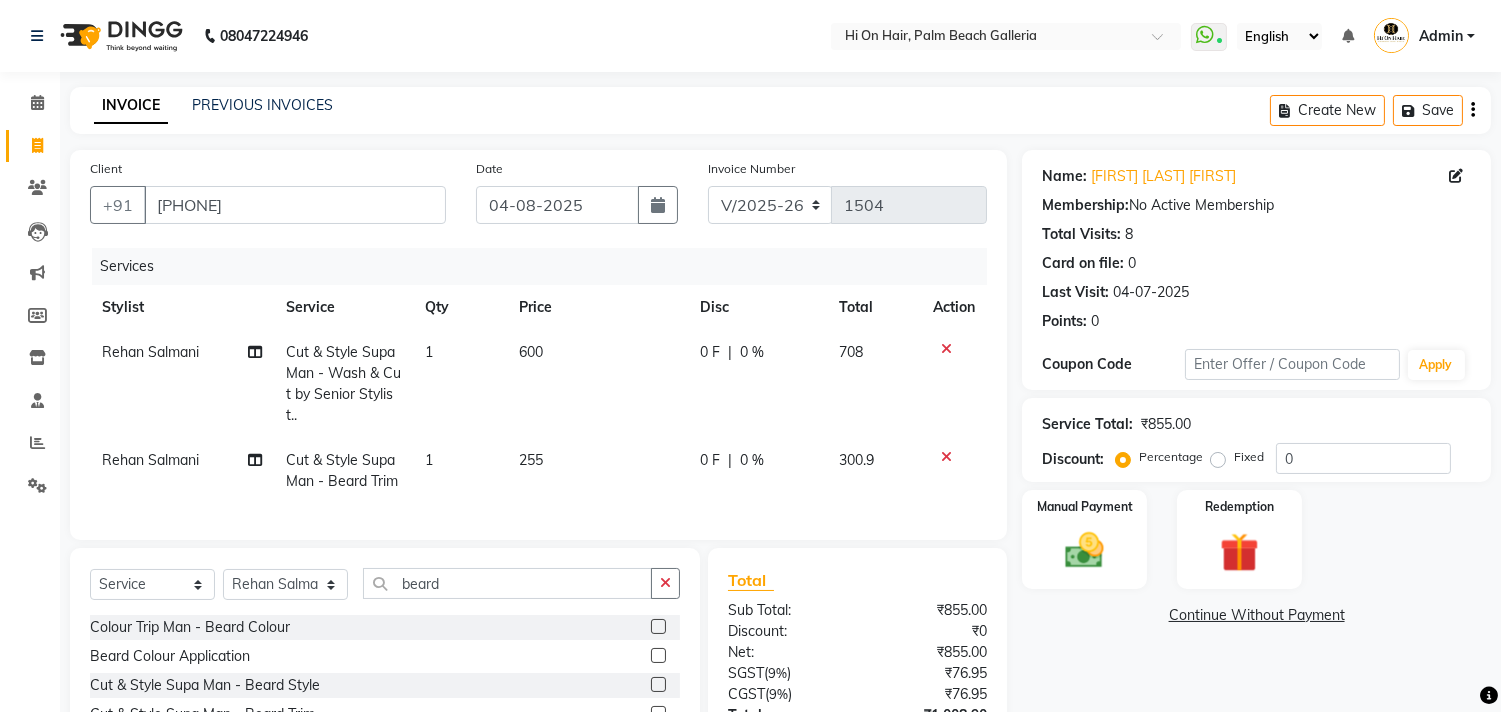 click on "Select  Service  Product  Membership  Package Voucher Prepaid Gift Card  Select Stylist [FIRST] [LAST] [FIRST] [LAST] Hi On Hair MAKYOPHI [FIRST] [LAST] [FIRST] [LAST] Raani [FIRST] [LAST] [FIRST] [LAST] [FIRST] [LAST] [FIRST] [LAST] SOSEM [FIRST] [LAST] beard" 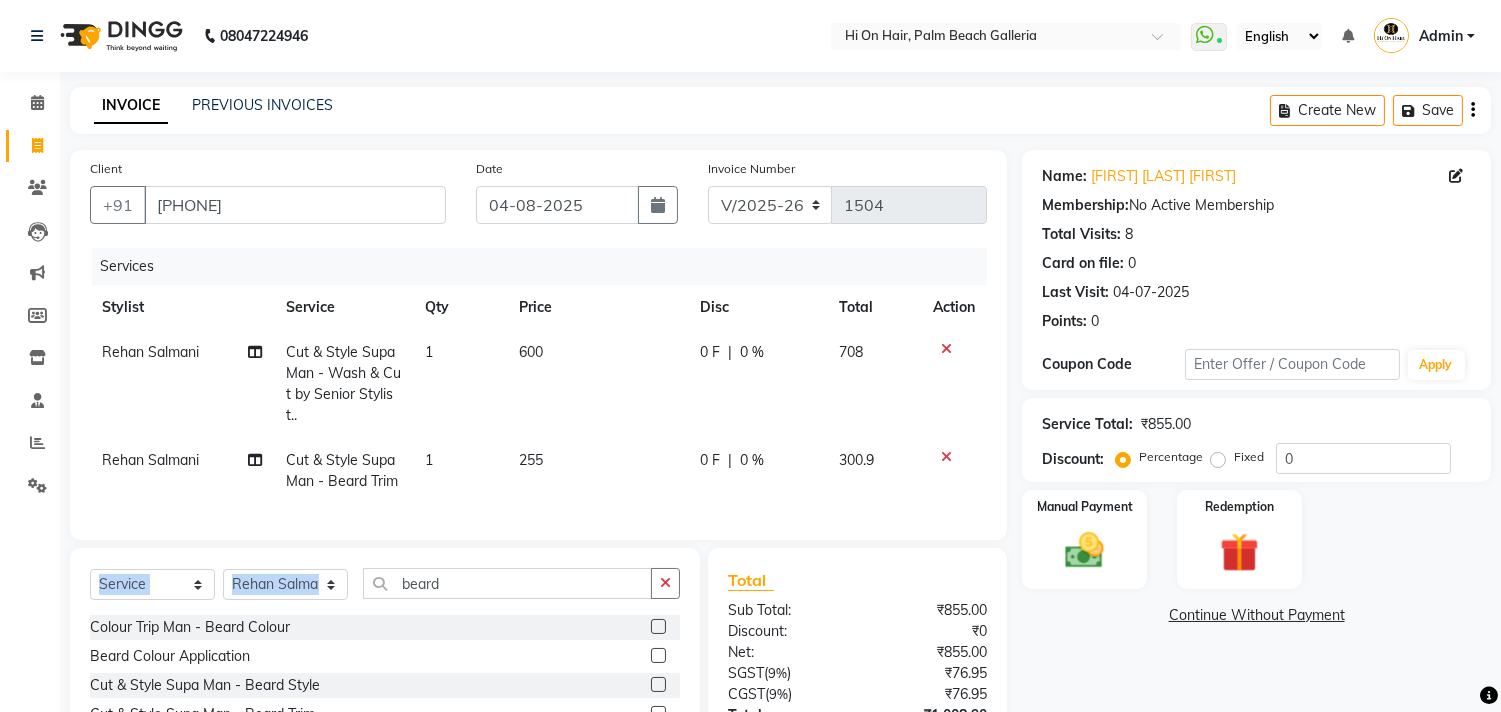 click on "Select  Service  Product  Membership  Package Voucher Prepaid Gift Card  Select Stylist [FIRST] [LAST] [FIRST] [LAST] Hi On Hair MAKYOPHI [FIRST] [LAST] [FIRST] [LAST] Raani [FIRST] [LAST] [FIRST] [LAST] [FIRST] [LAST] [FIRST] [LAST] SOSEM [FIRST] [LAST] beard" 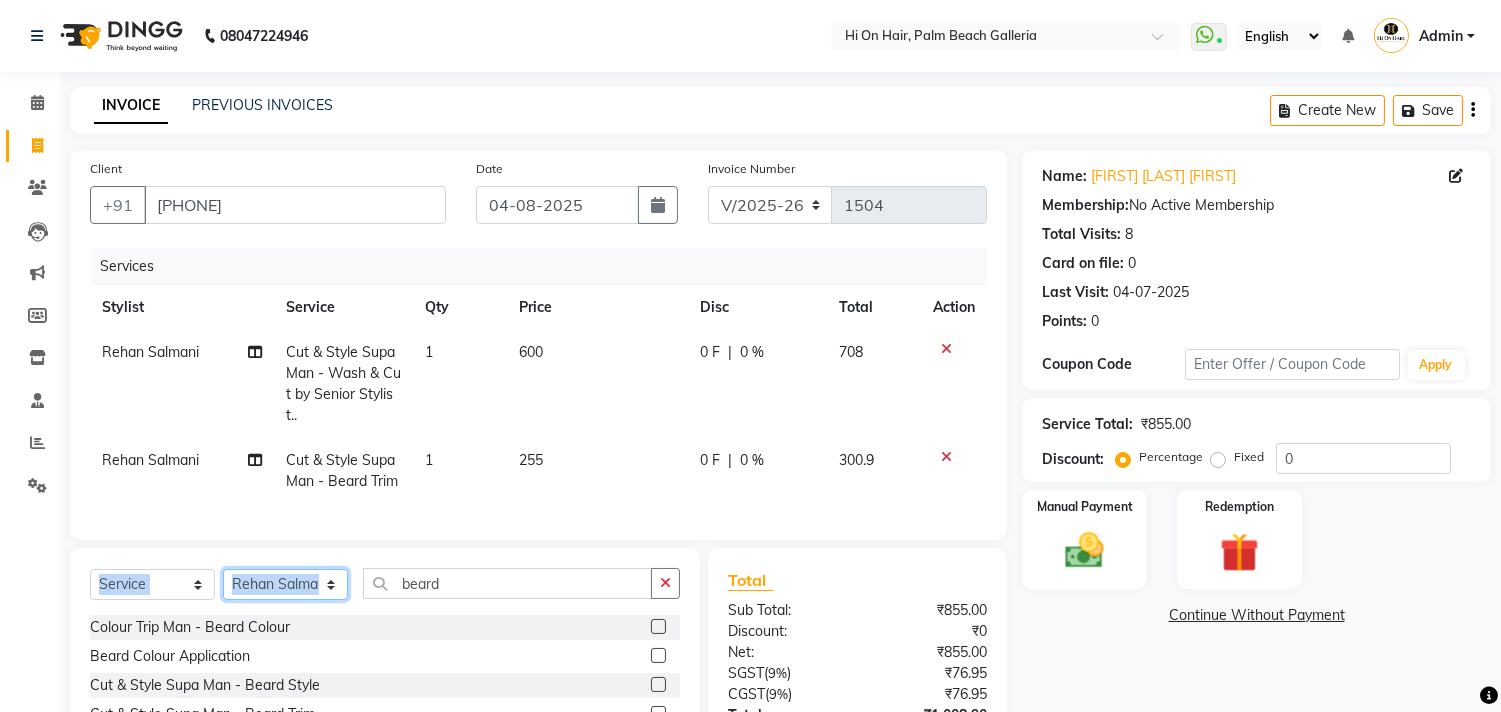 click on "Select Stylist Alim Kaldane Anwar Laskar Hi On Hair MAKYOPHI Pankaj Thakur Poonam Nalawade Raani Rasika  Shelar Rehan Salmani Saba Shaikh Sana Shaikh SOSEM Zeeshan Salmani" 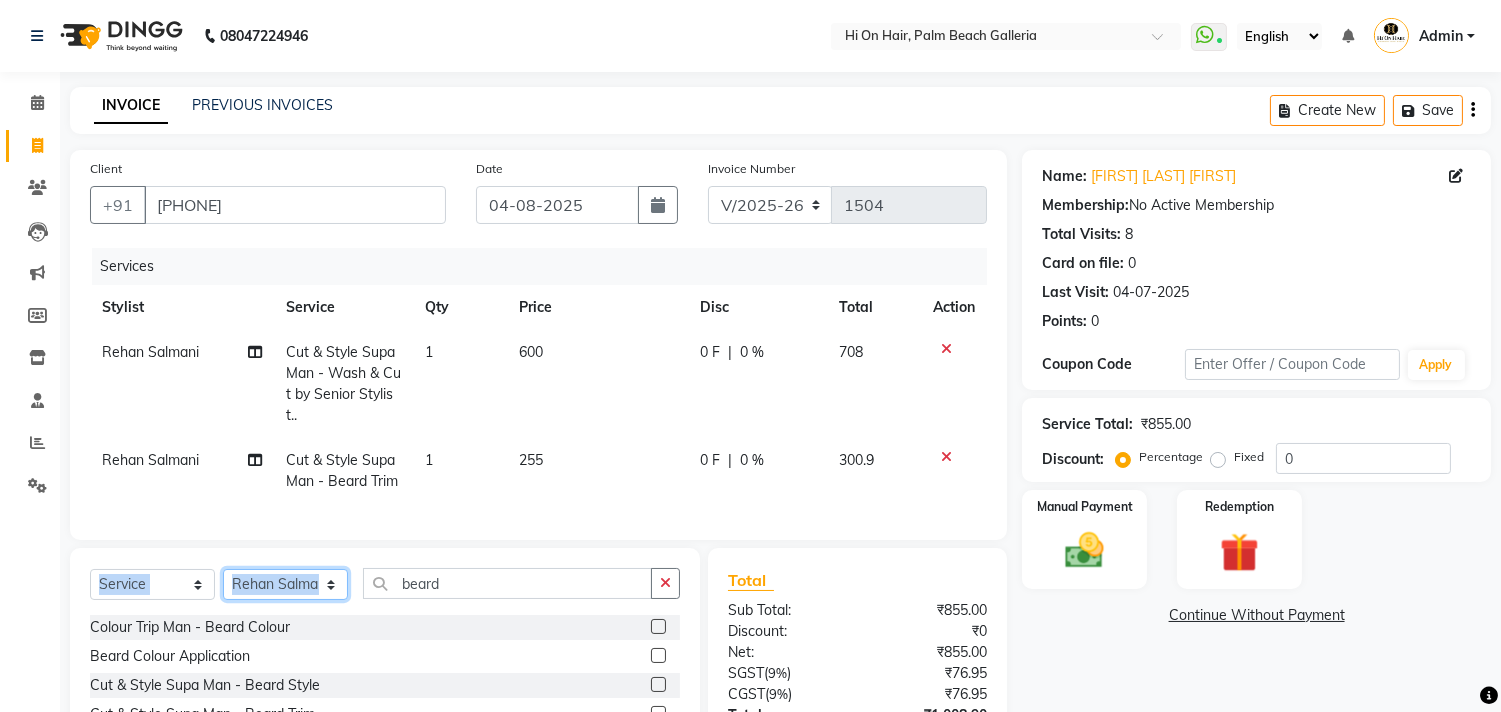 select on "30126" 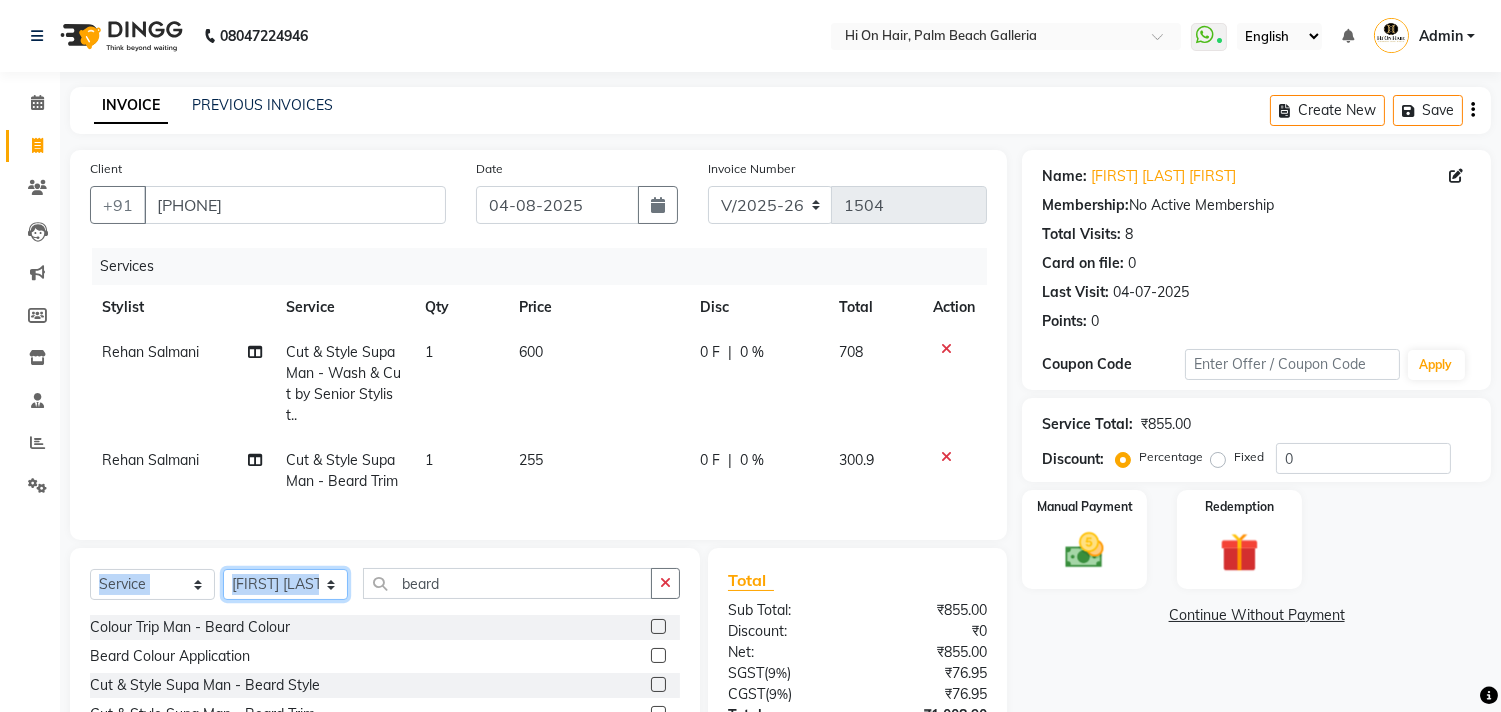 click on "Select Stylist Alim Kaldane Anwar Laskar Hi On Hair MAKYOPHI Pankaj Thakur Poonam Nalawade Raani Rasika  Shelar Rehan Salmani Saba Shaikh Sana Shaikh SOSEM Zeeshan Salmani" 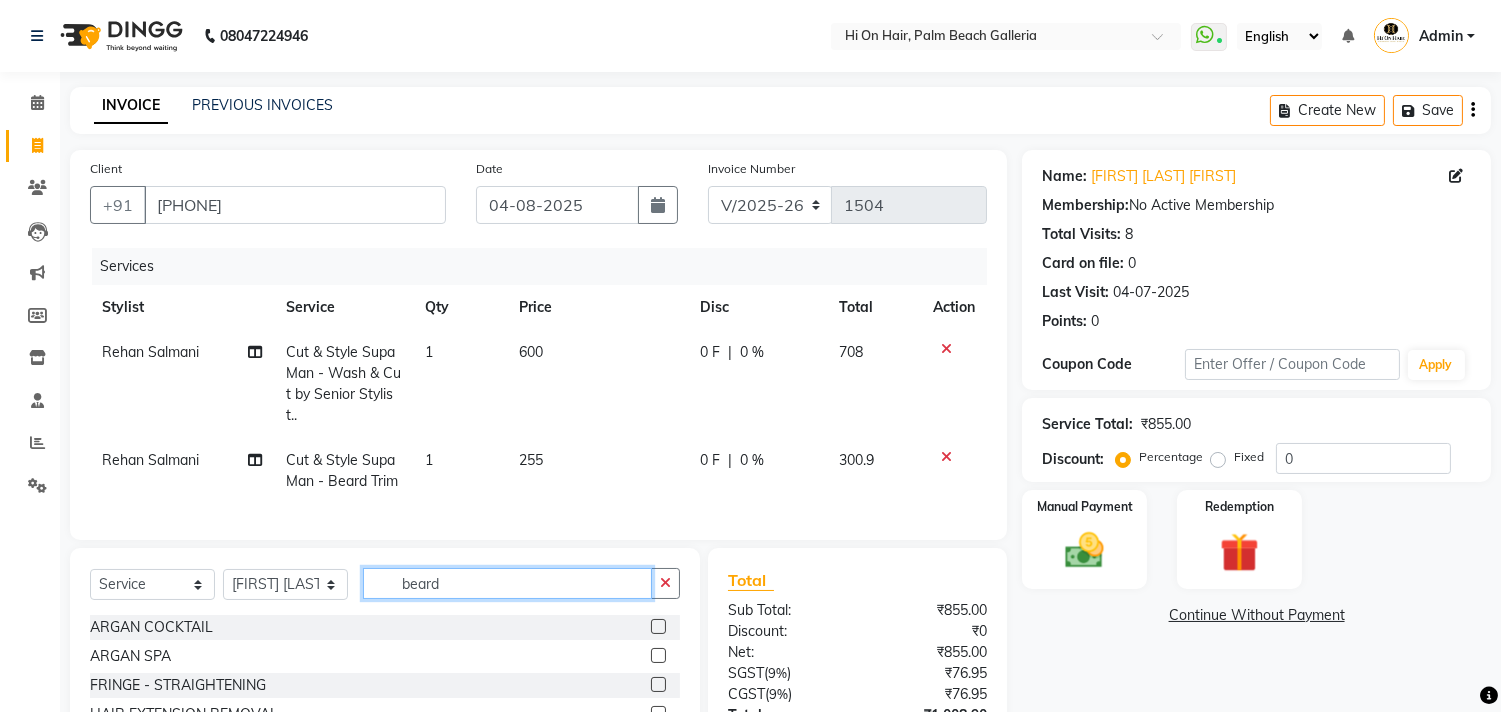 click on "beard" 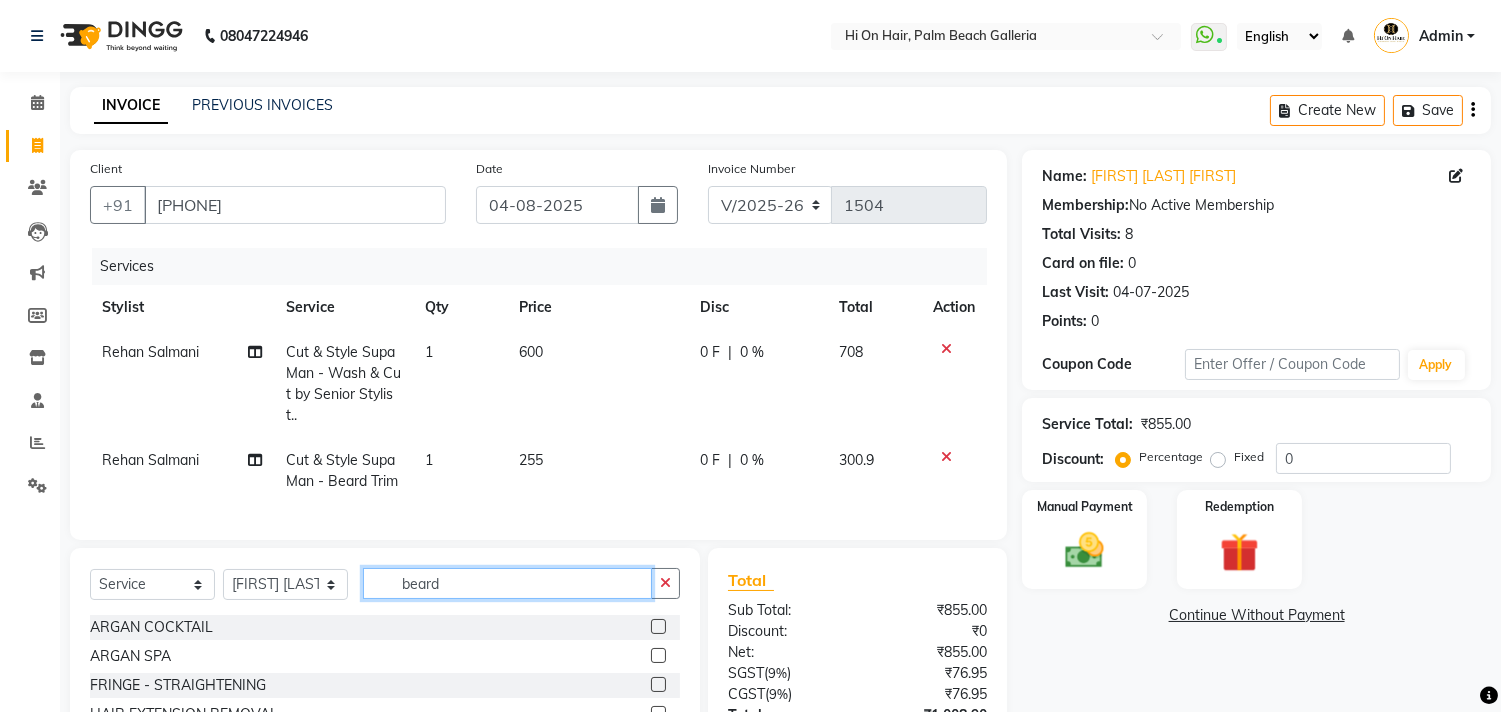 click on "beard" 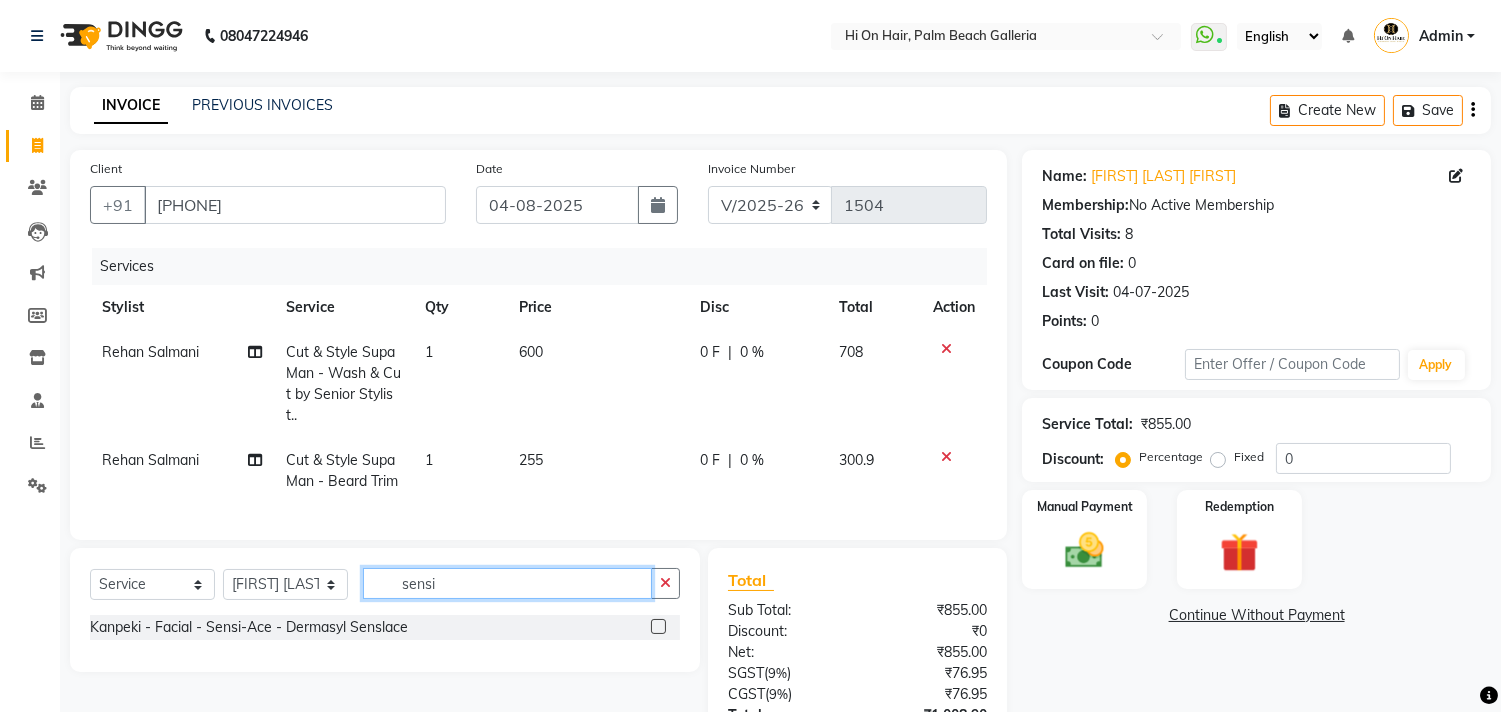 type on "sensi" 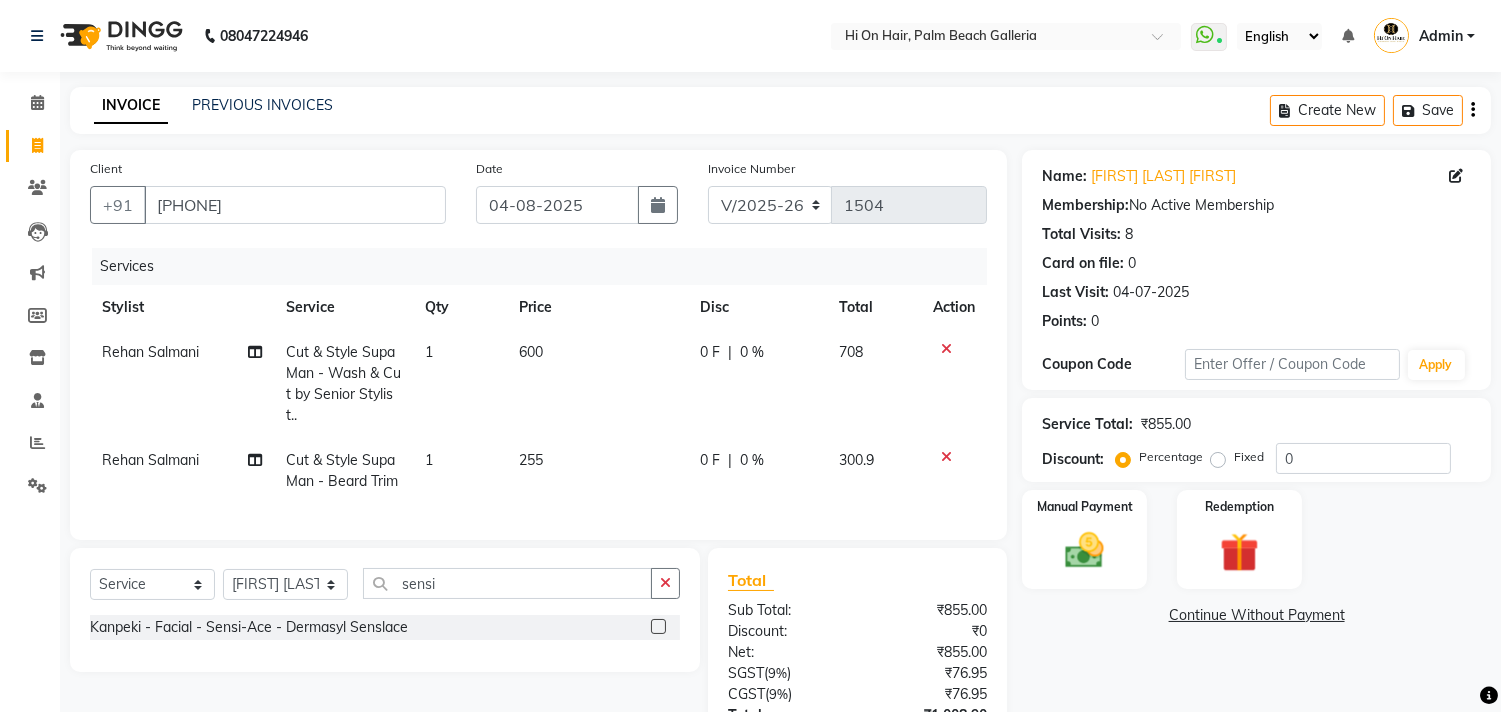 click 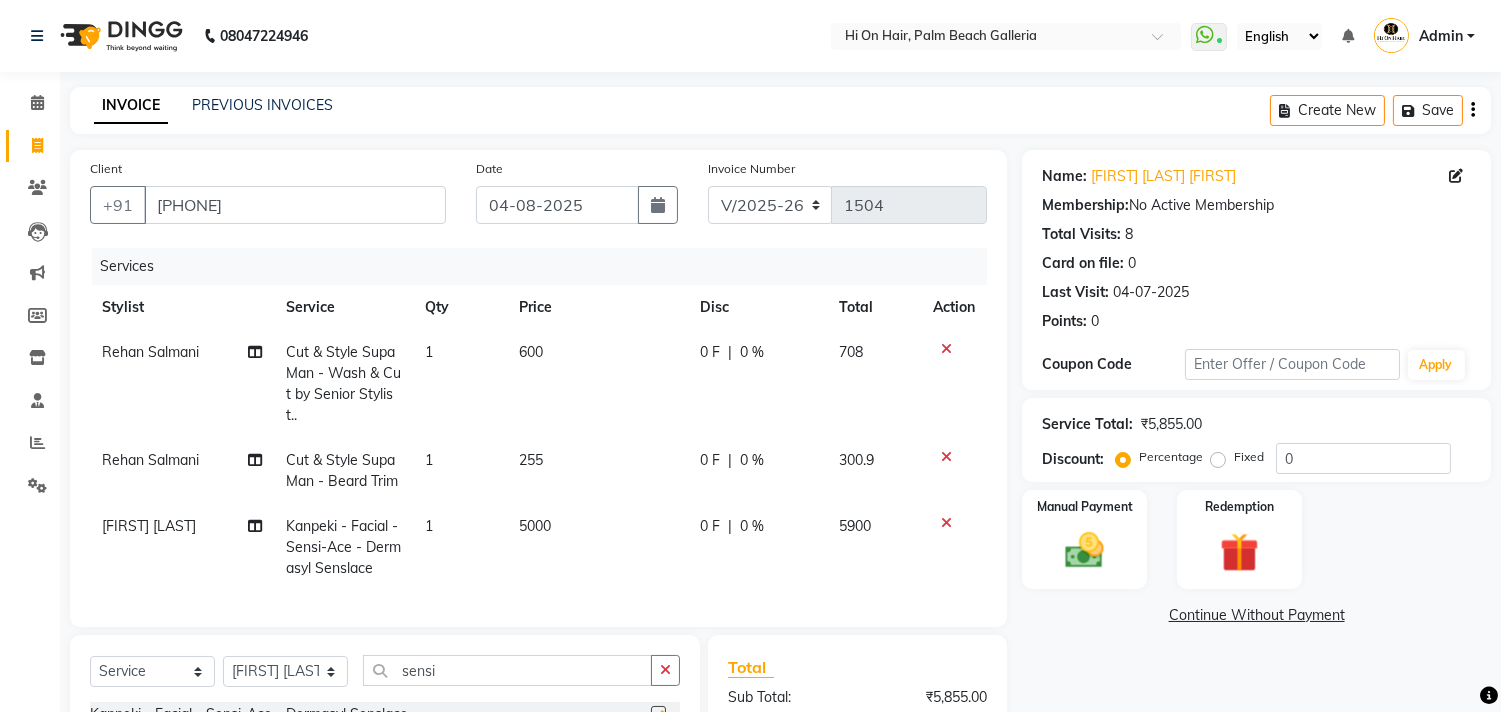 checkbox on "false" 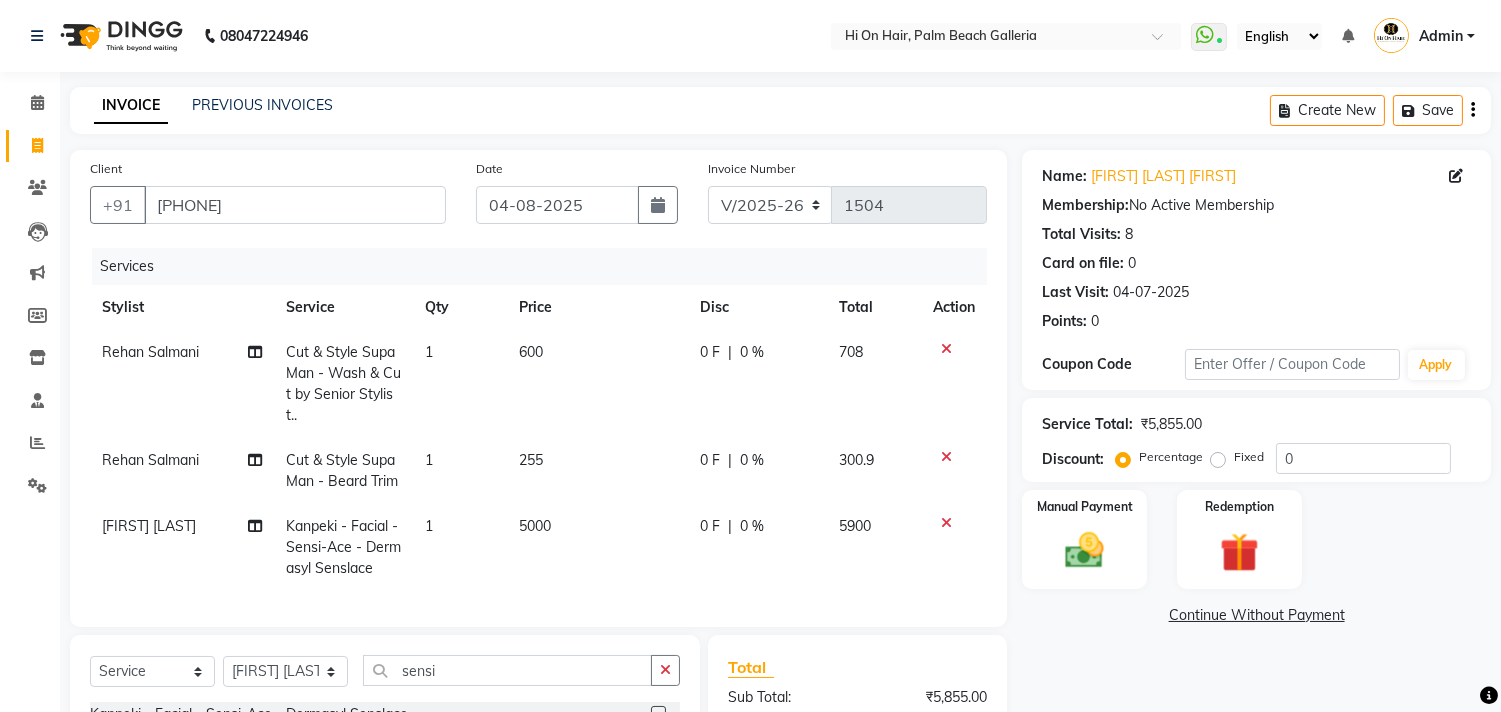 click on "0 F | 0 %" 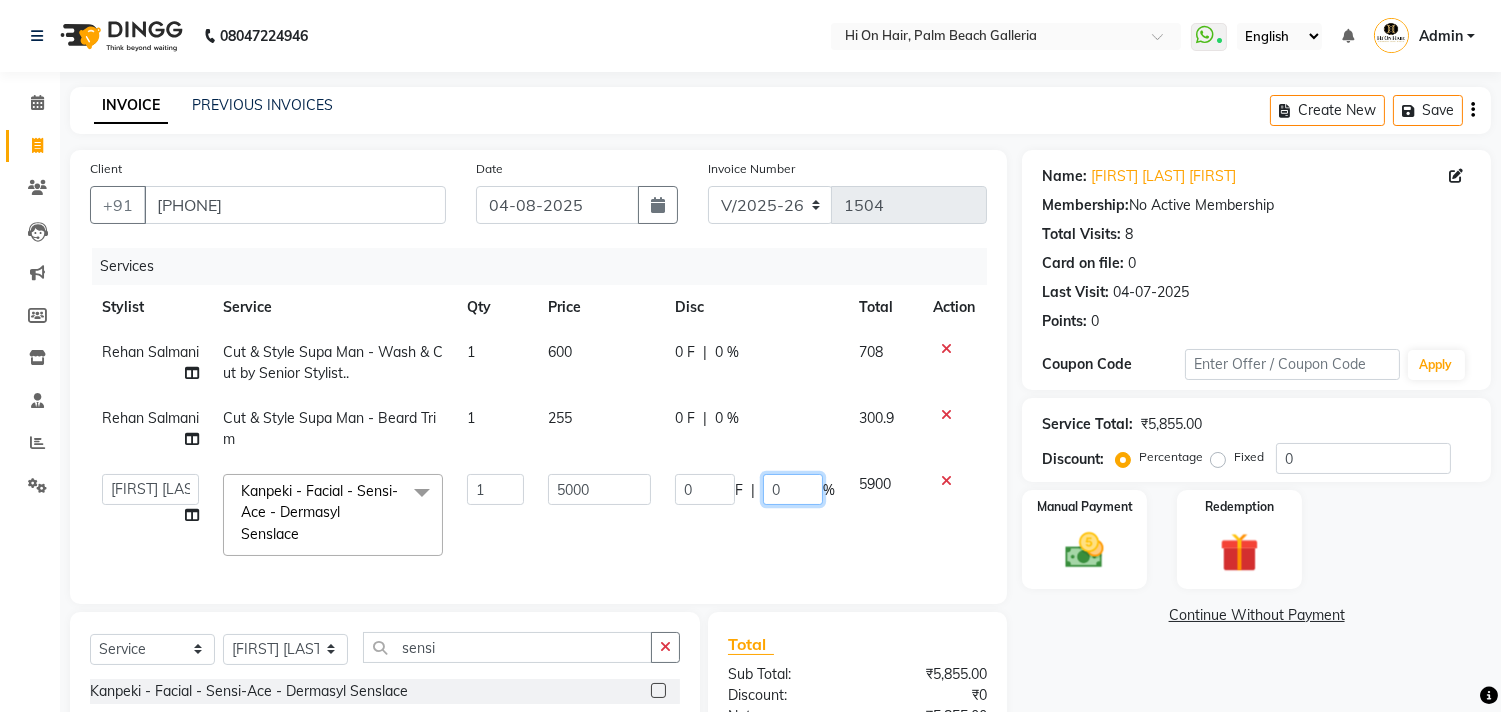 click on "0" 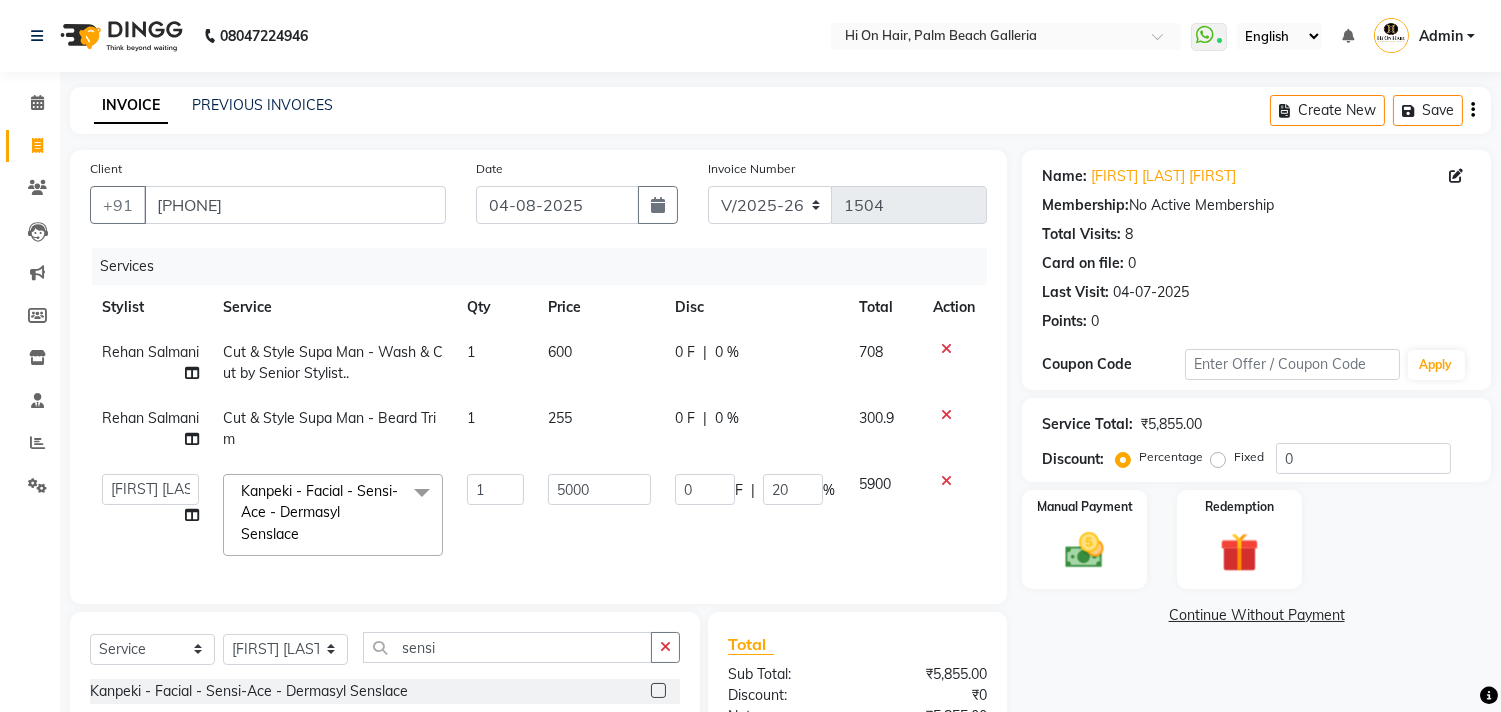 click on "[FIRST] [LAST]   [FIRST] [LAST]   Hi On Hair   MAKYOPHI   [FIRST] [LAST]   [FIRST] [LAST]   Raani   [FIRST] [LAST]   [FIRST] [LAST]   [FIRST] [LAST]   [FIRST] [LAST]   SOSEM   [FIRST] [LAST]  Kanpeki - Facial  - Sensi-Ace - Dermasyl Senslace  x ARGAN COCKTAIL ARGAN SPA FRINGE - STRAIGHTENING HAIR EXTENSION REMOVAL HAIR EXTENSIONS INTEGRITY UPTO SHOULDER MOISTURE PLUS SPA (Upto Shoulder) NANO PLASTIA (Very Short) OLA PLEX STAND ALONE OLA PLEX TREATMENT SLIVER SHINE COCKTAIL STENSILS STRAIGHTNING (ABOVE SHOULDER) STRAIGHTNING (BELOW SHOULDER) STRAIGHTNING (UPTO WAIST) STRAIGHTNING (VERY SHORT) Colour Care milkshake Spa foot massage Nose wax file/cut file/cut/polish outcurls Blow dry Aroma Manicure eyebrows/upperlips wash n Blowdry UPPERLIPS PINKINI WAX face Dtan Cateye gel polish Aroma Pedicure AVL pedicure marine sea alga face bleach Bomb pedicure Bomb Manicure AVL Manicure marine sea alga Feet Wax ADD ON OIL WASH FEET DTAN Polish change Add on Feet Pack Add on hands pack Brighting peel off mask Ola Plex Spa TIGI SPA" 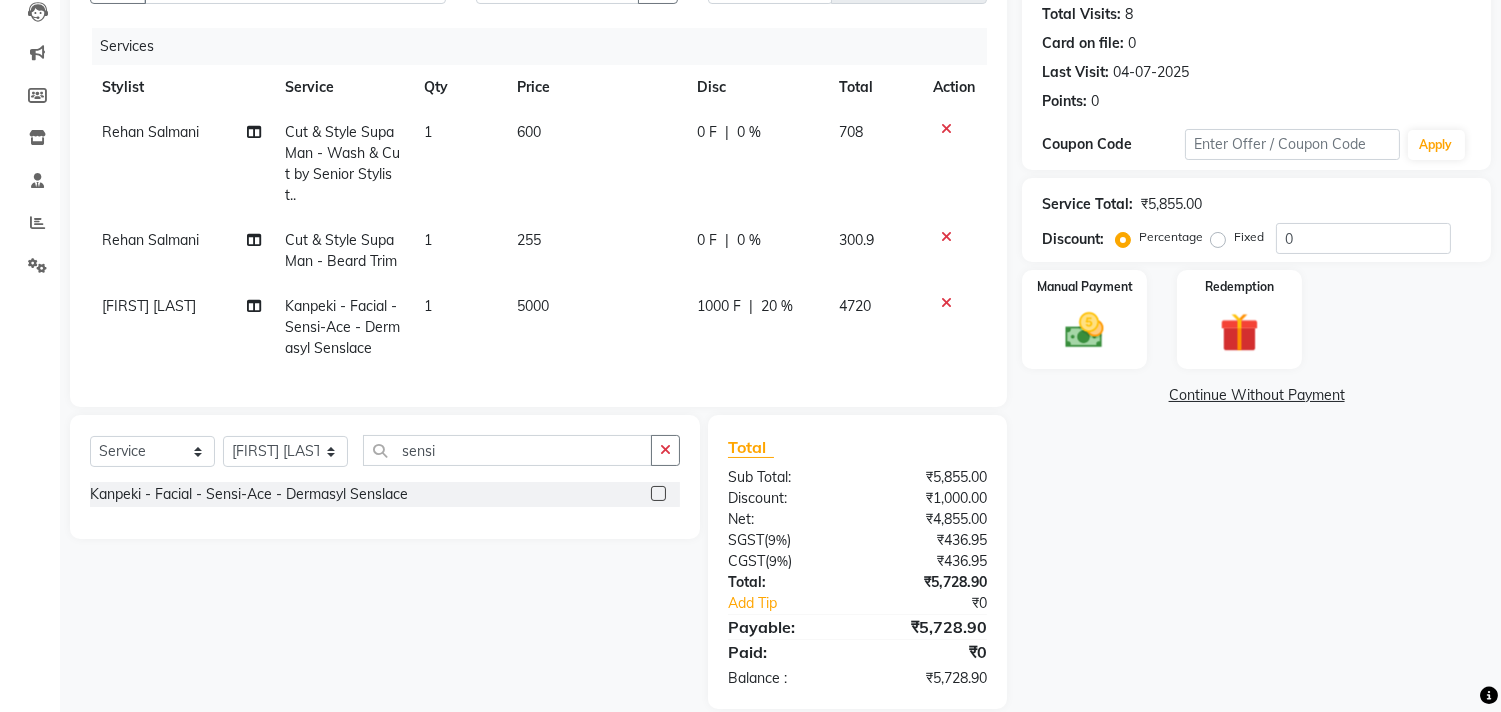 scroll, scrollTop: 222, scrollLeft: 0, axis: vertical 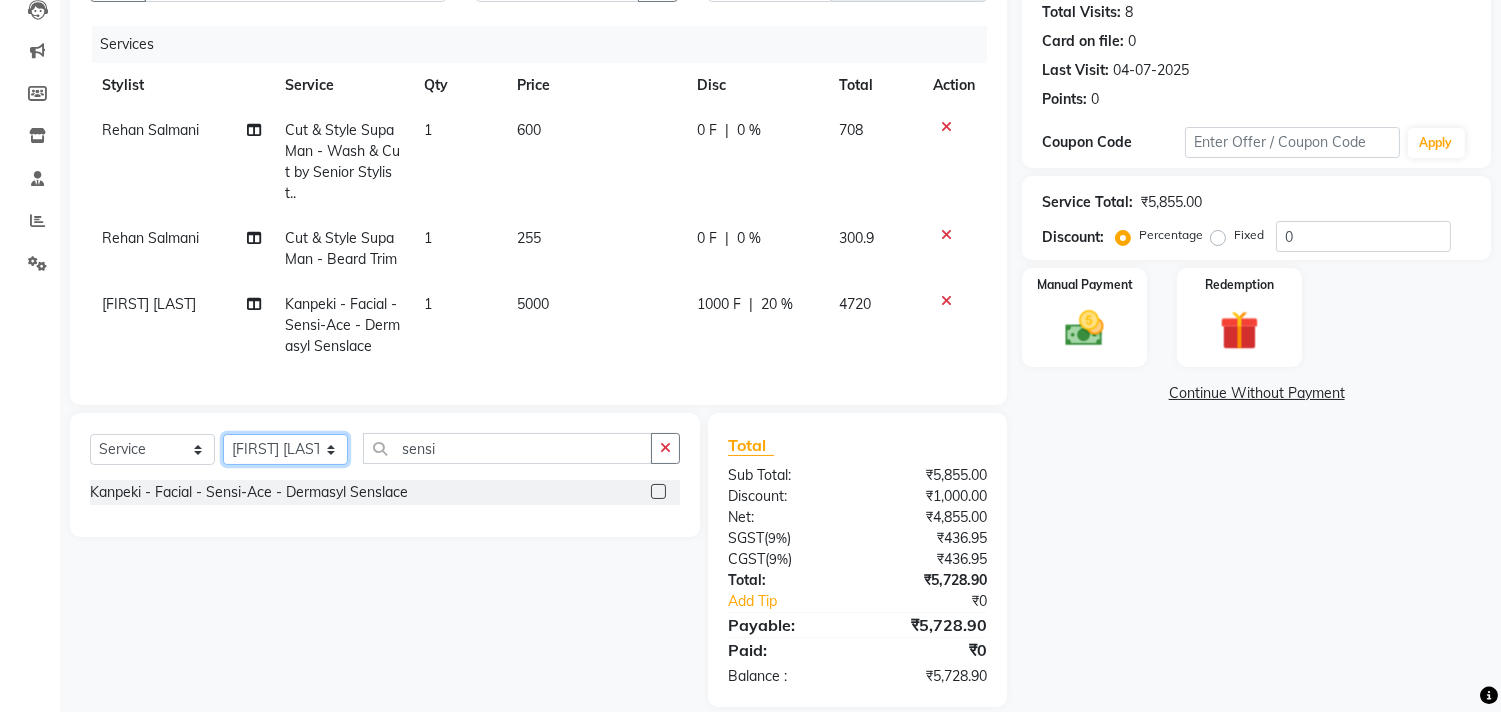 click on "Select Stylist Alim Kaldane Anwar Laskar Hi On Hair MAKYOPHI Pankaj Thakur Poonam Nalawade Raani Rasika  Shelar Rehan Salmani Saba Shaikh Sana Shaikh SOSEM Zeeshan Salmani" 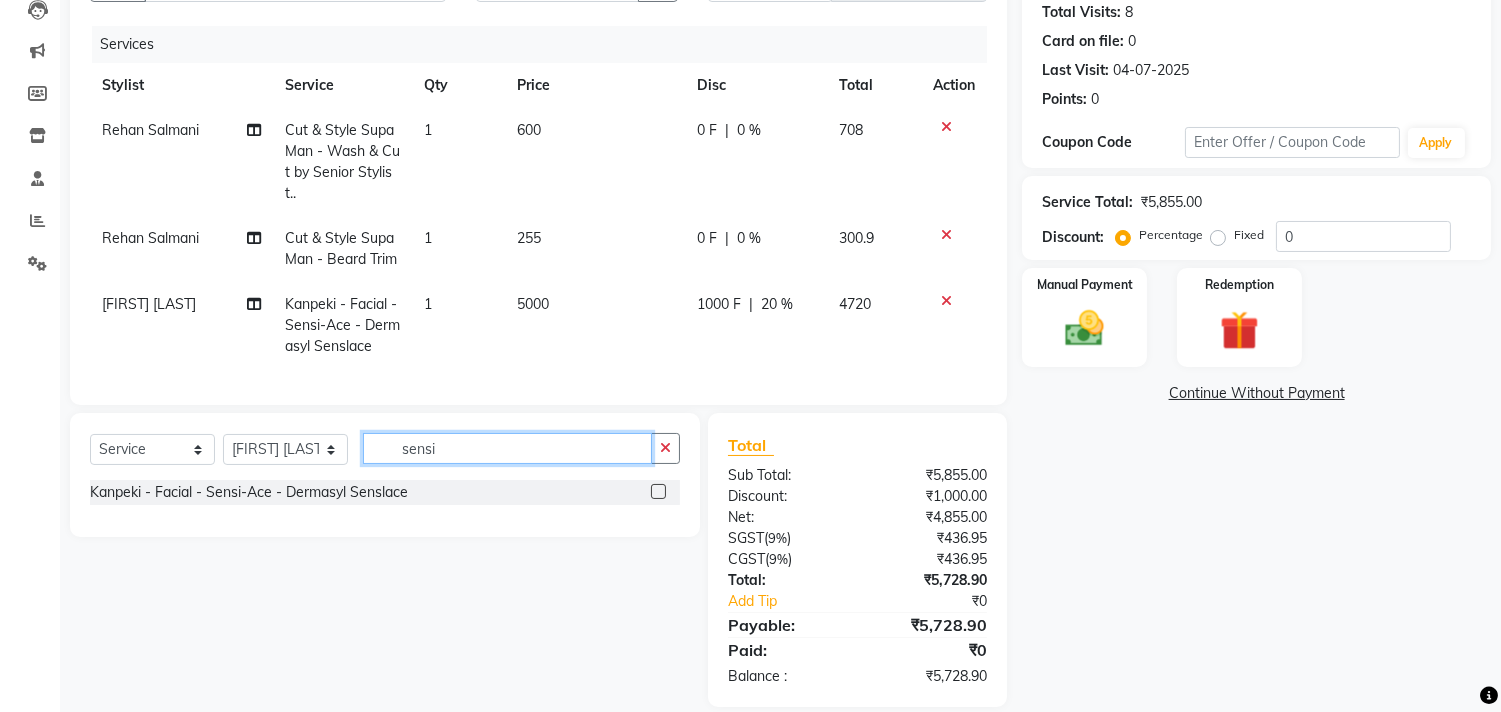 click on "sensi" 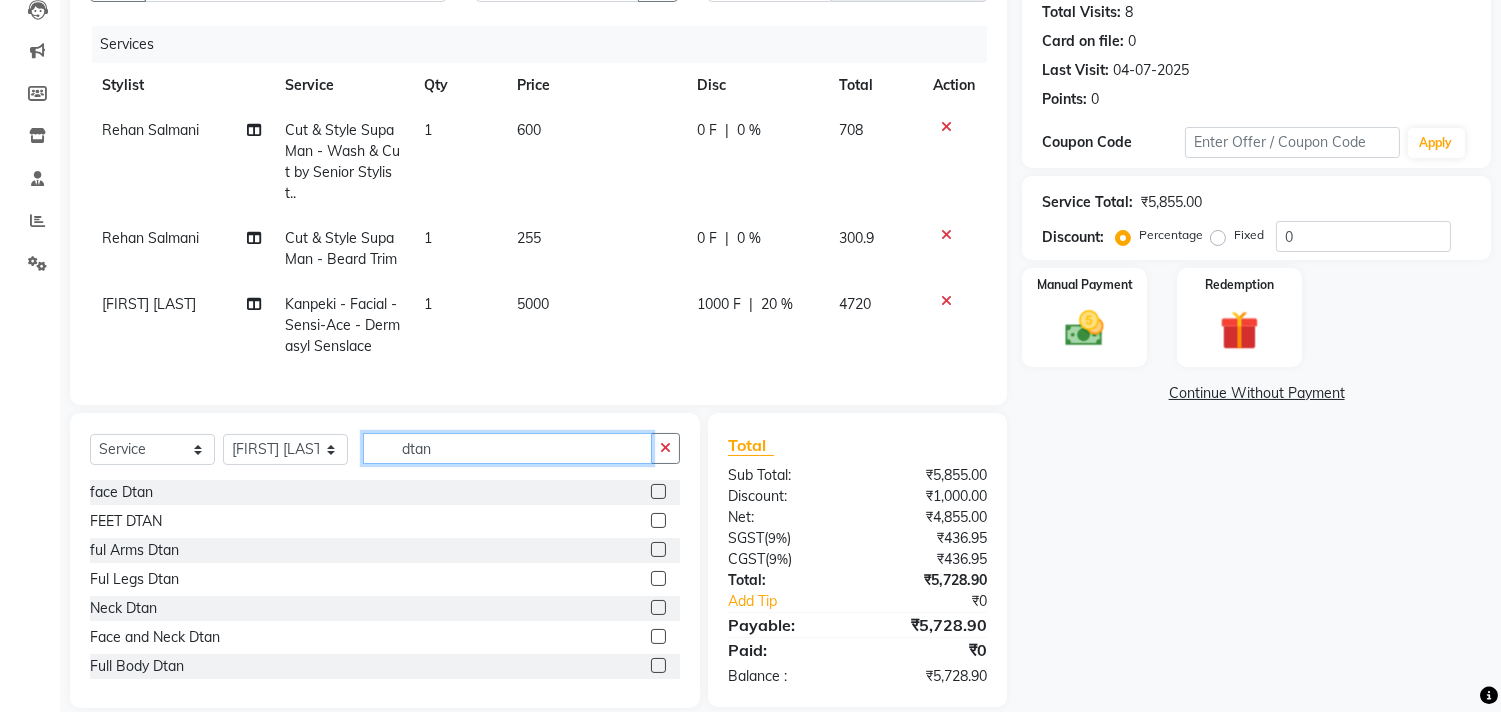 type on "dtan" 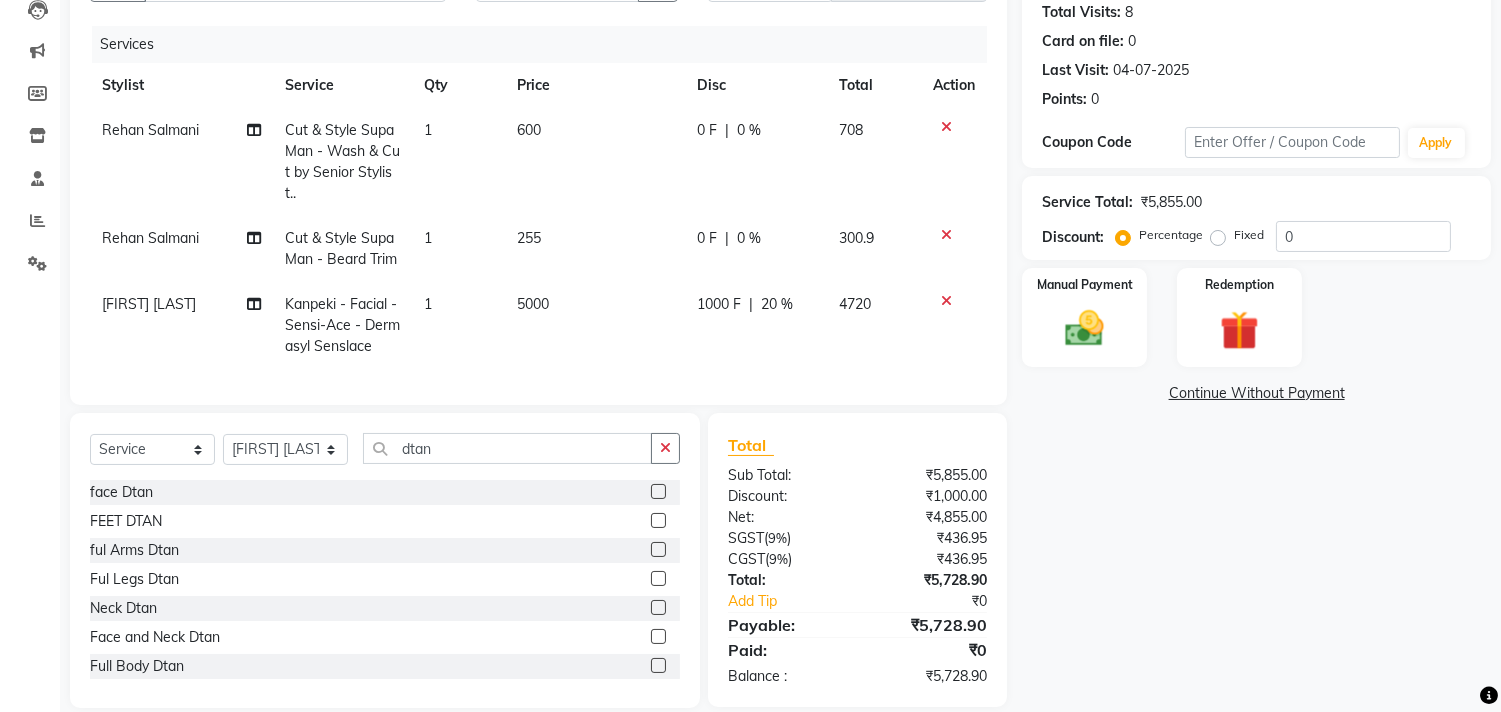 click 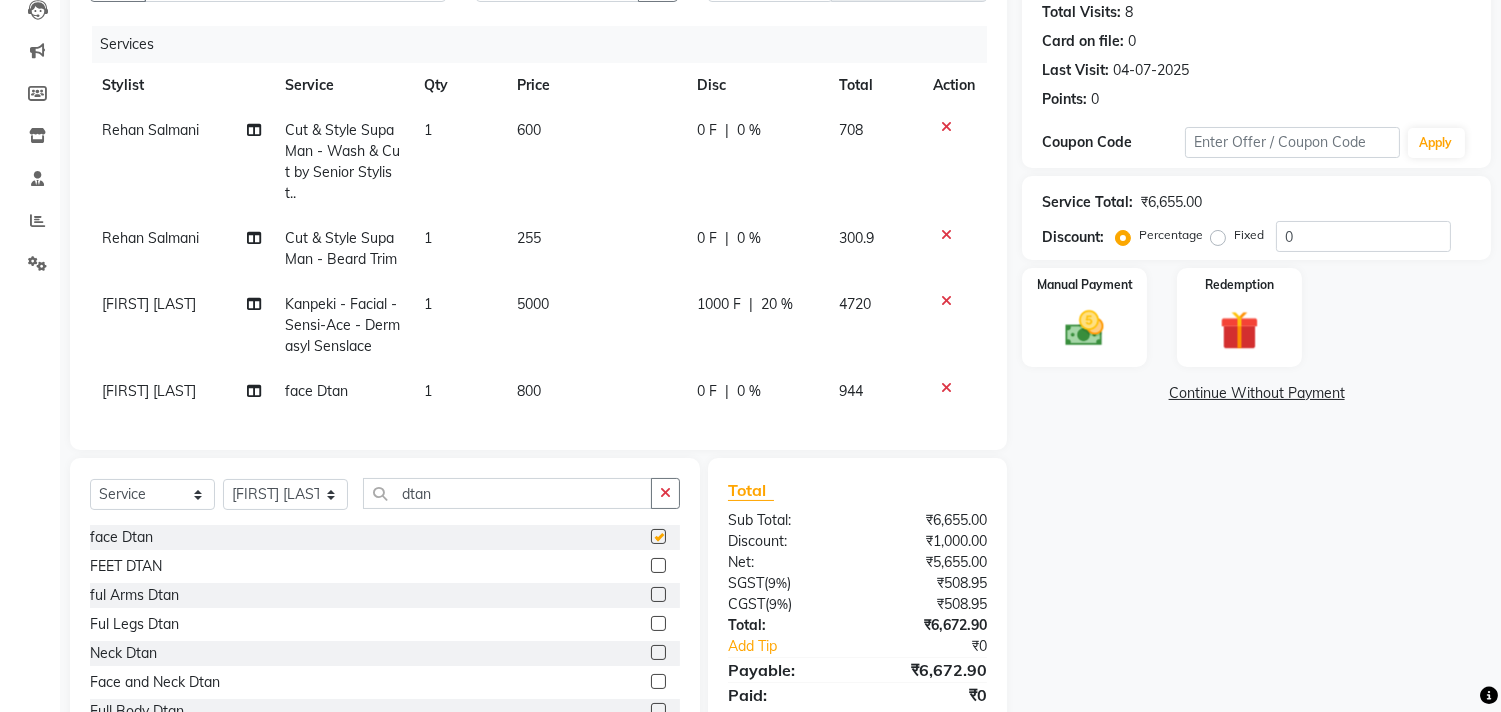 checkbox on "false" 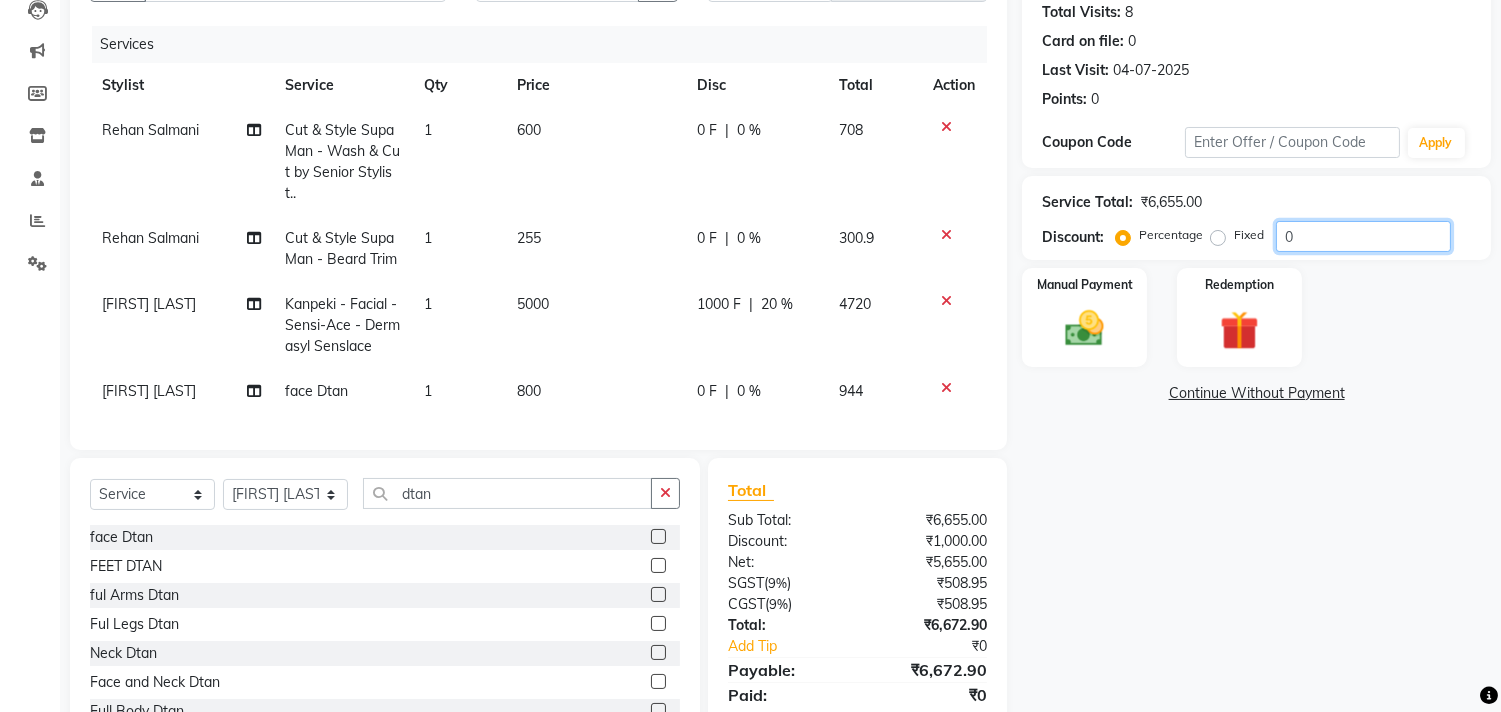 click on "0" 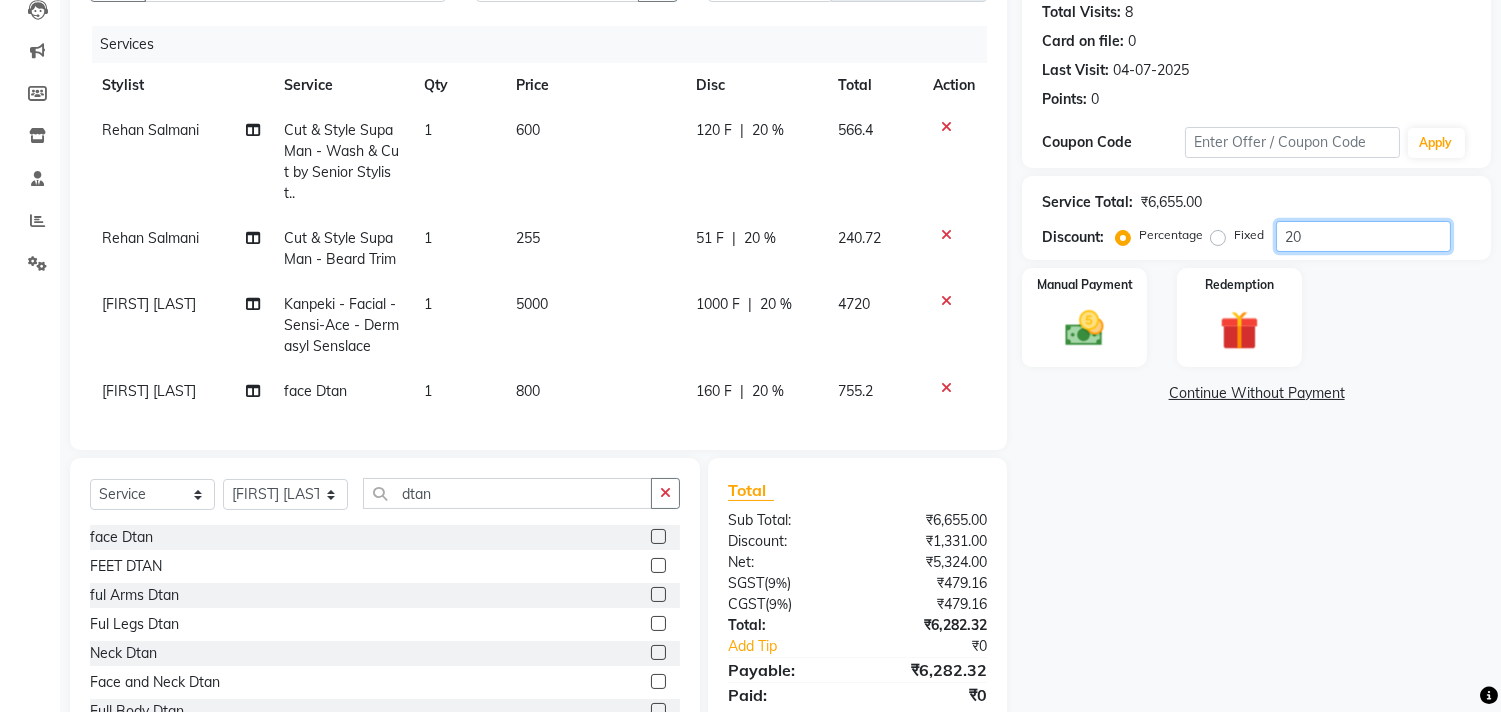 type on "20" 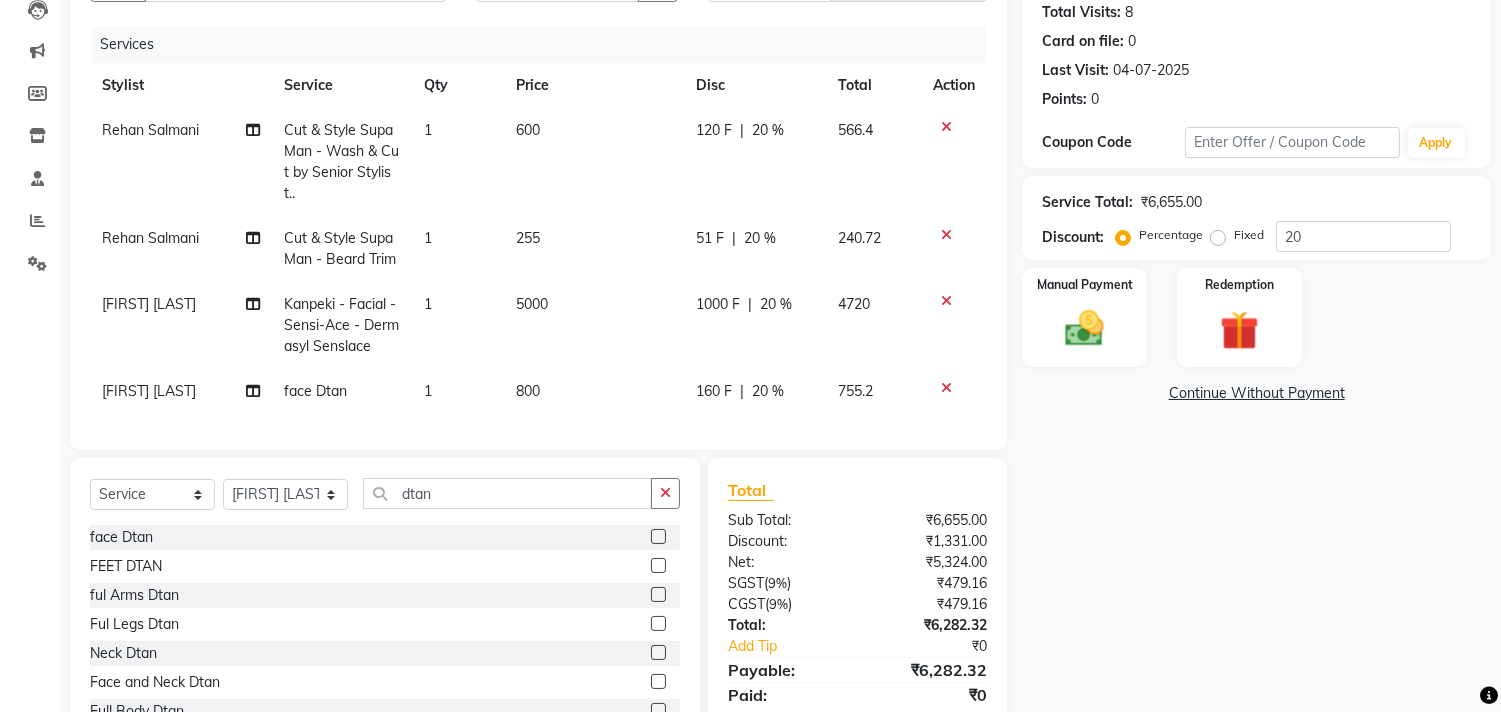 click on "Name: [FIRST] [LAST] [FIRST] Membership:  No Active Membership  Total Visits:  8 Card on file:  0 Last Visit:   04-07-2025 Points:   0  Coupon Code Apply Service Total:  ₹6,655.00  Discount:  Percentage   Fixed  20 Manual Payment Redemption  Continue Without Payment" 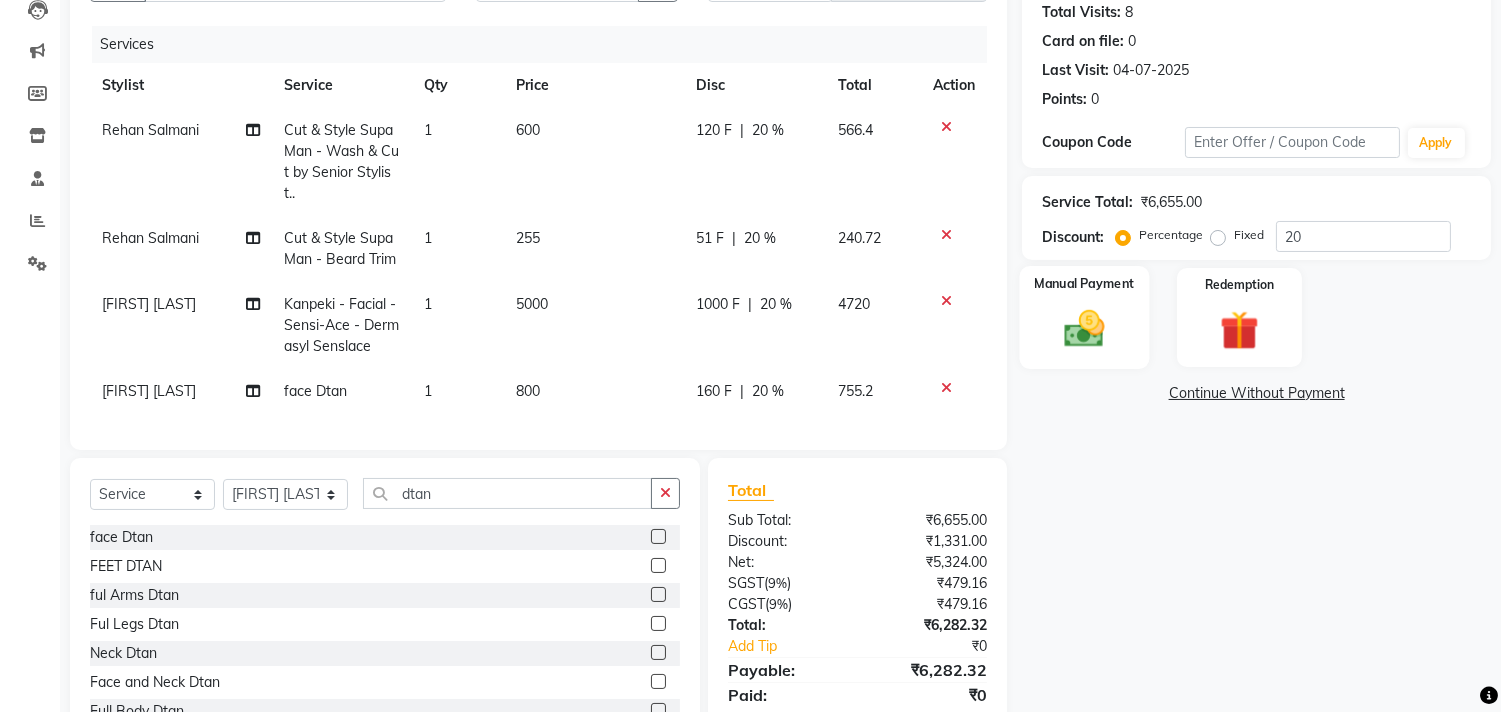 click 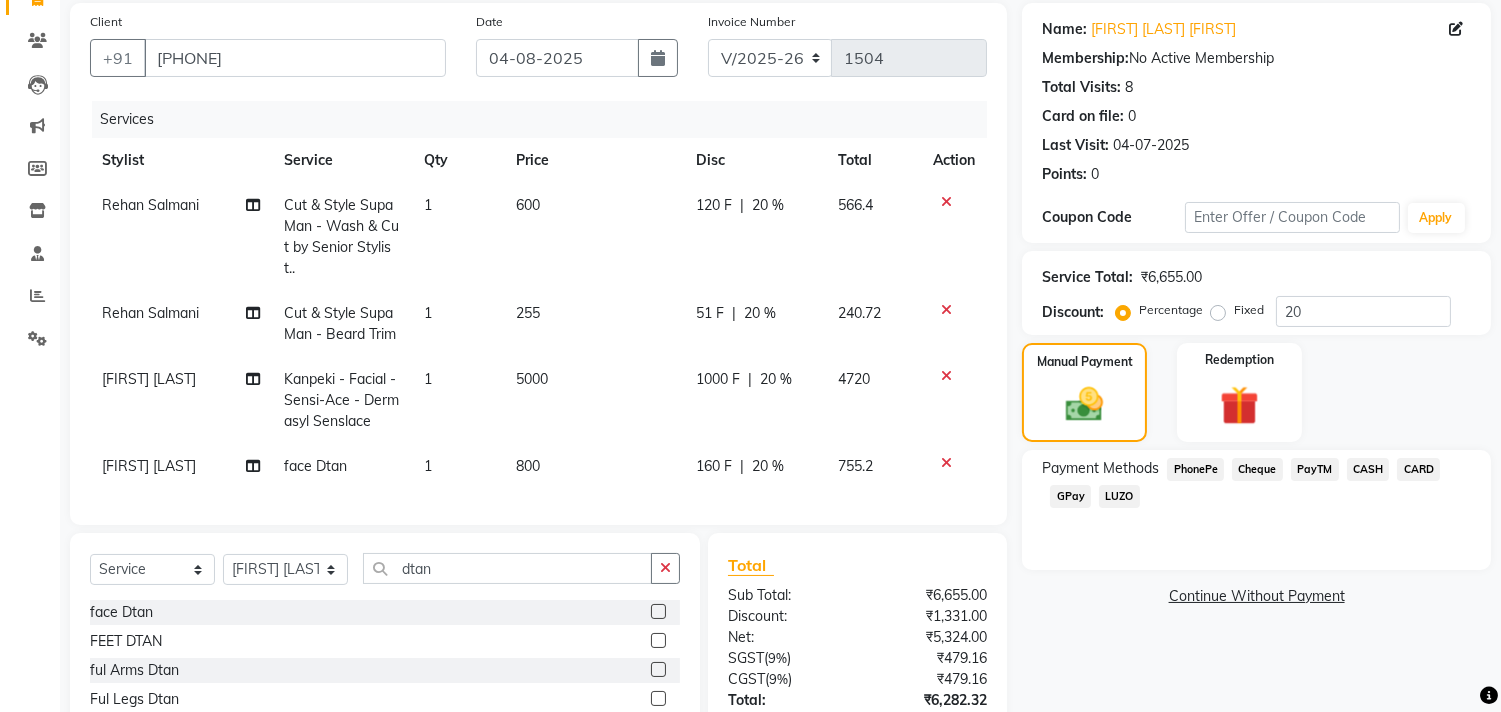 scroll, scrollTop: 310, scrollLeft: 0, axis: vertical 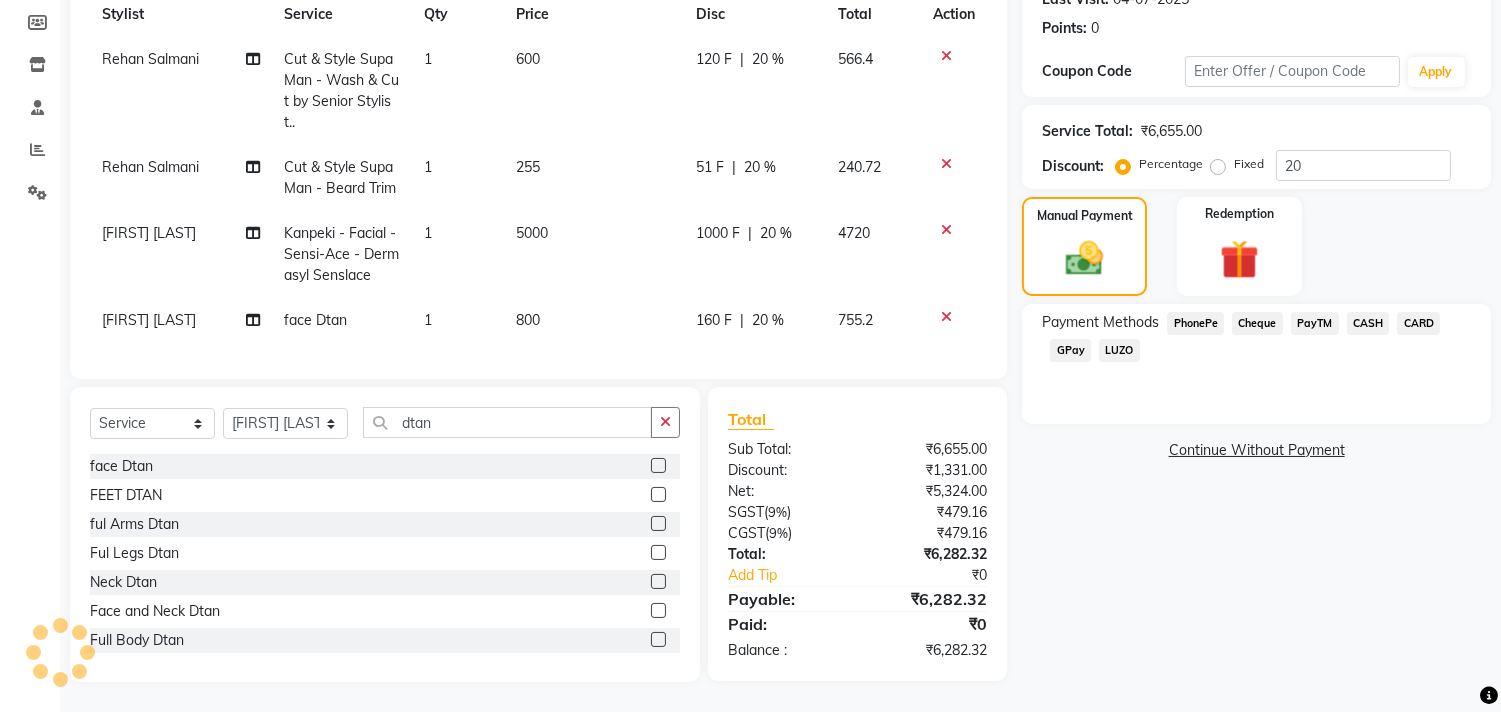 click on "CARD" 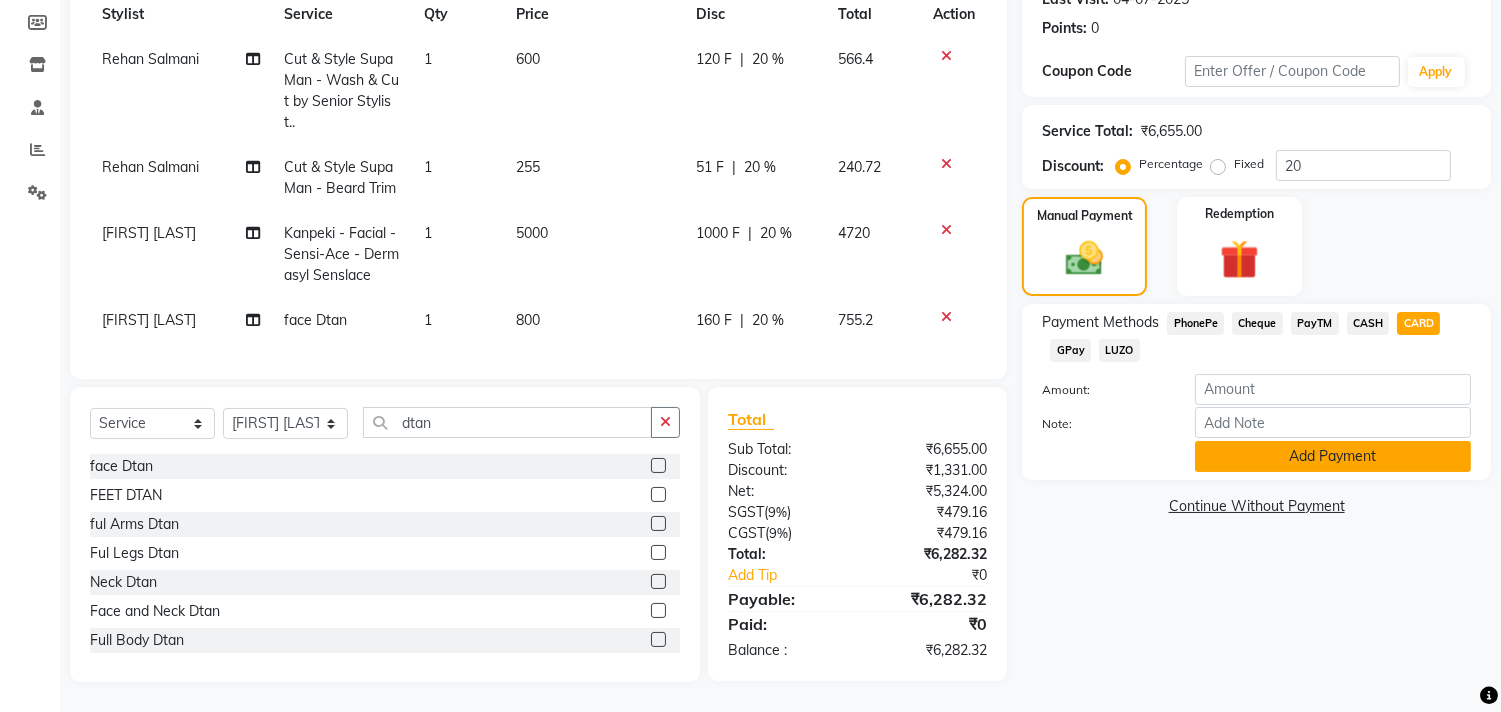 click on "Add Payment" 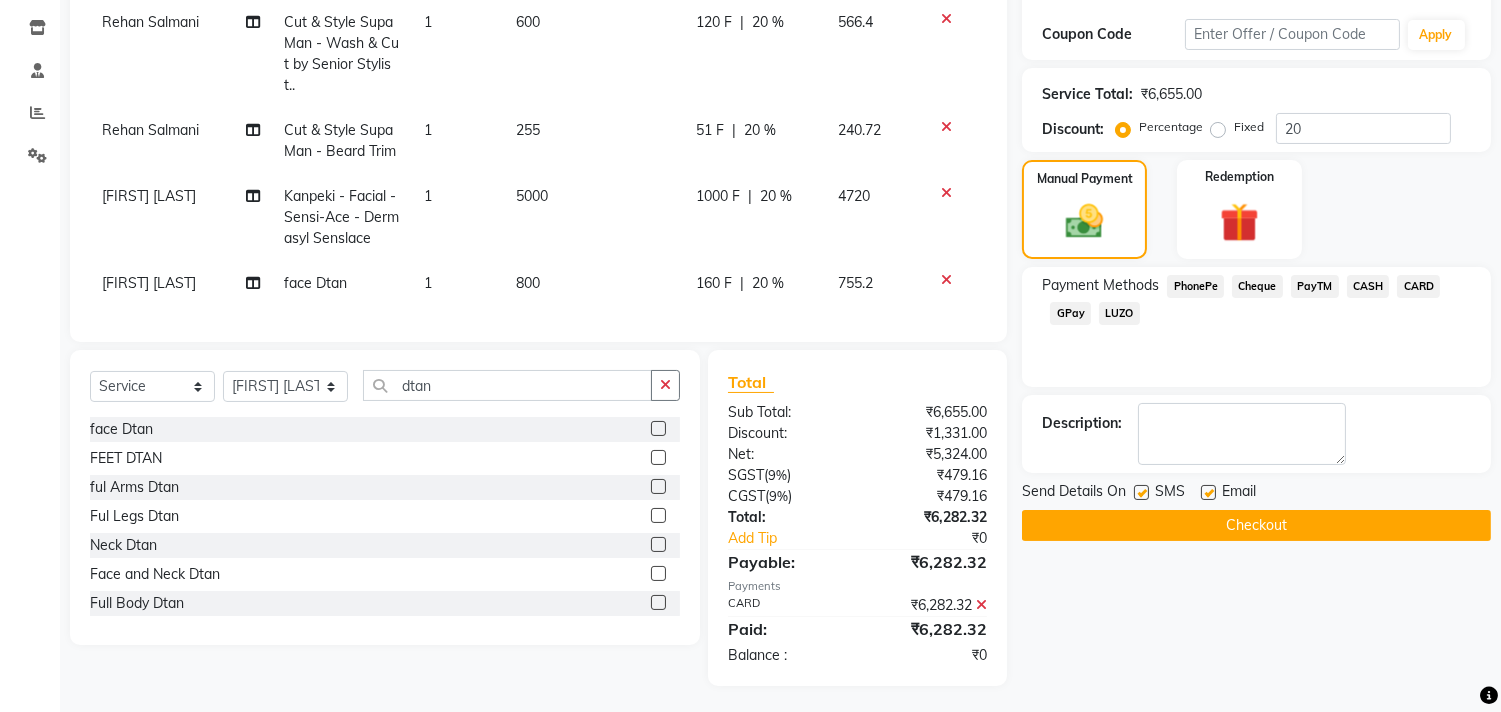 scroll, scrollTop: 350, scrollLeft: 0, axis: vertical 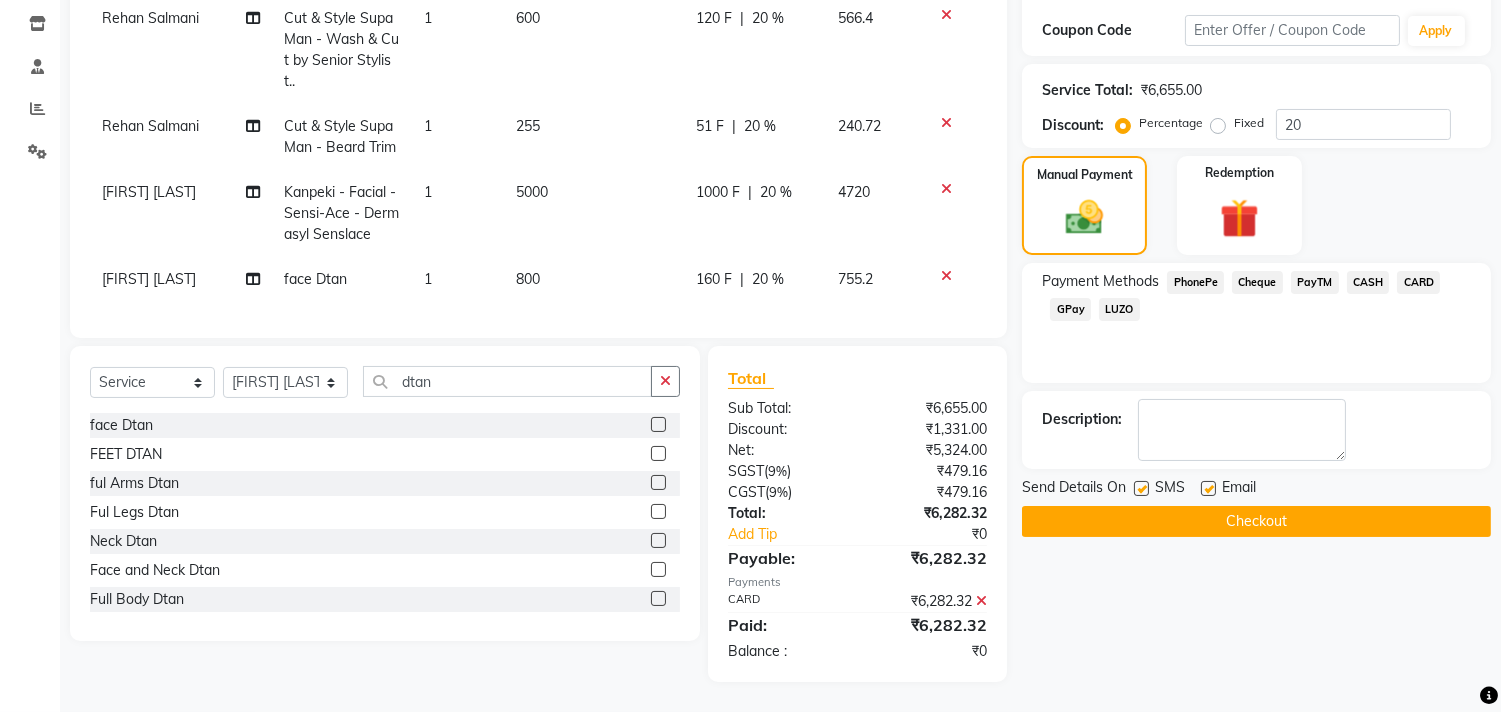 click 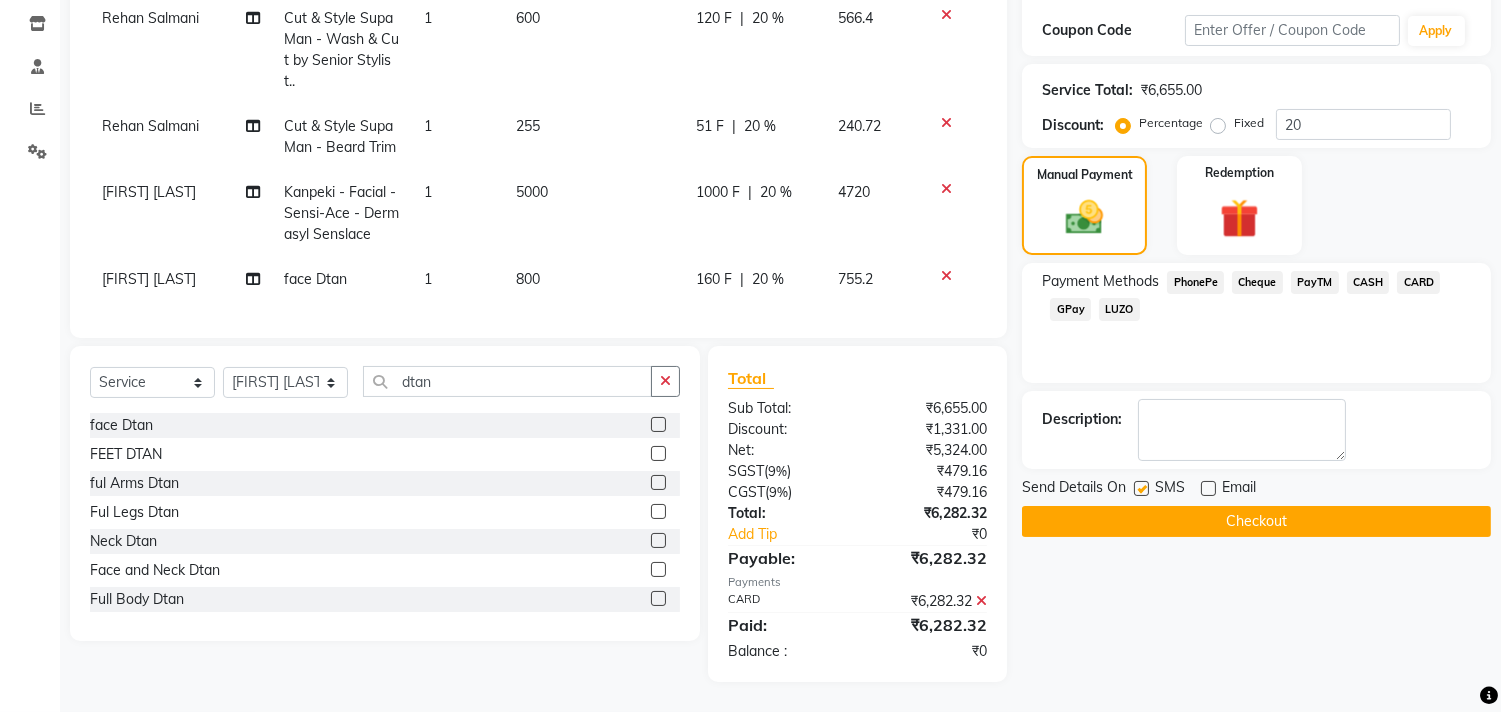 click on "Checkout" 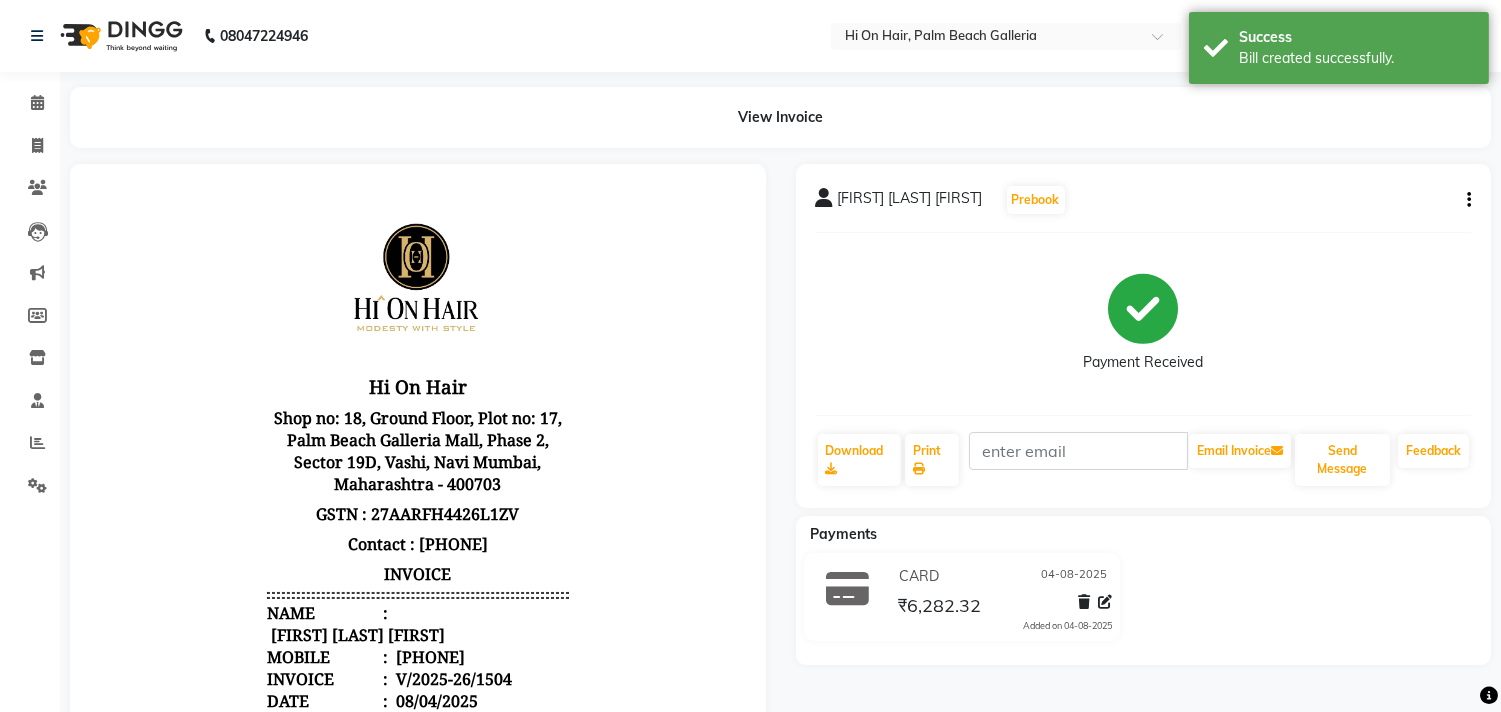 scroll, scrollTop: 0, scrollLeft: 0, axis: both 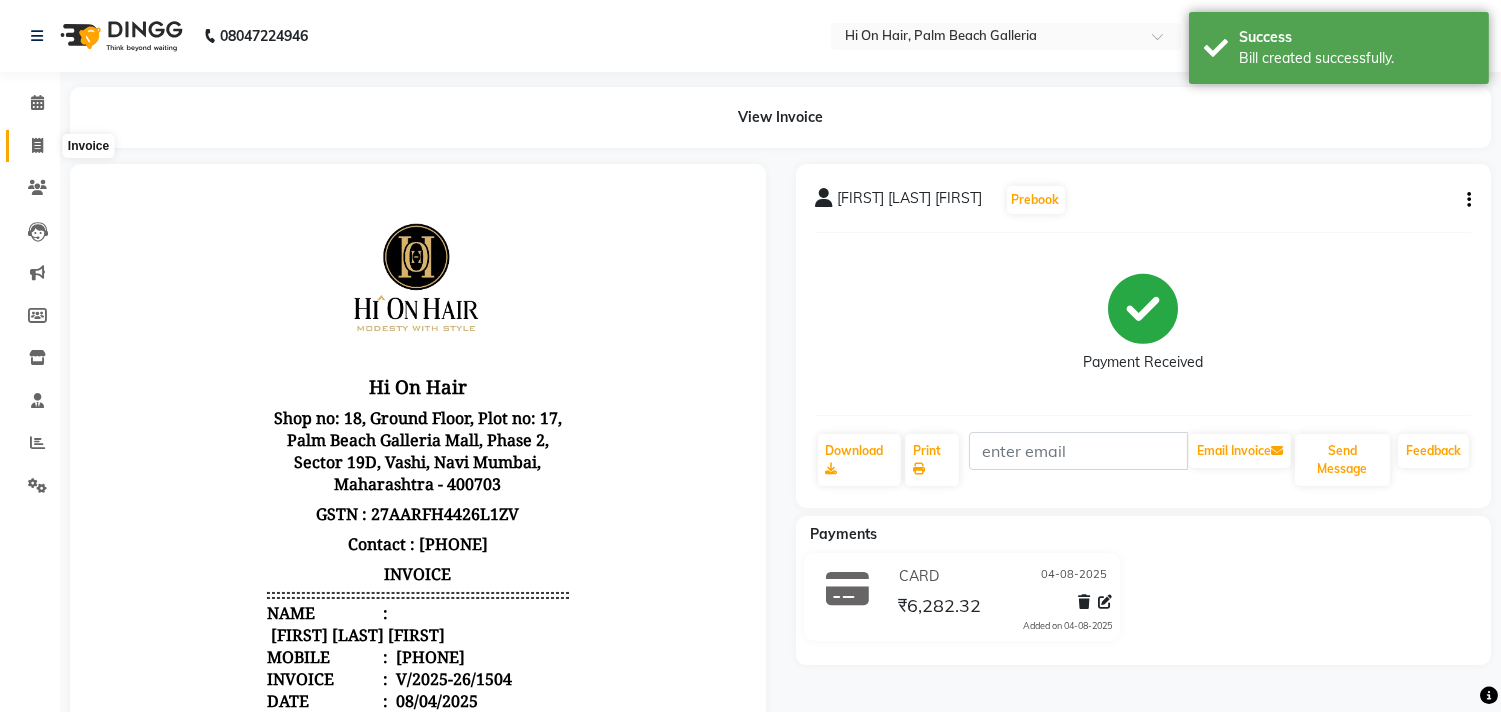 click 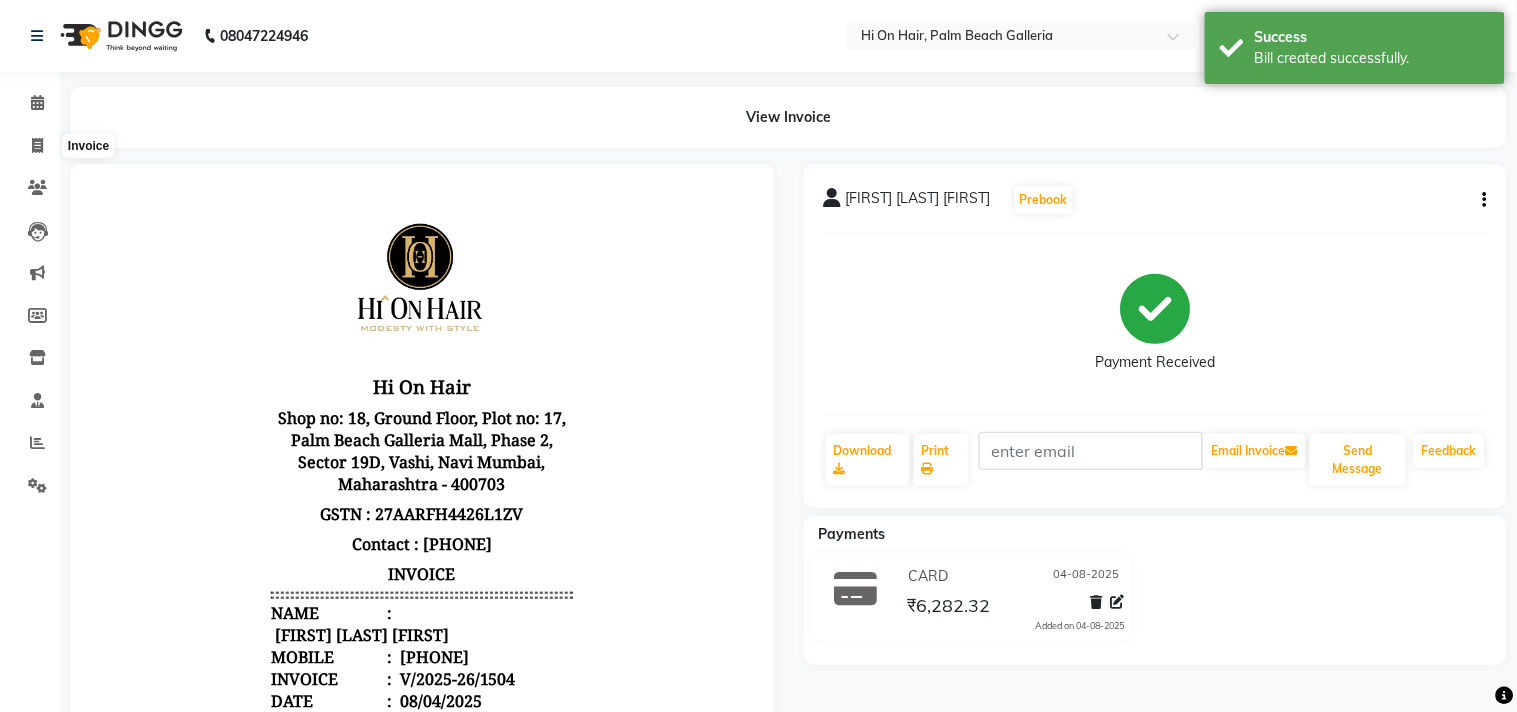select on "535" 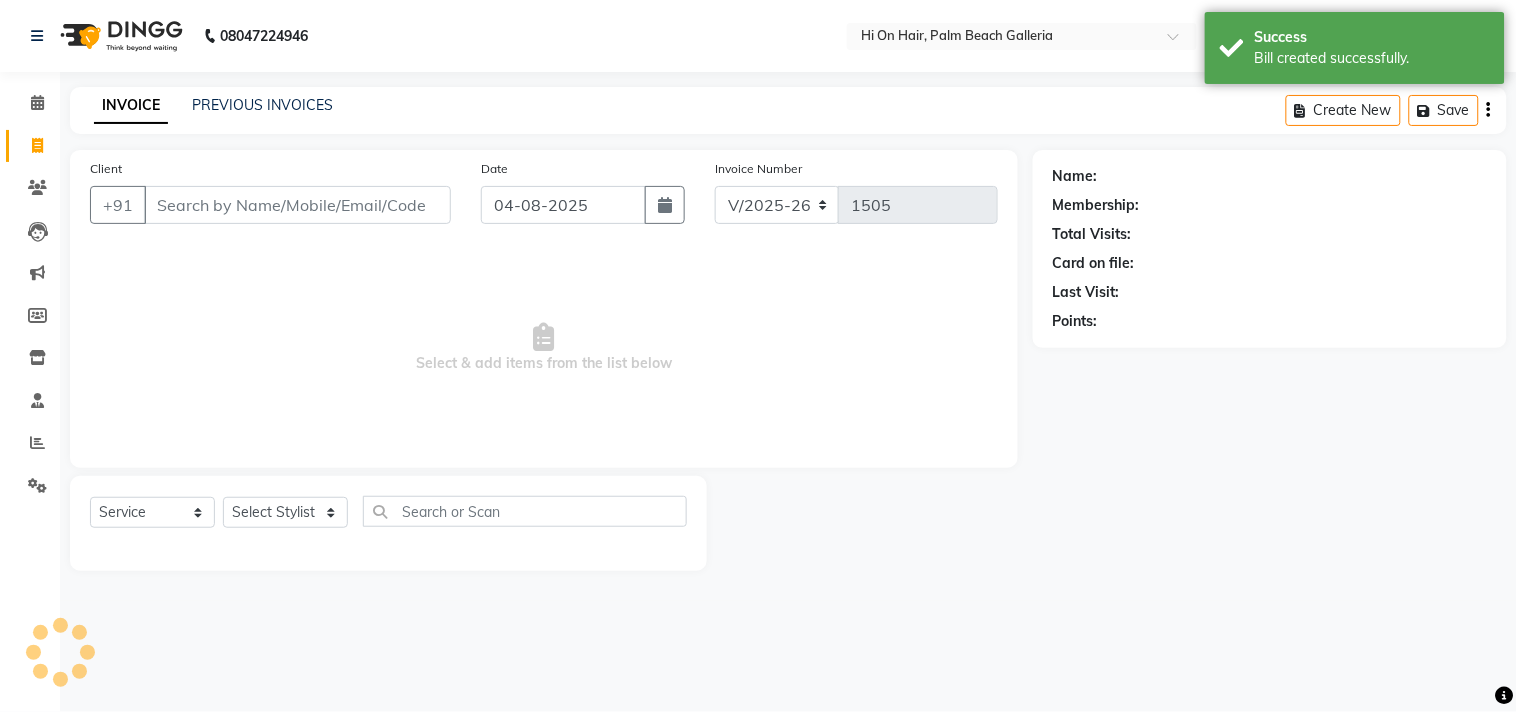 click on "PREVIOUS INVOICES" 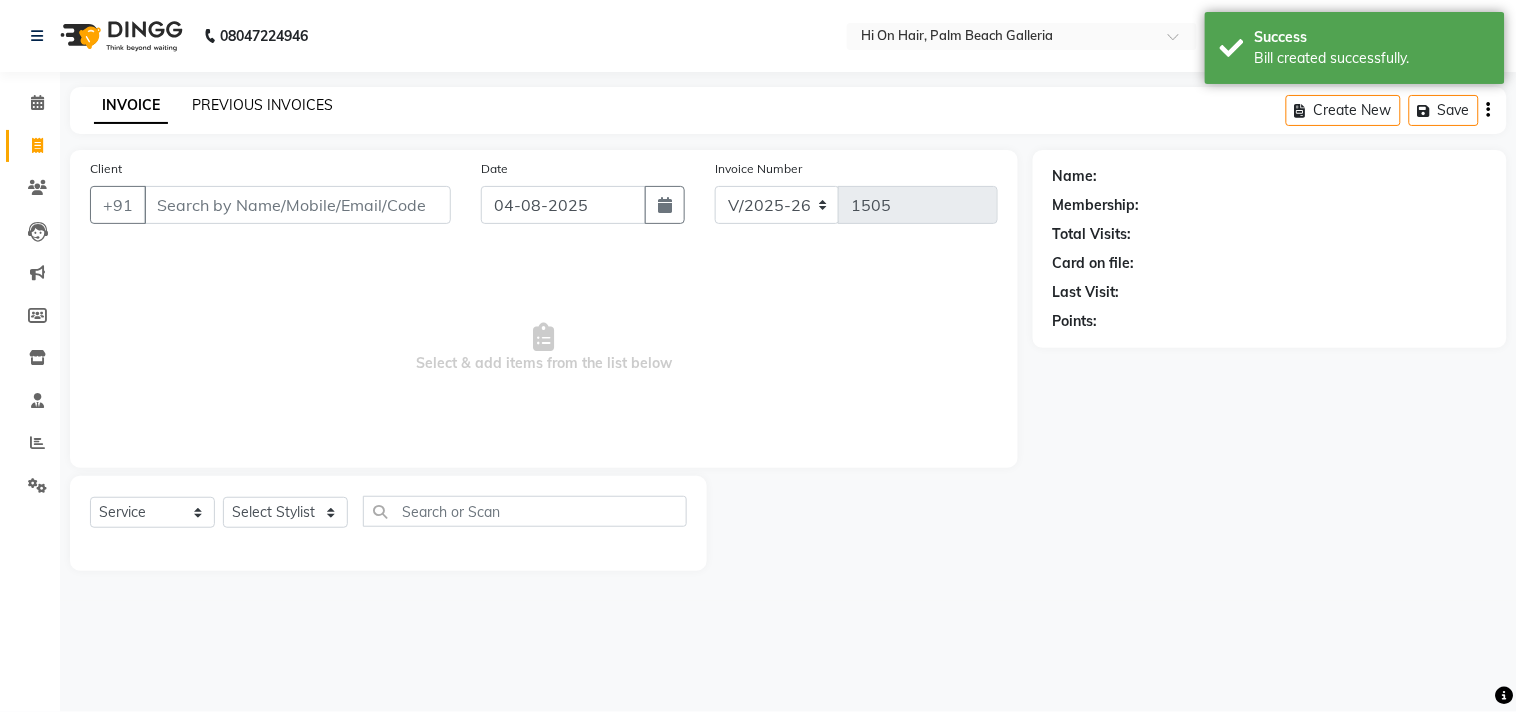 click on "PREVIOUS INVOICES" 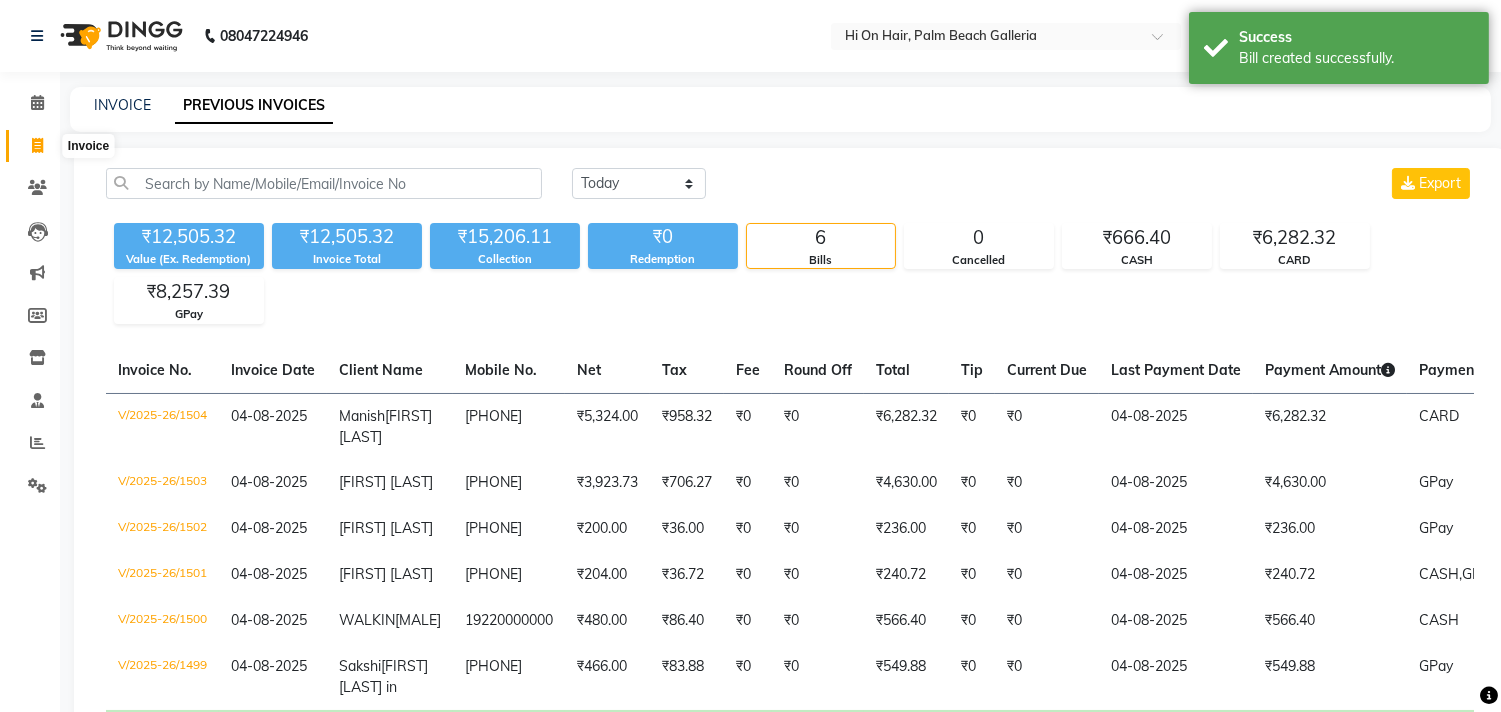 click 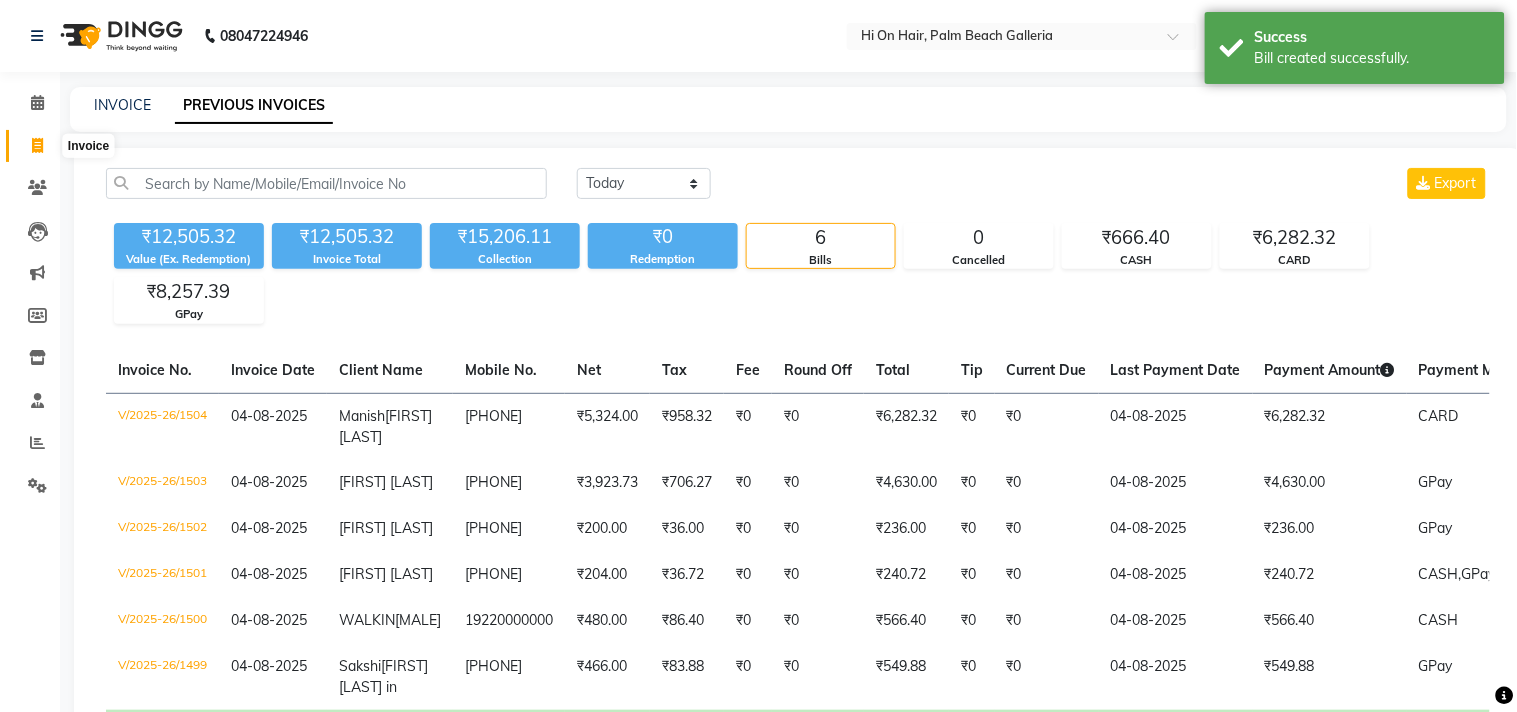 select on "535" 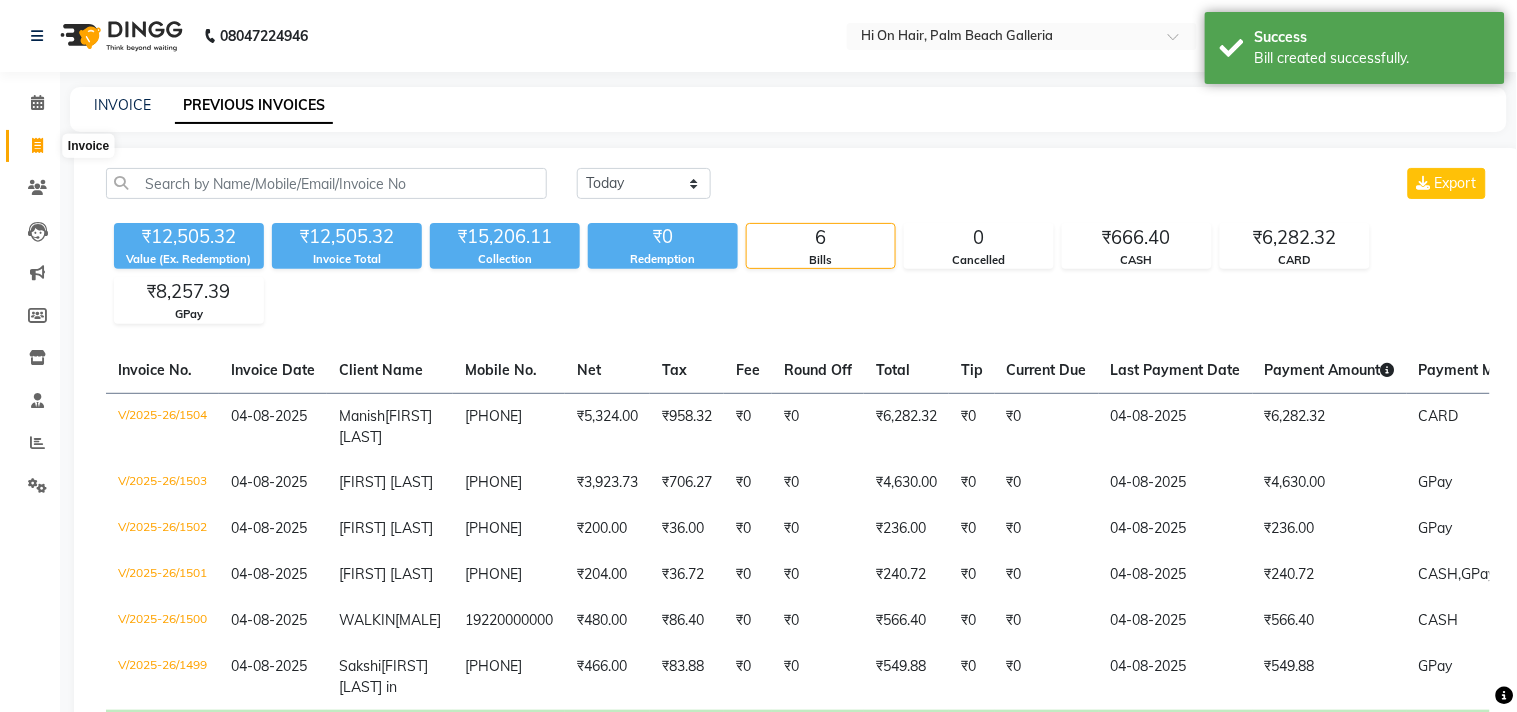 select on "service" 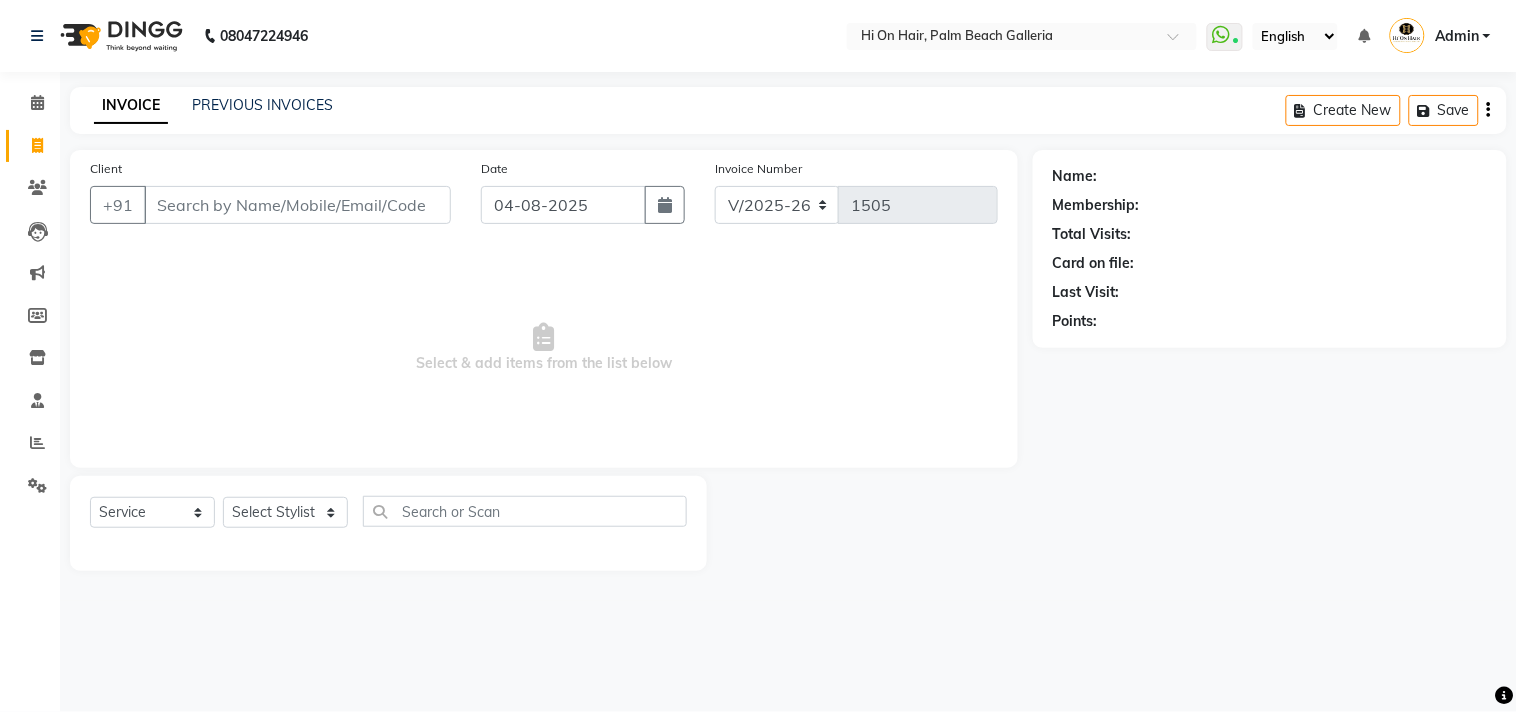 type on "7" 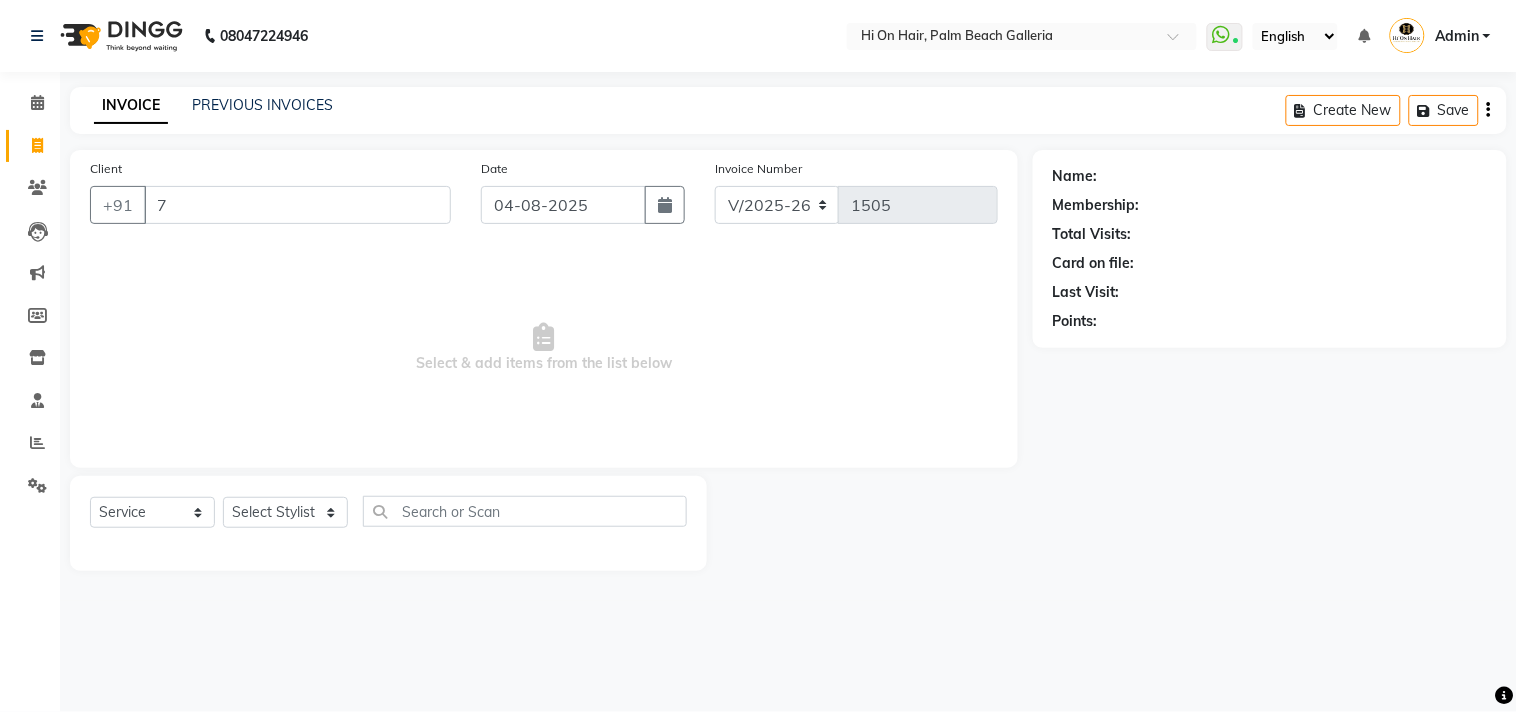 type 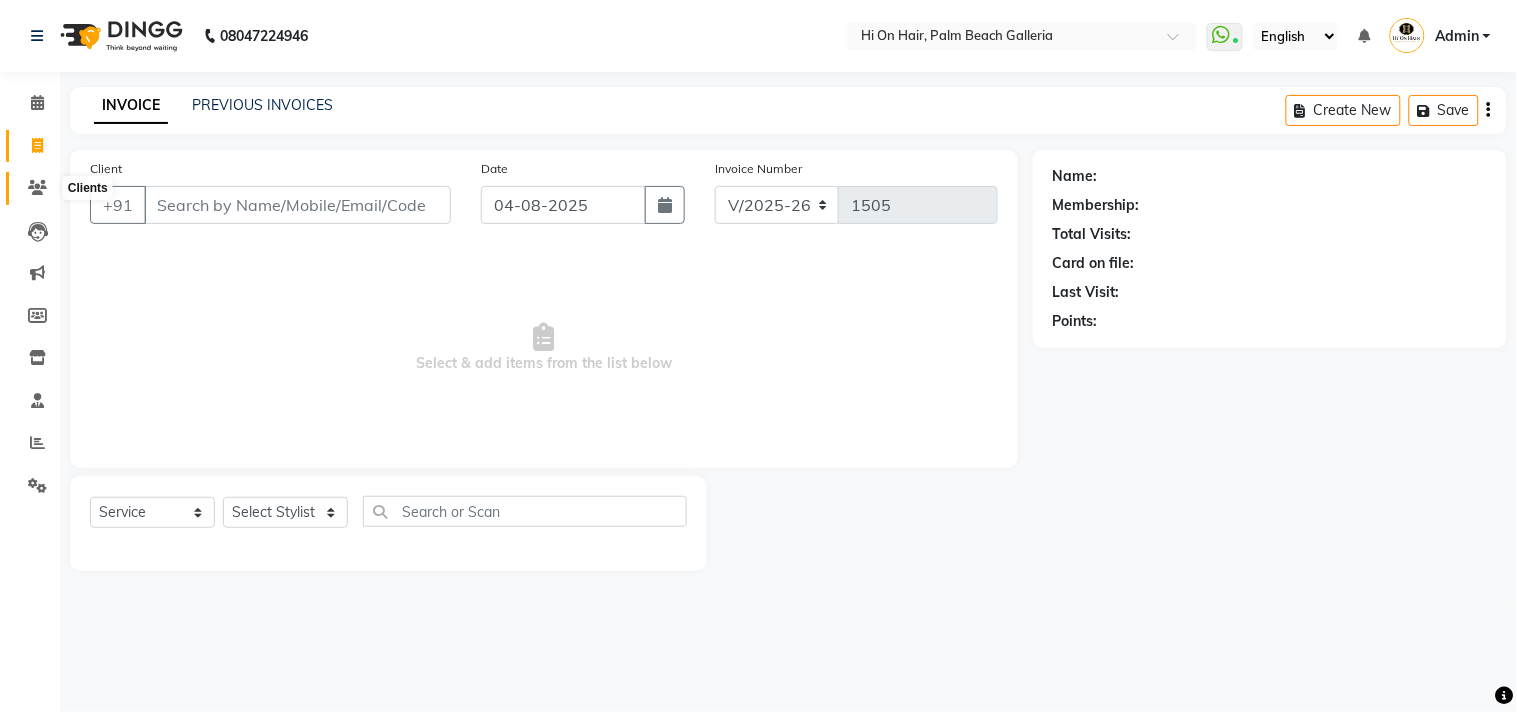 click 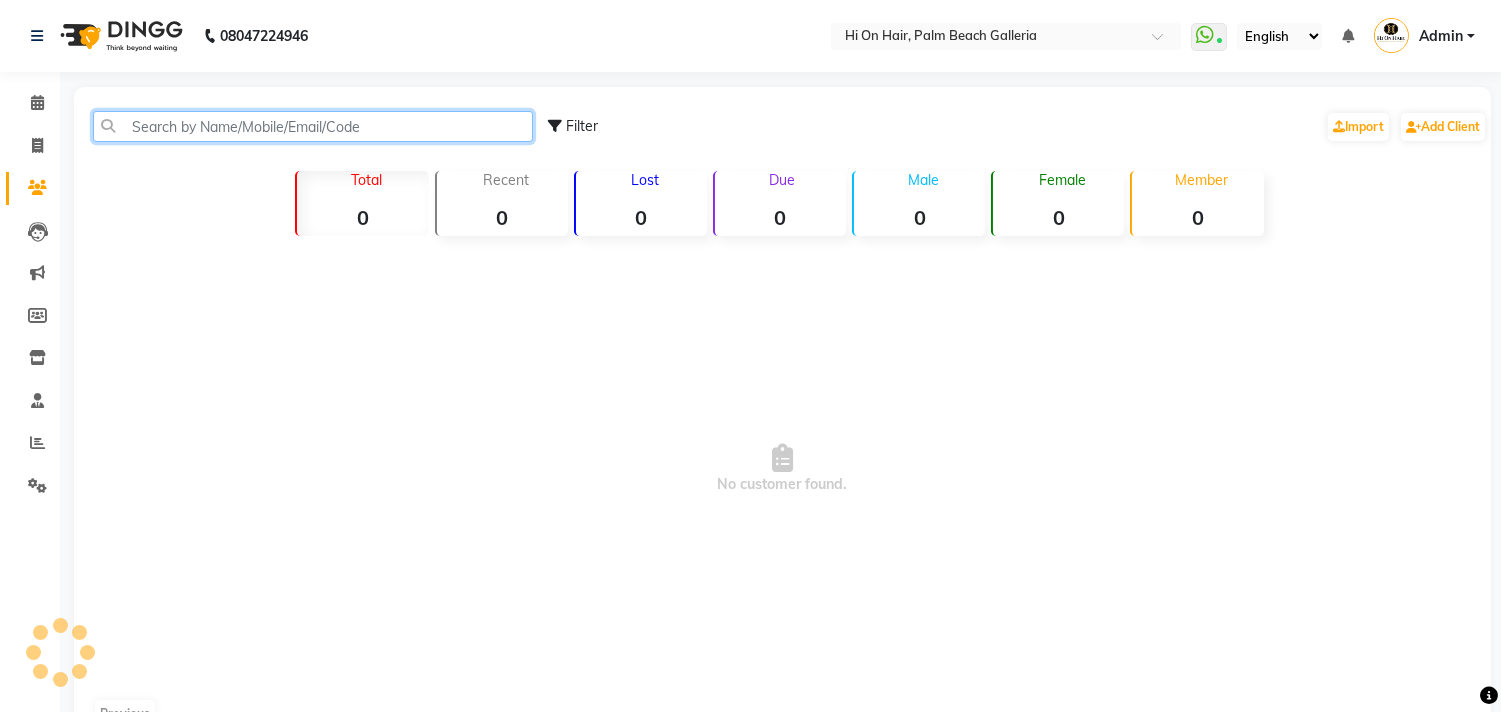 click 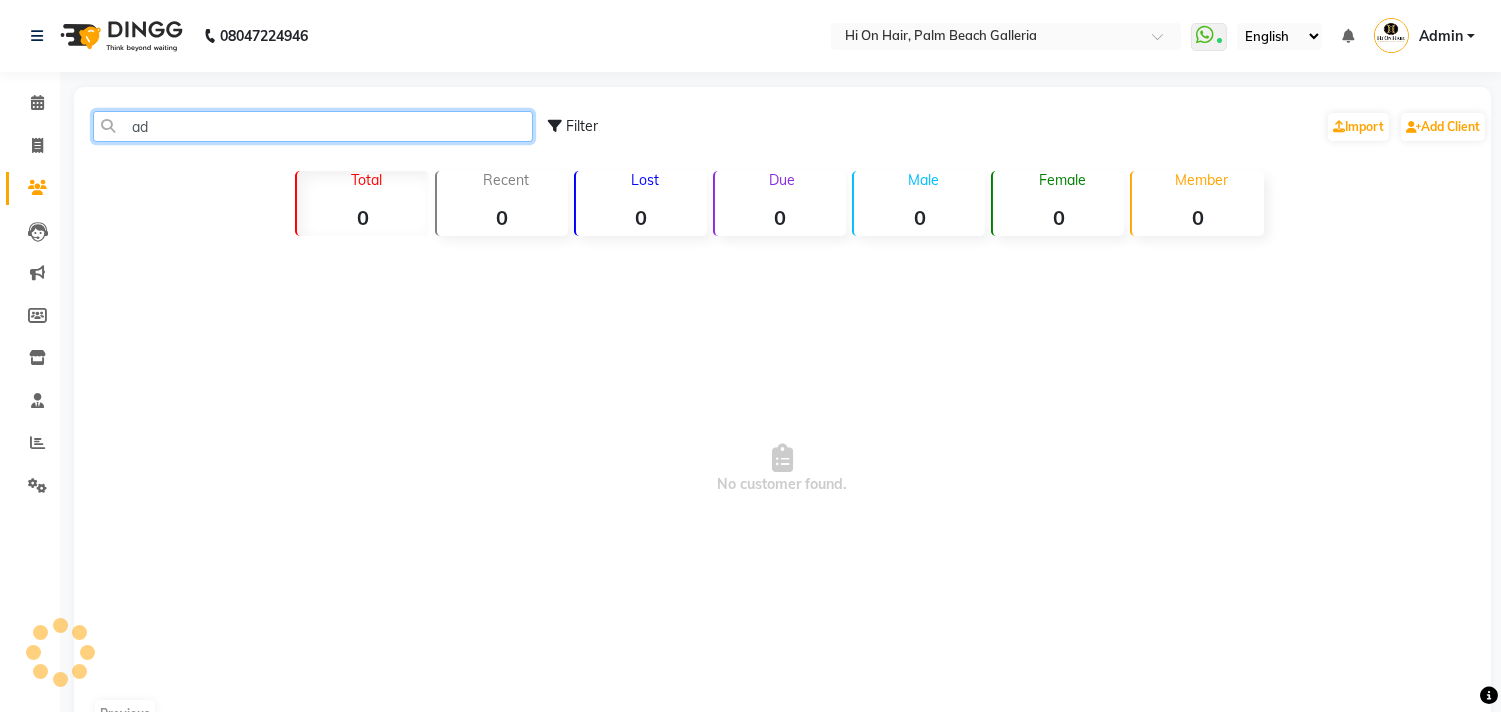 type on "a" 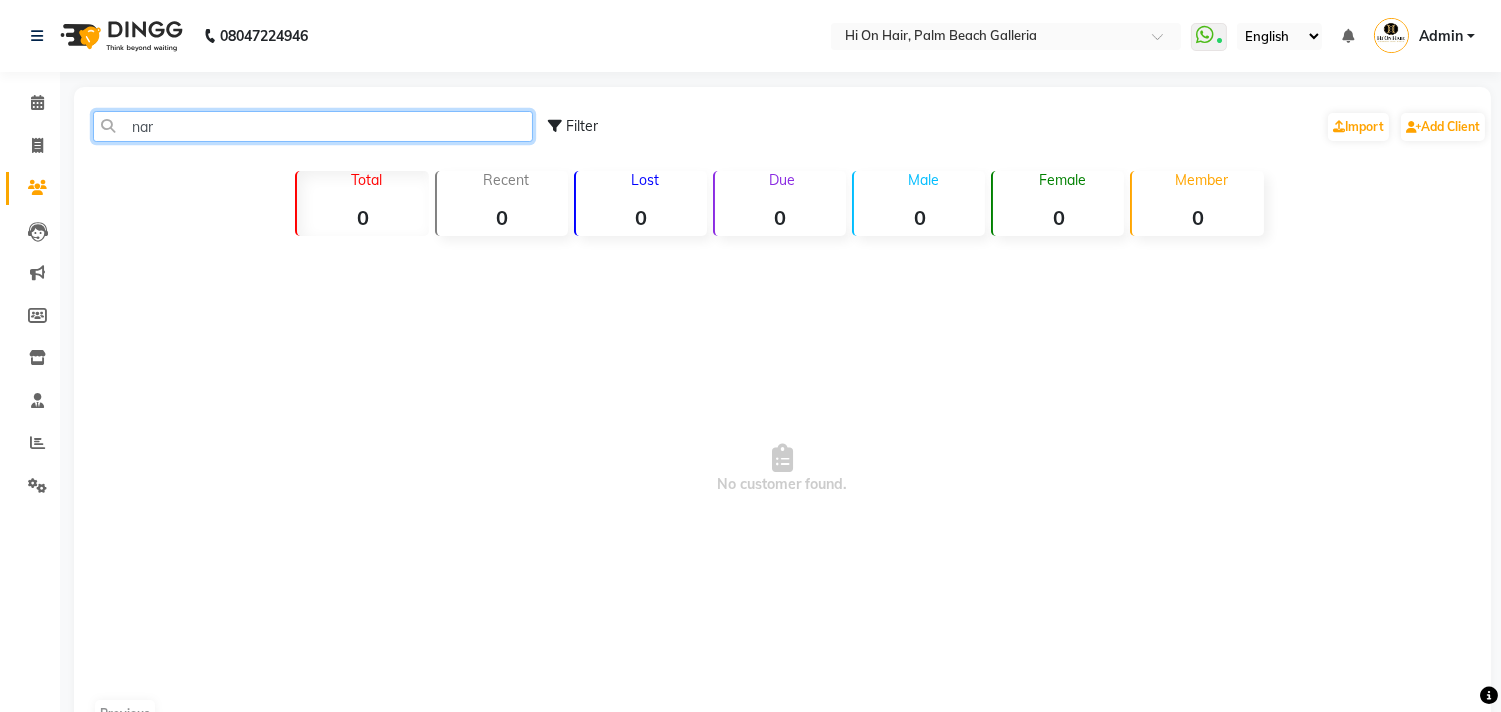 type on "nare" 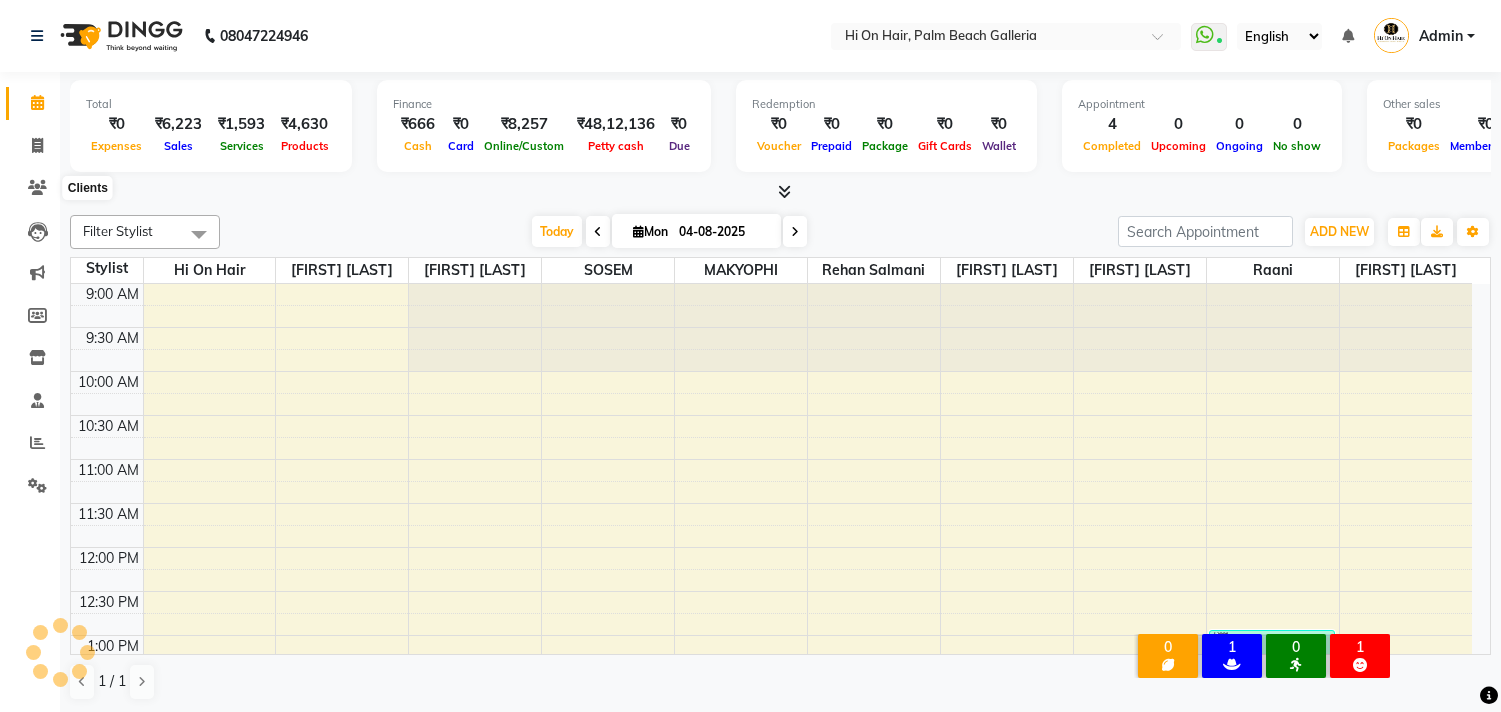 scroll, scrollTop: 0, scrollLeft: 0, axis: both 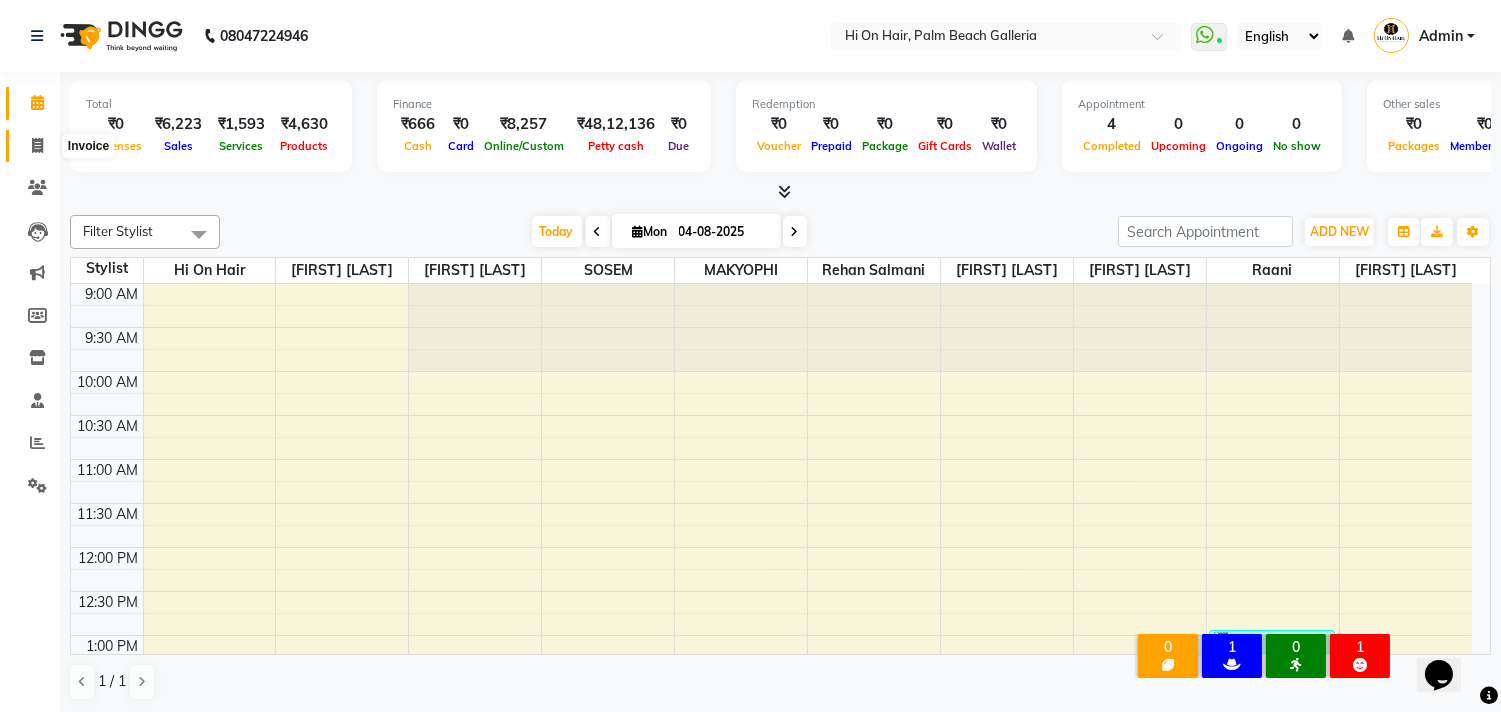 click 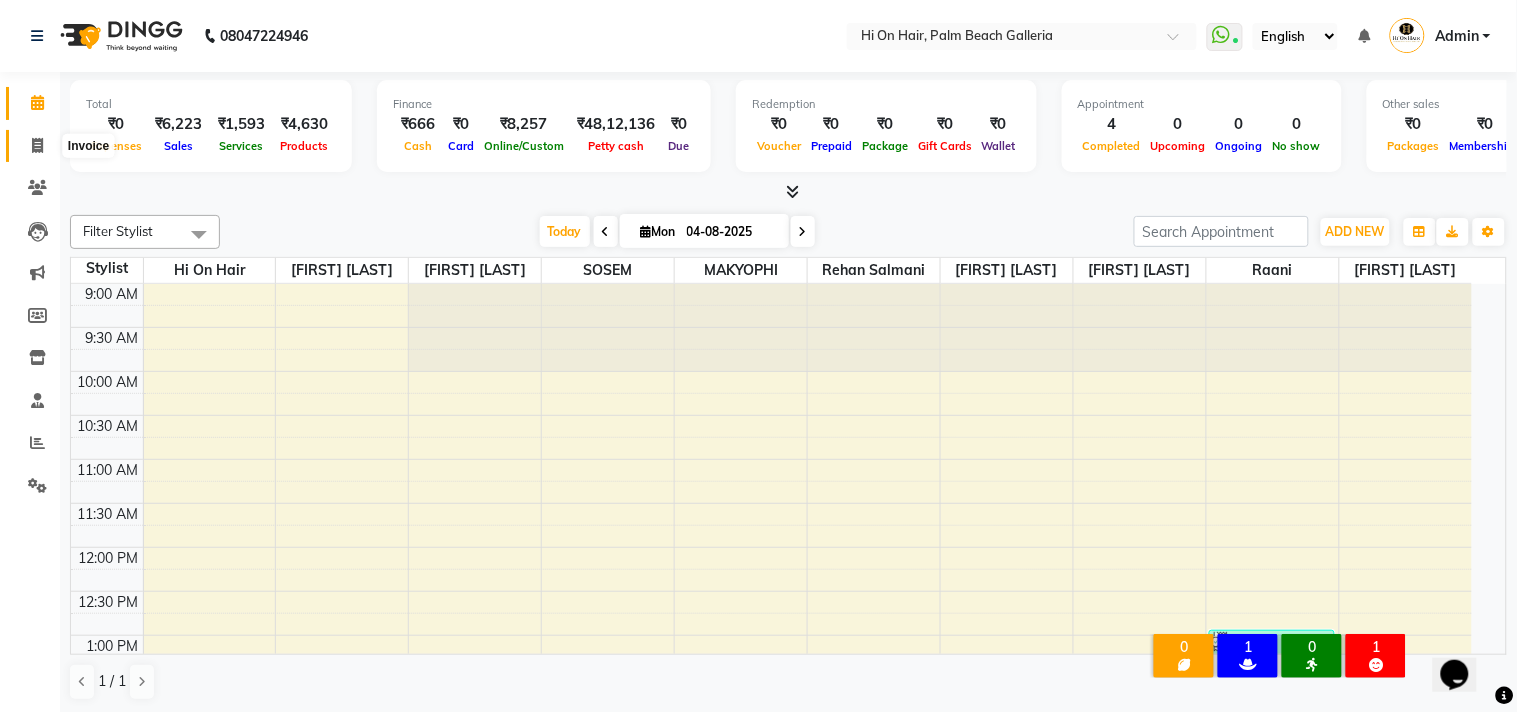 select on "535" 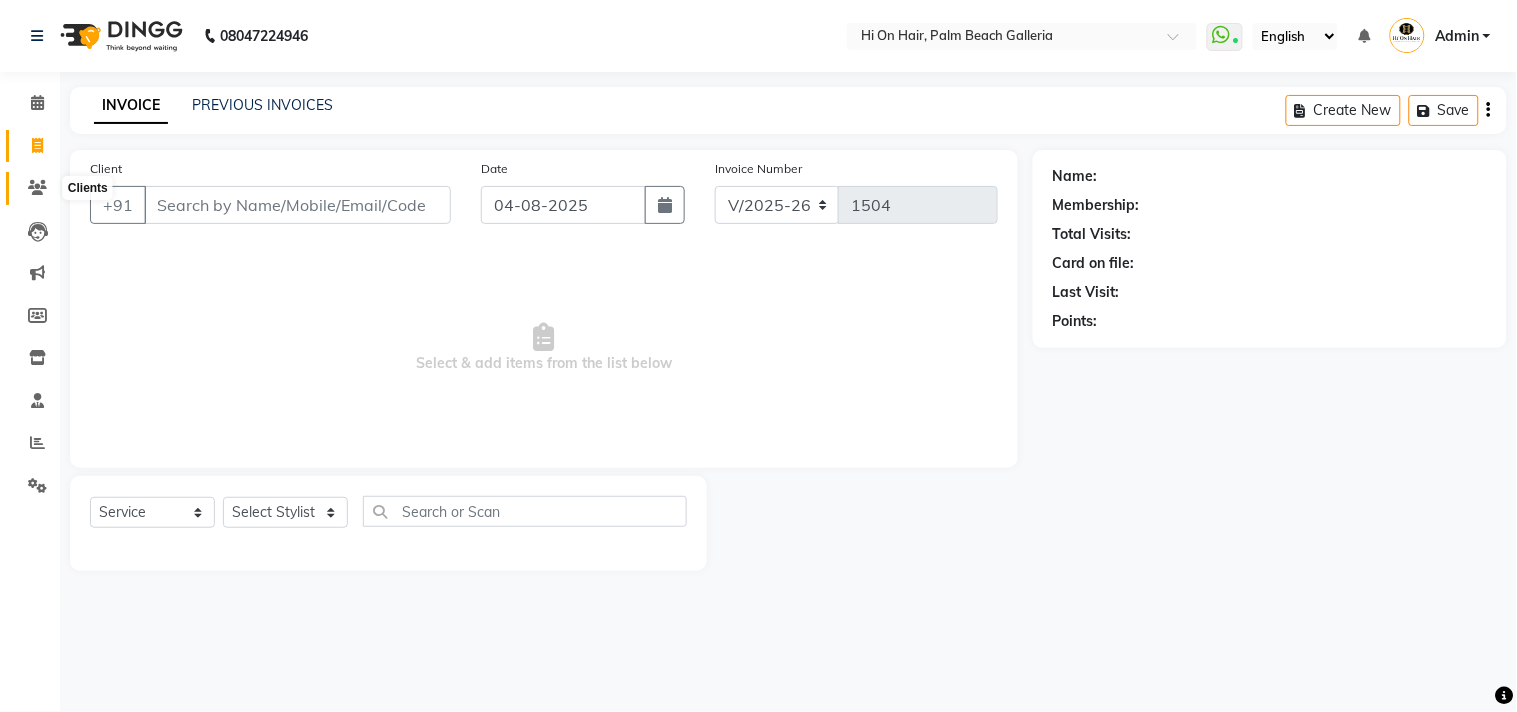 click 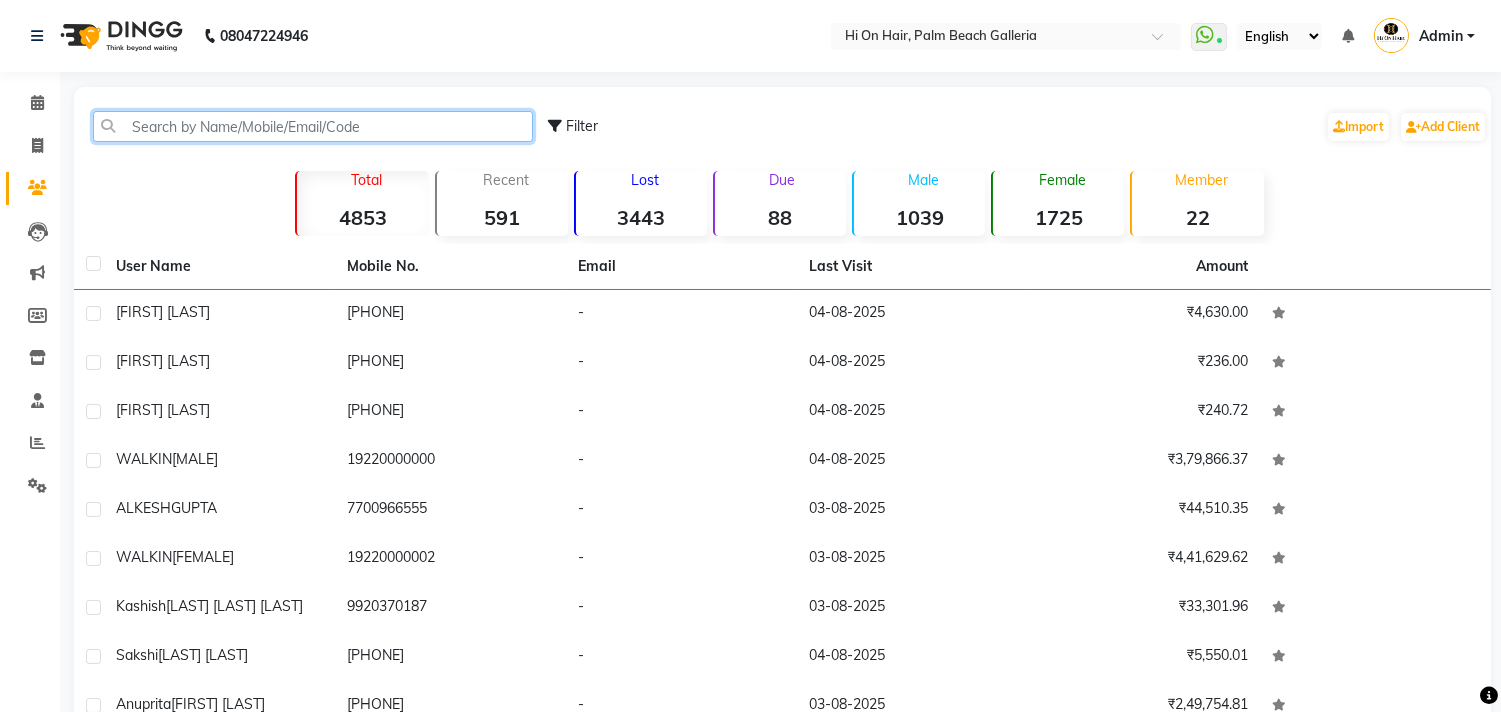 click 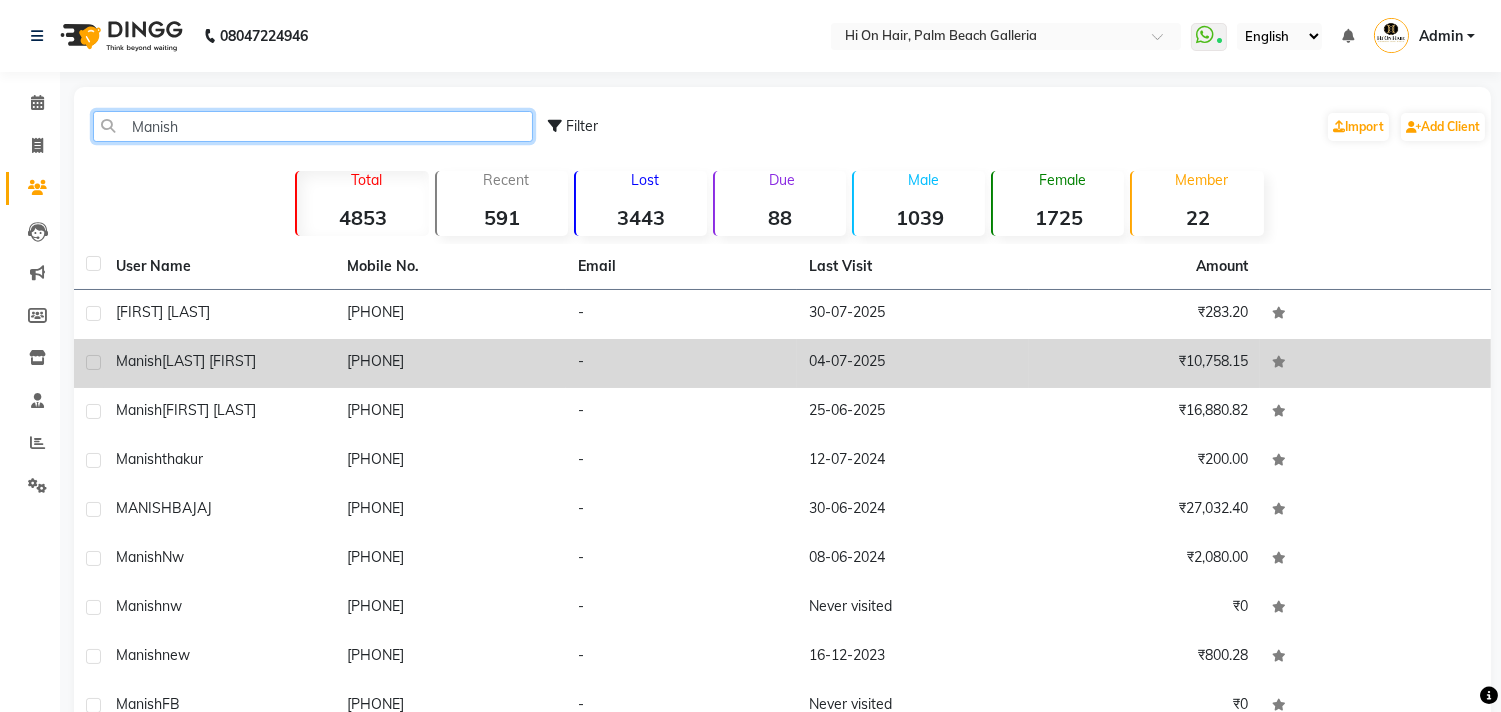 type on "Manish" 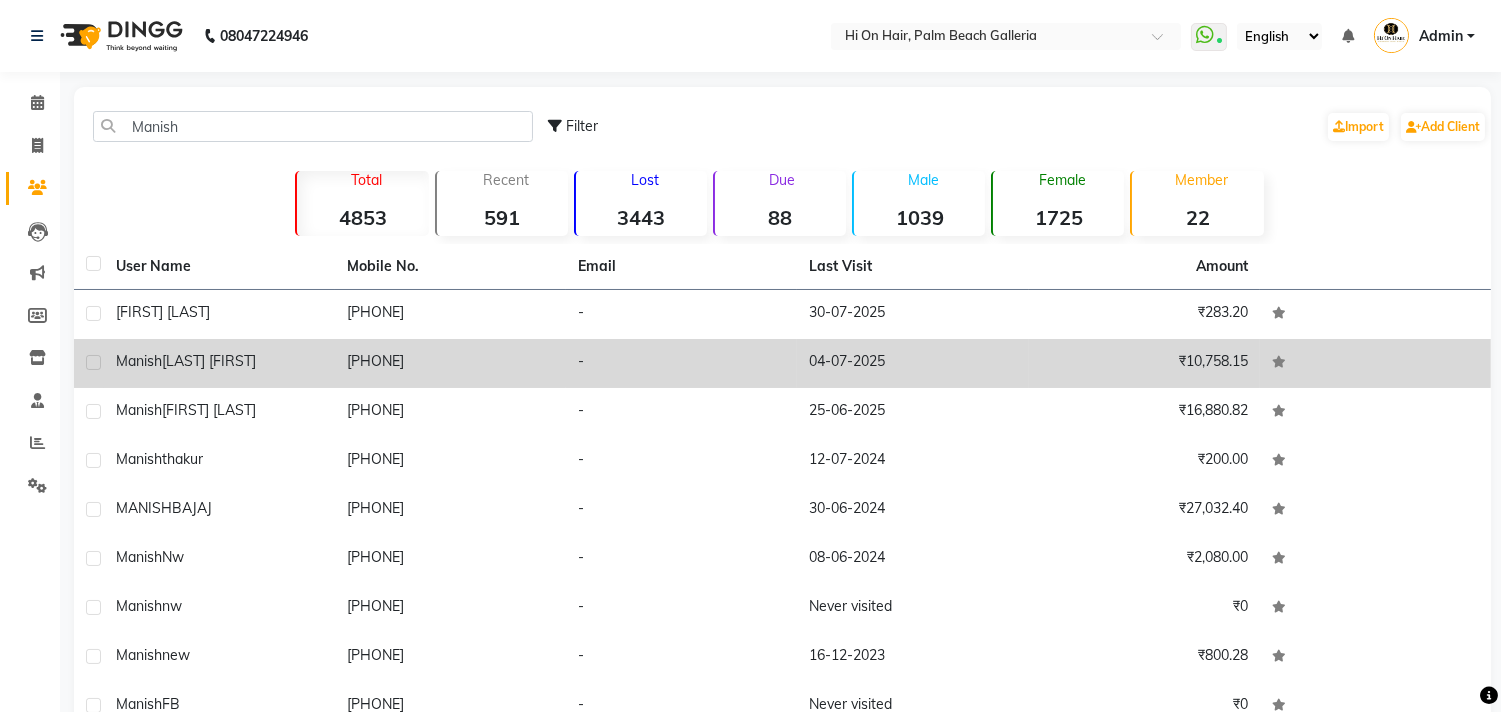 click on "[PHONE]" 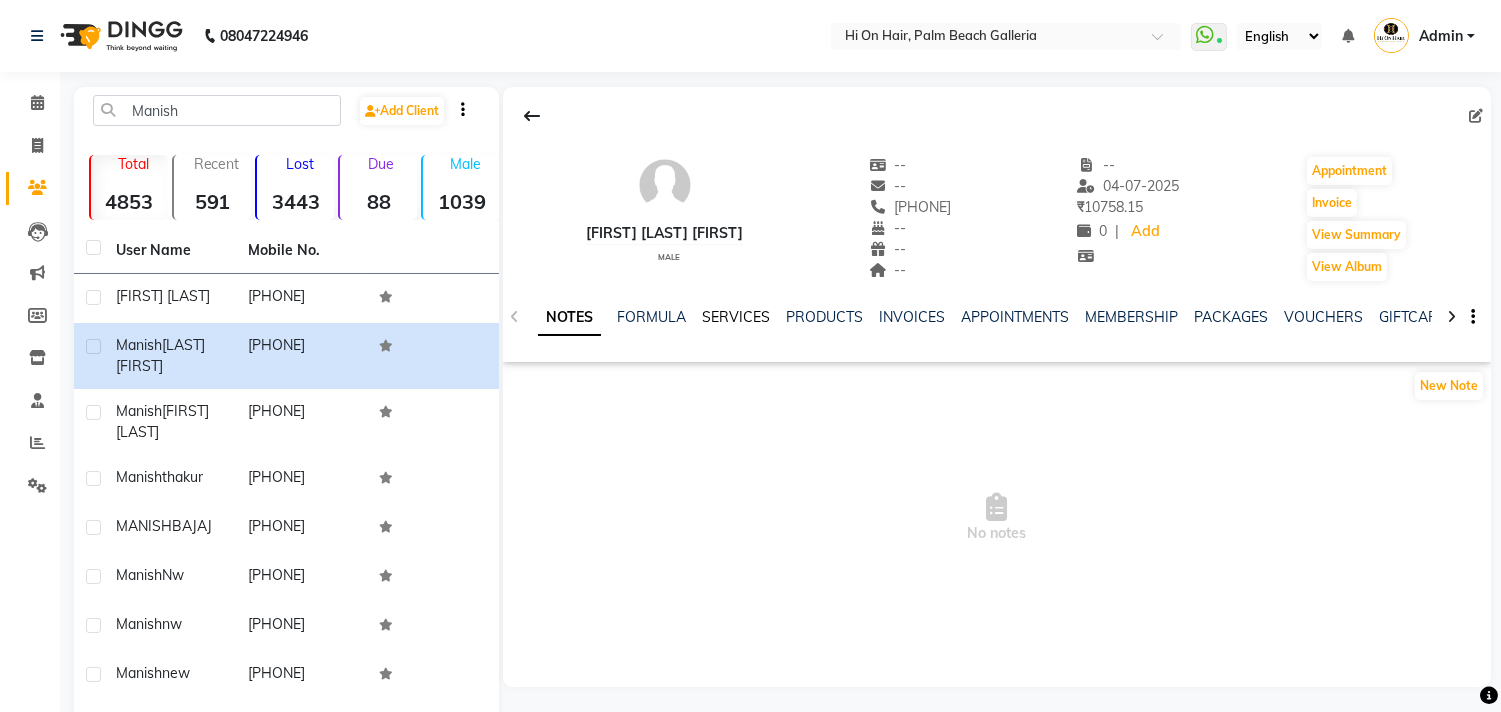 click on "SERVICES" 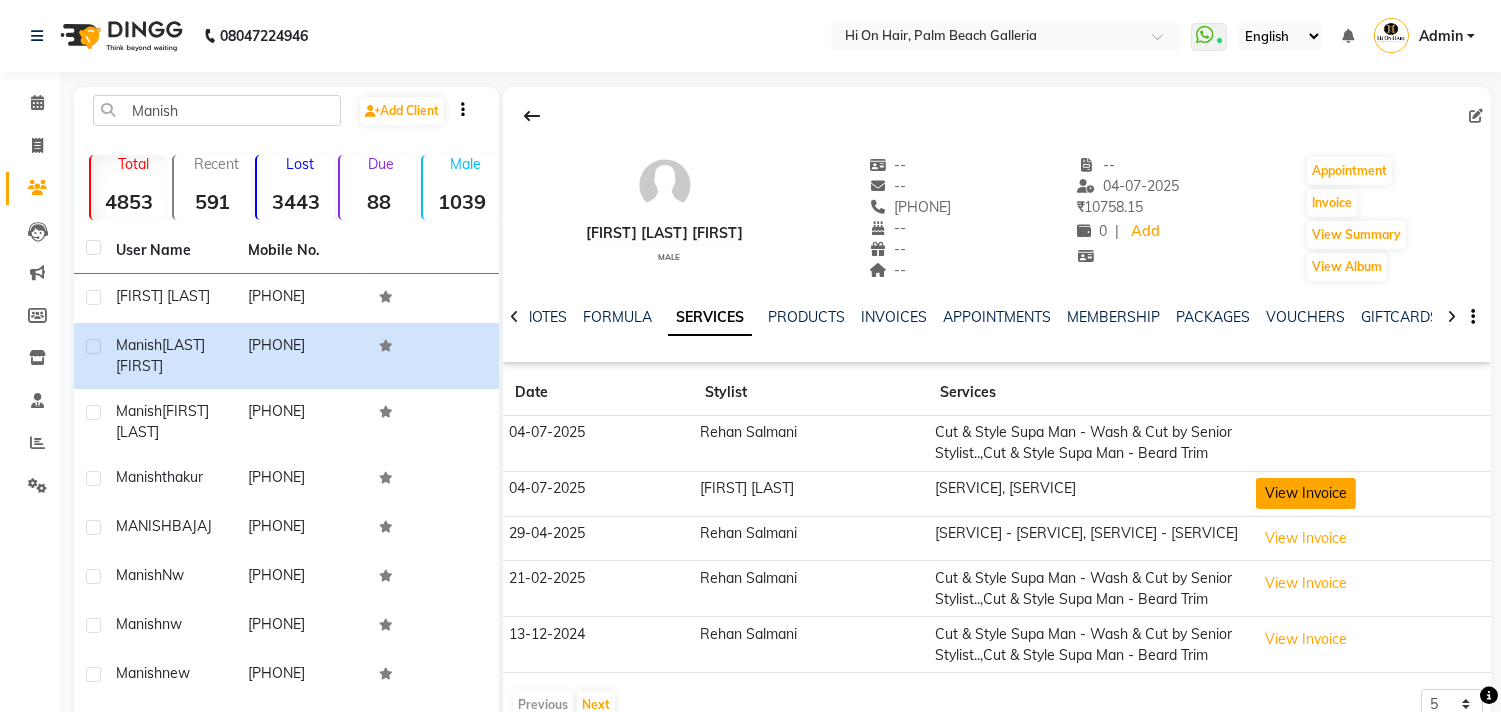 click on "View Invoice" 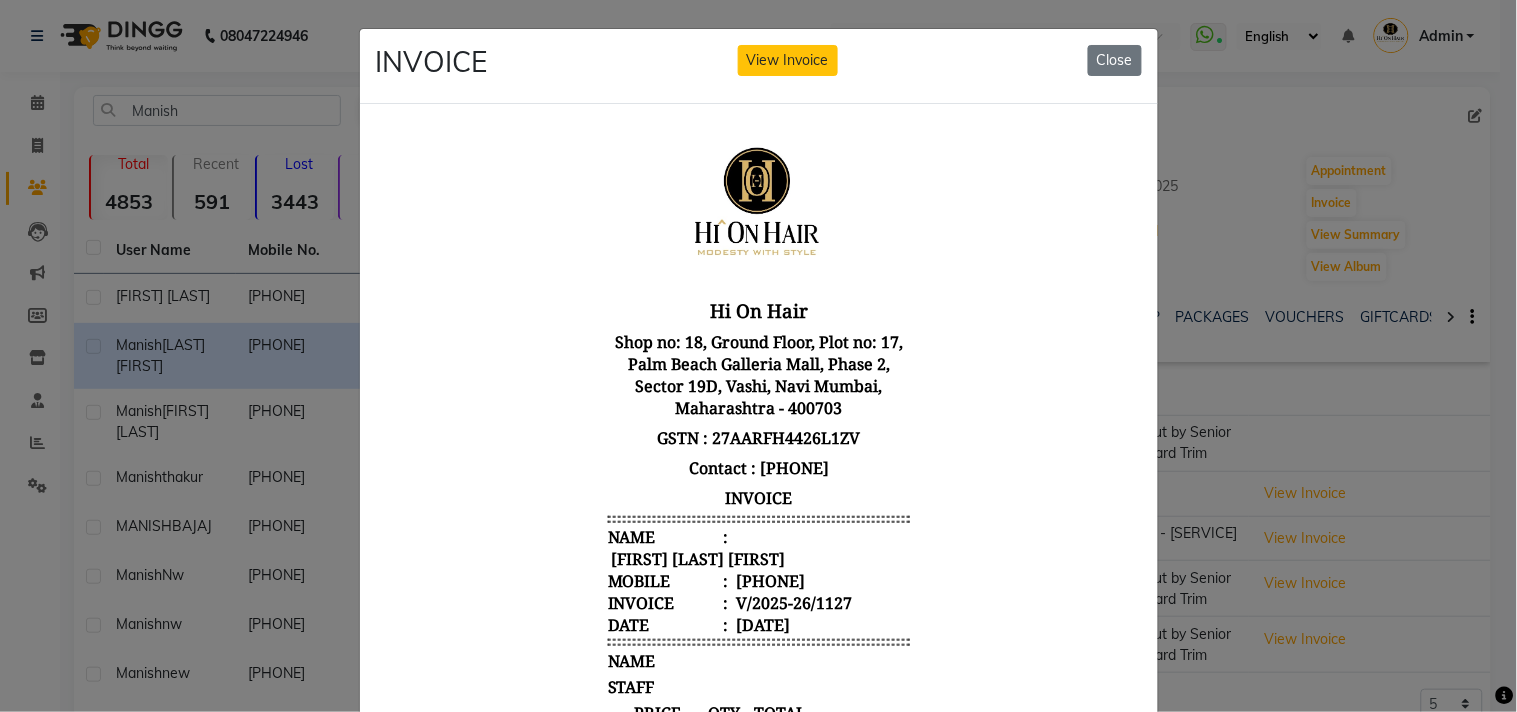 scroll, scrollTop: 15, scrollLeft: 0, axis: vertical 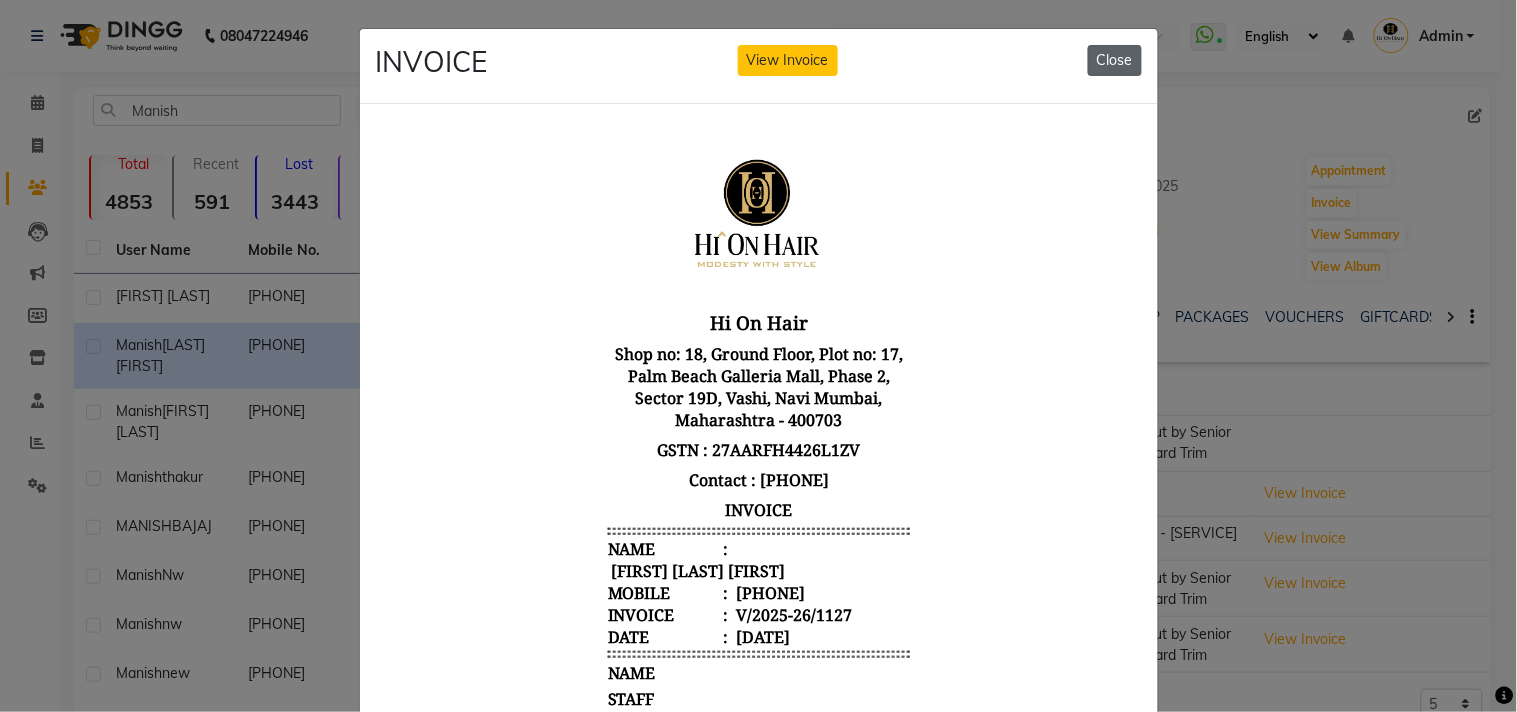 click on "Close" 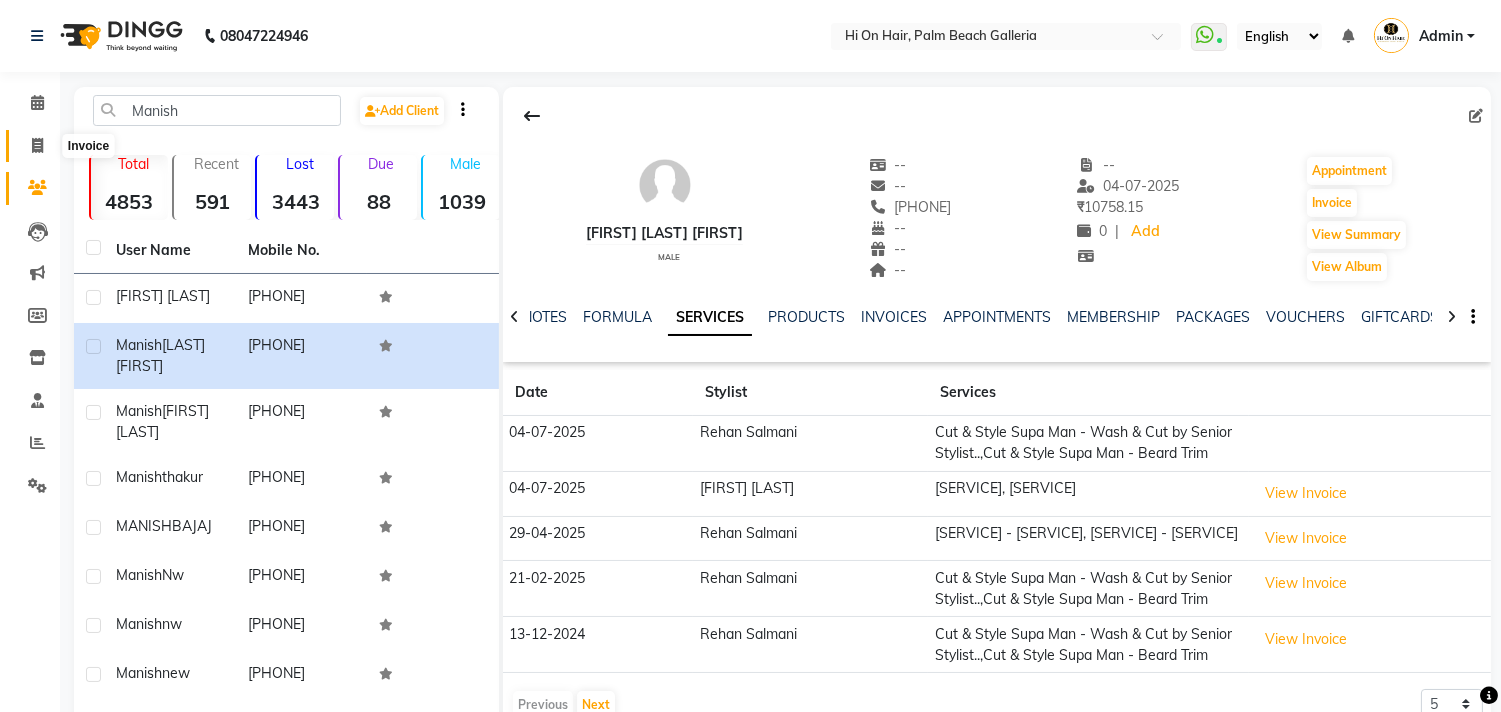 click 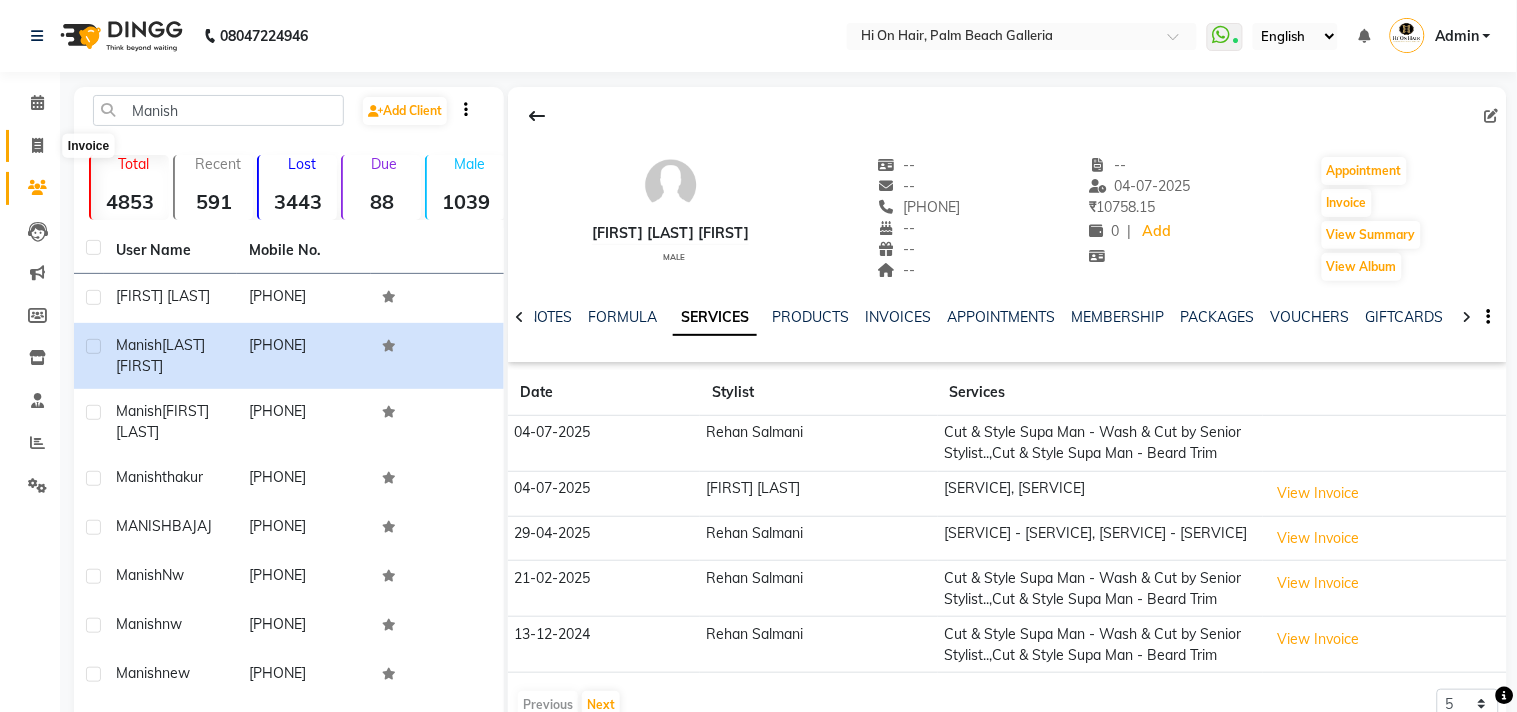 select on "535" 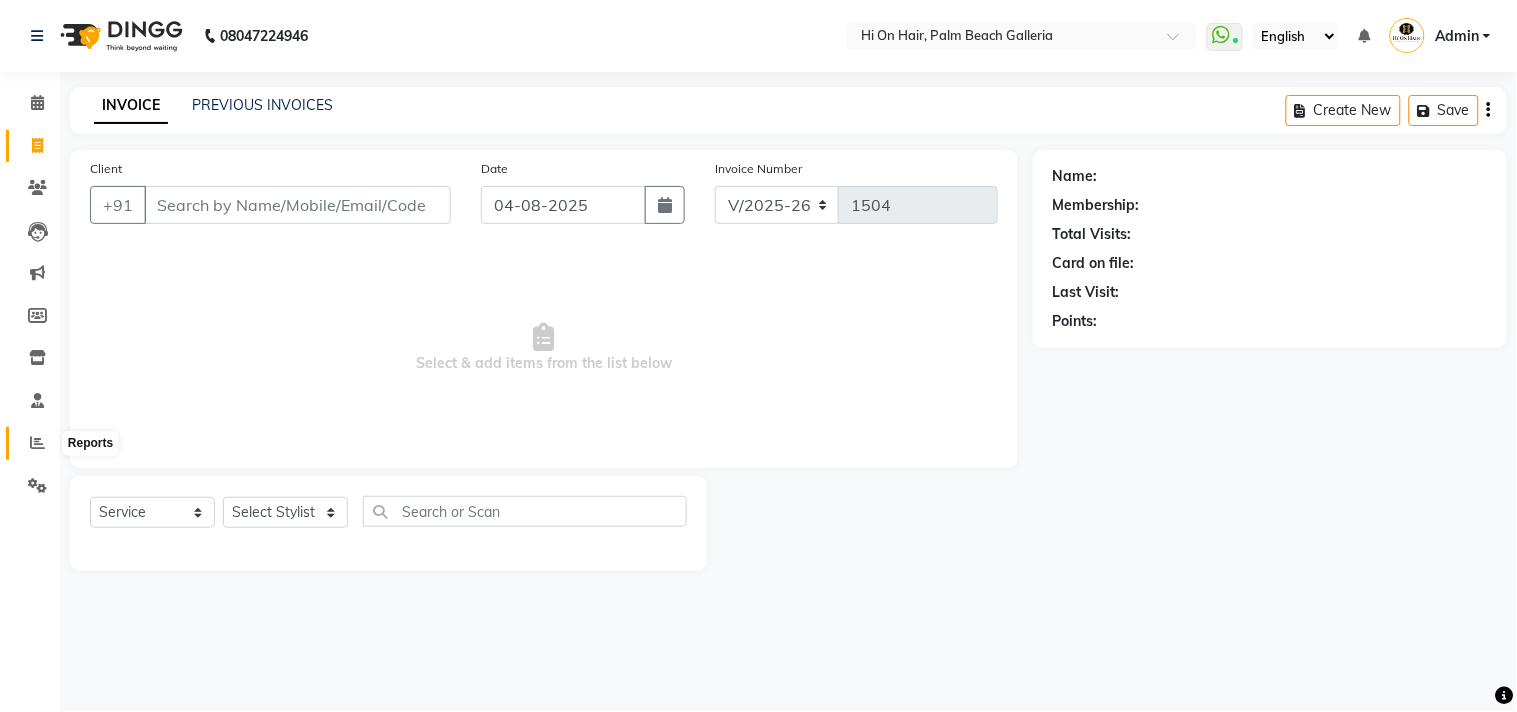 click 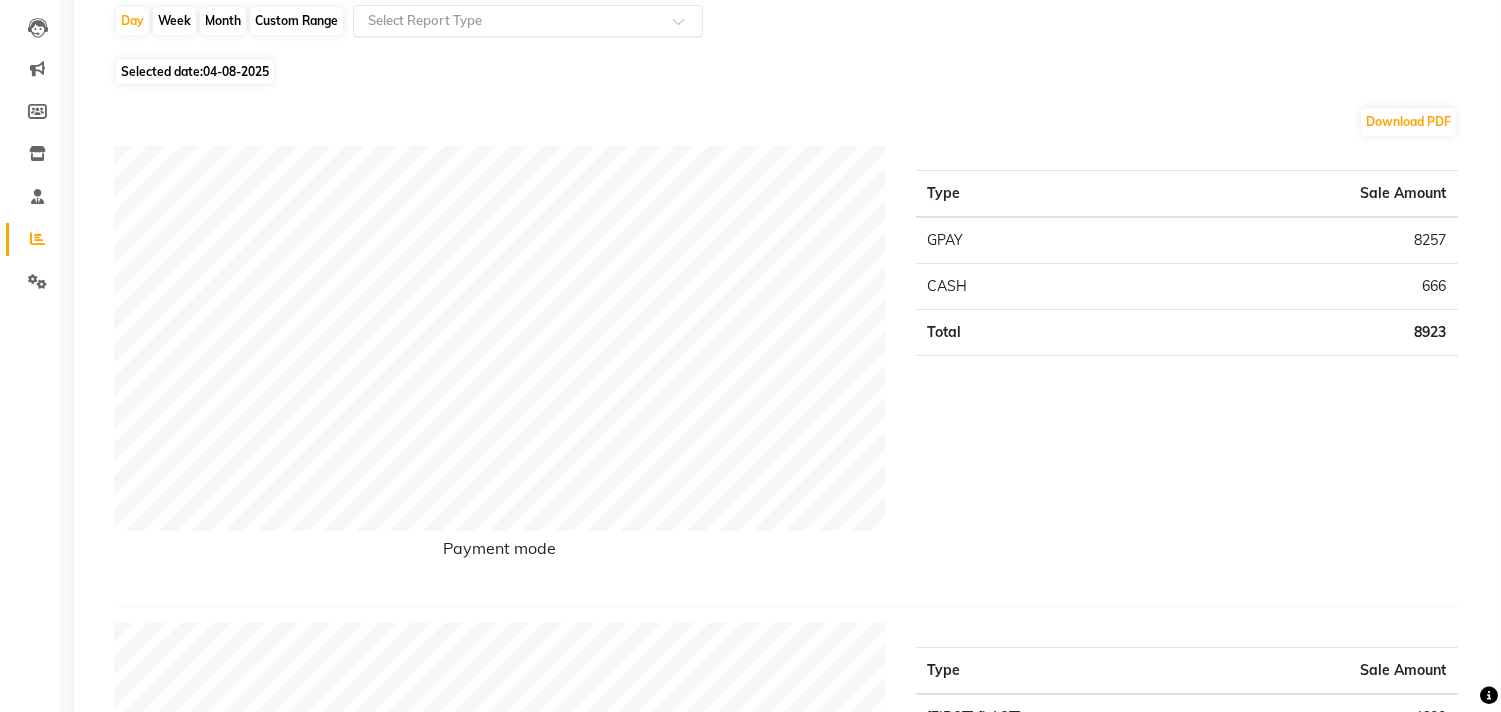 scroll, scrollTop: 0, scrollLeft: 0, axis: both 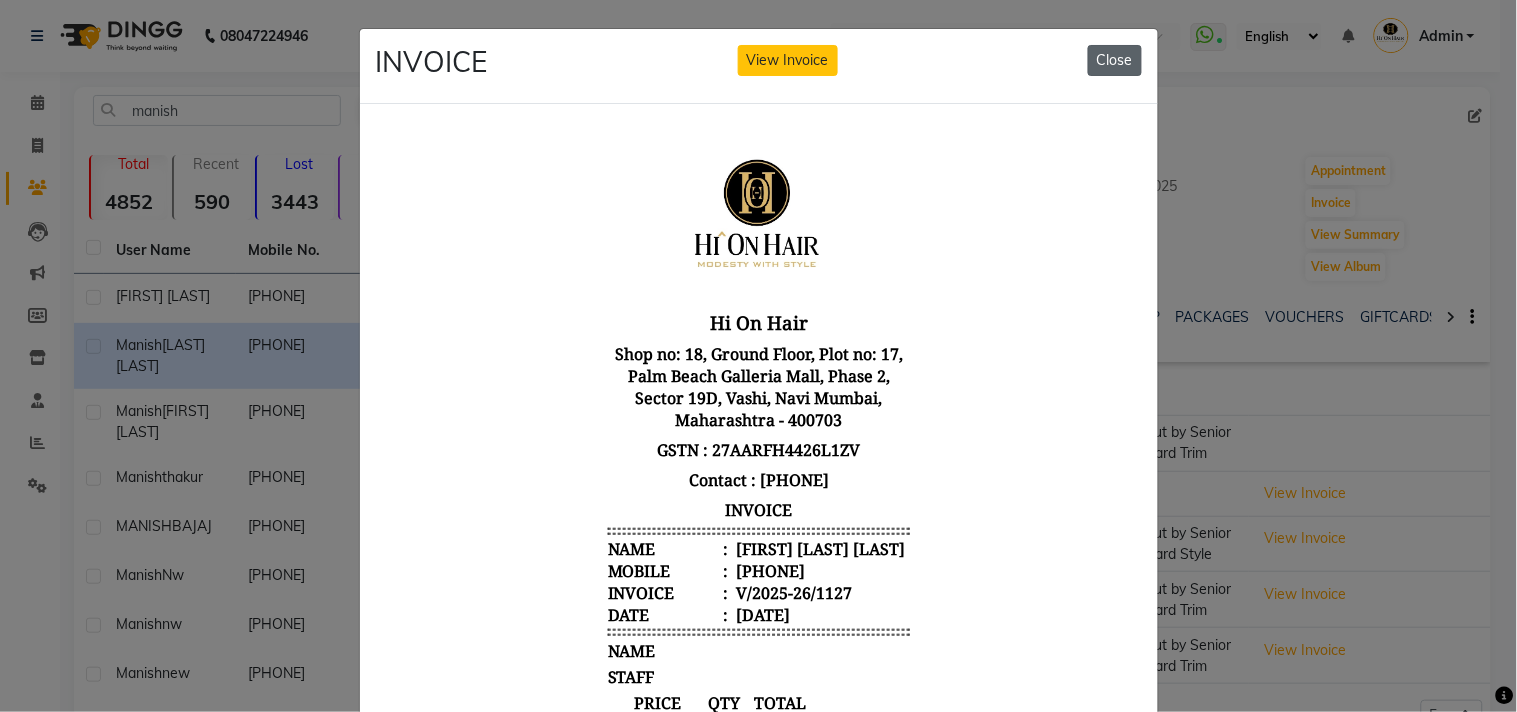 click on "Close" 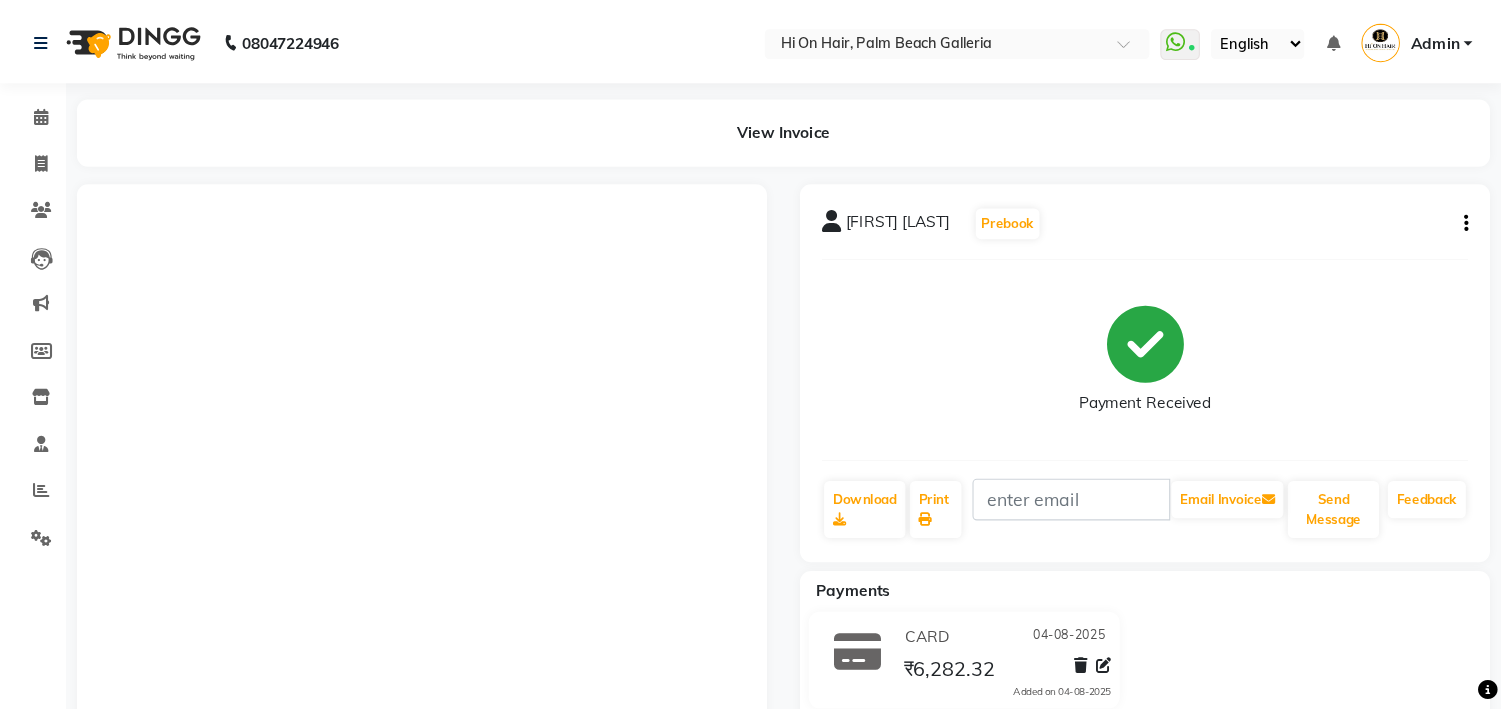 scroll, scrollTop: 0, scrollLeft: 0, axis: both 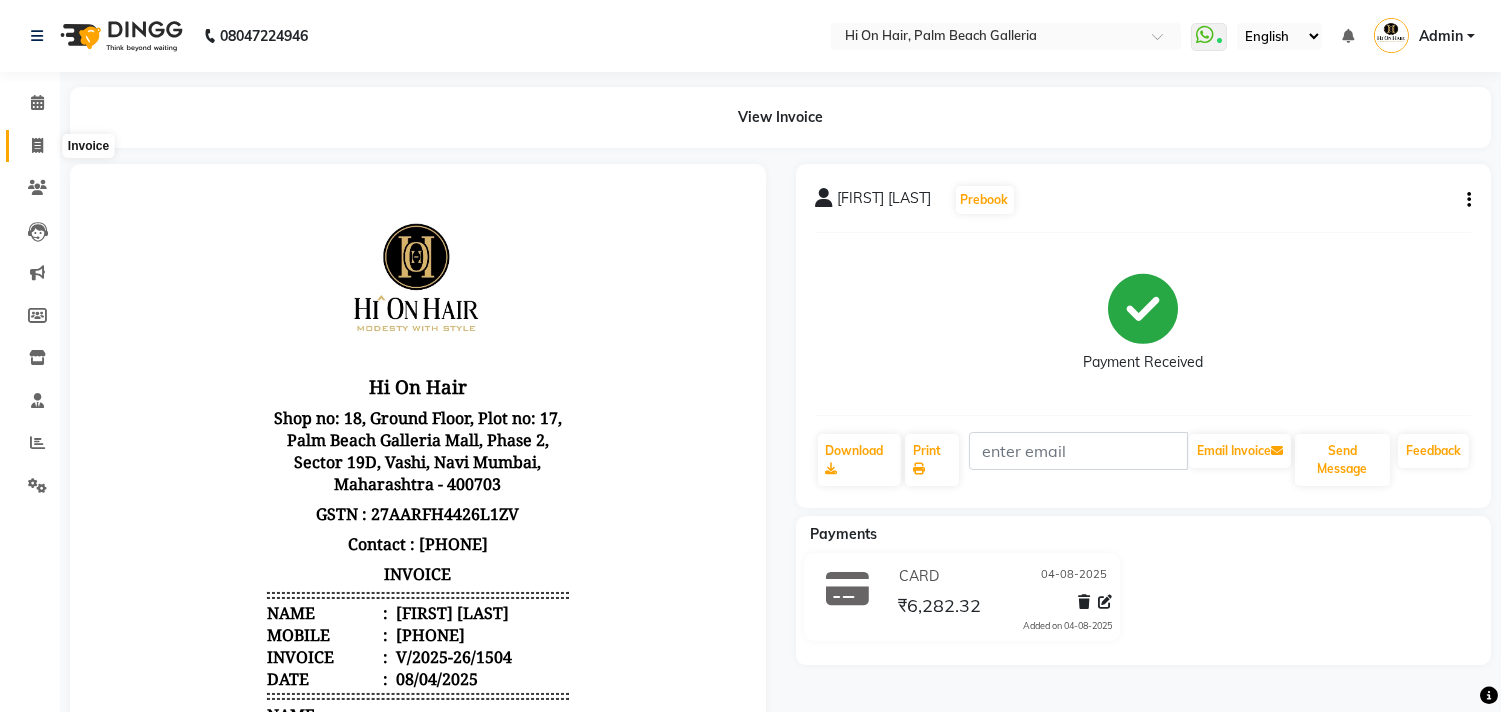 click 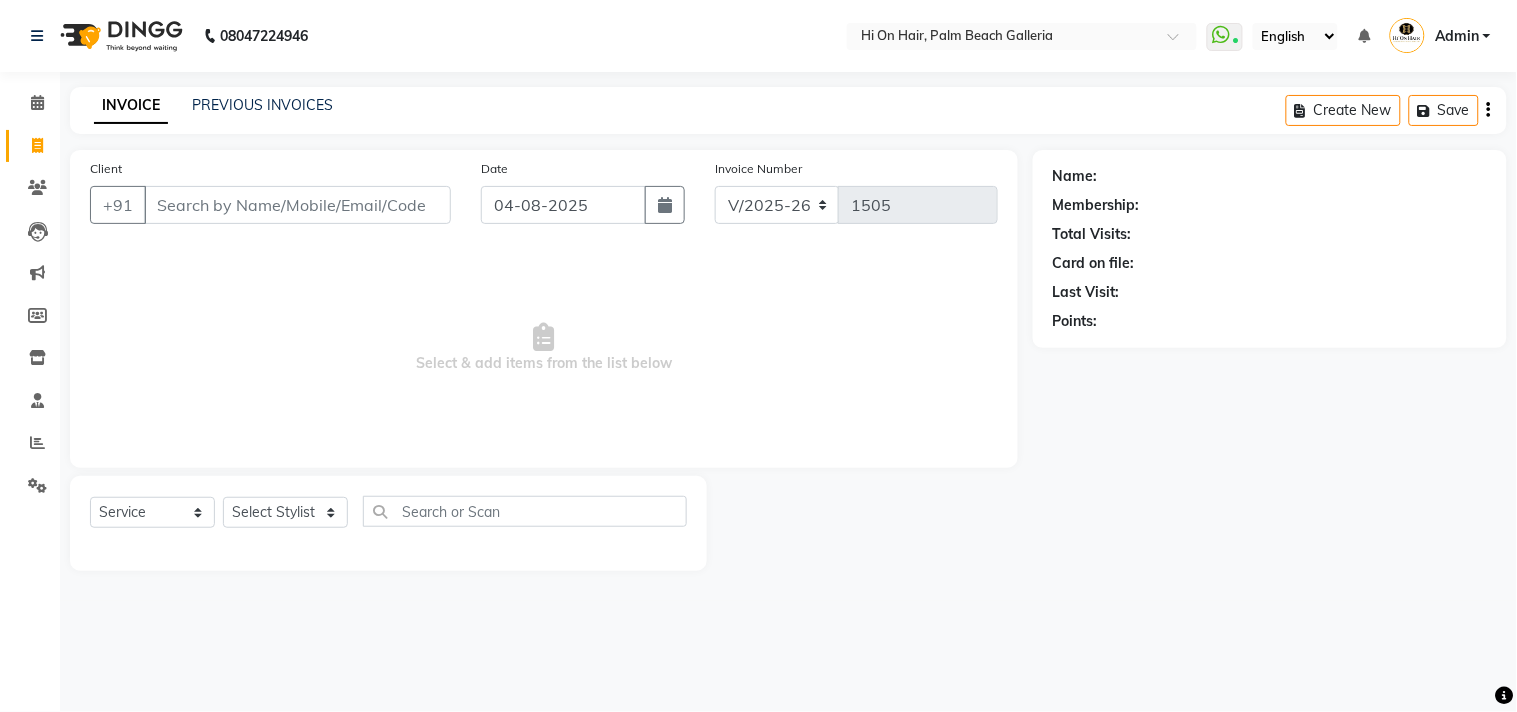 click on "PREVIOUS INVOICES" 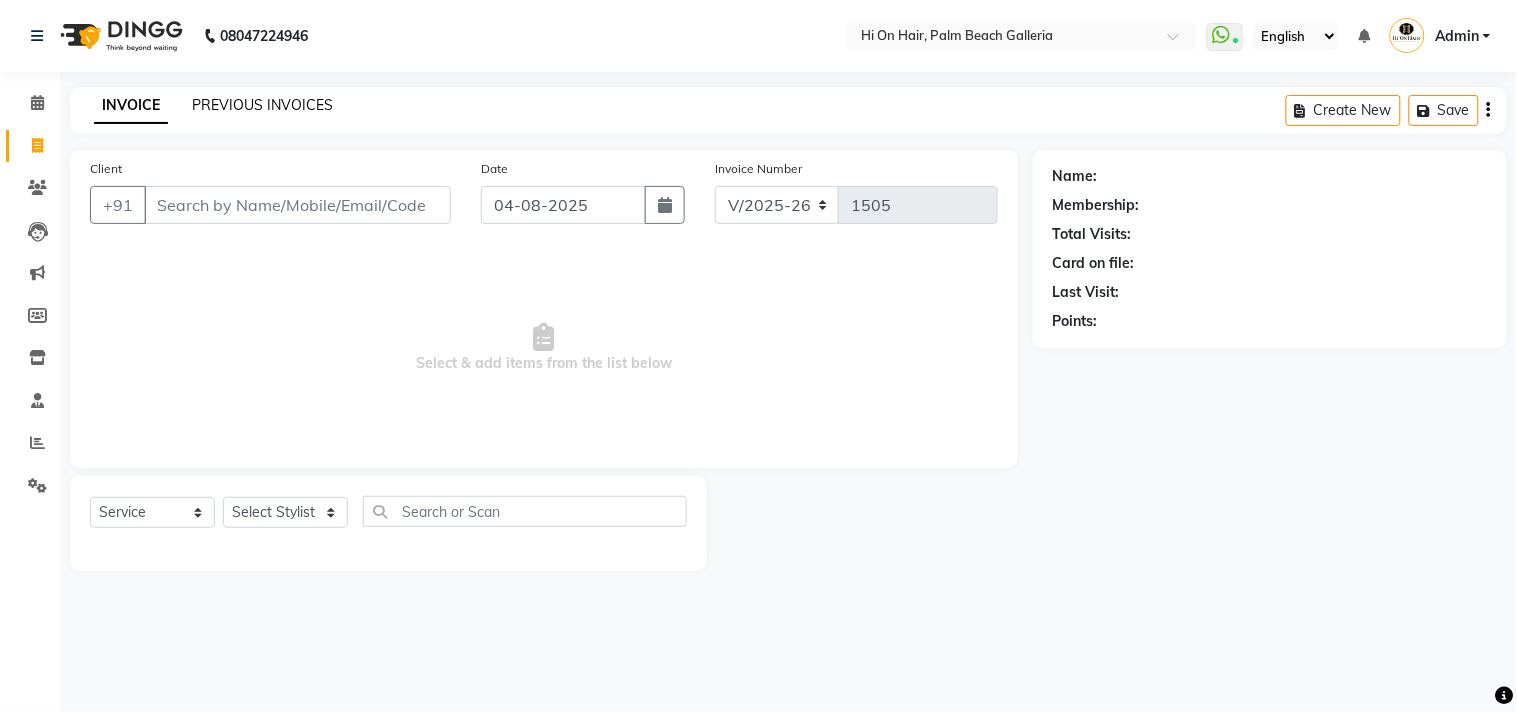 click on "PREVIOUS INVOICES" 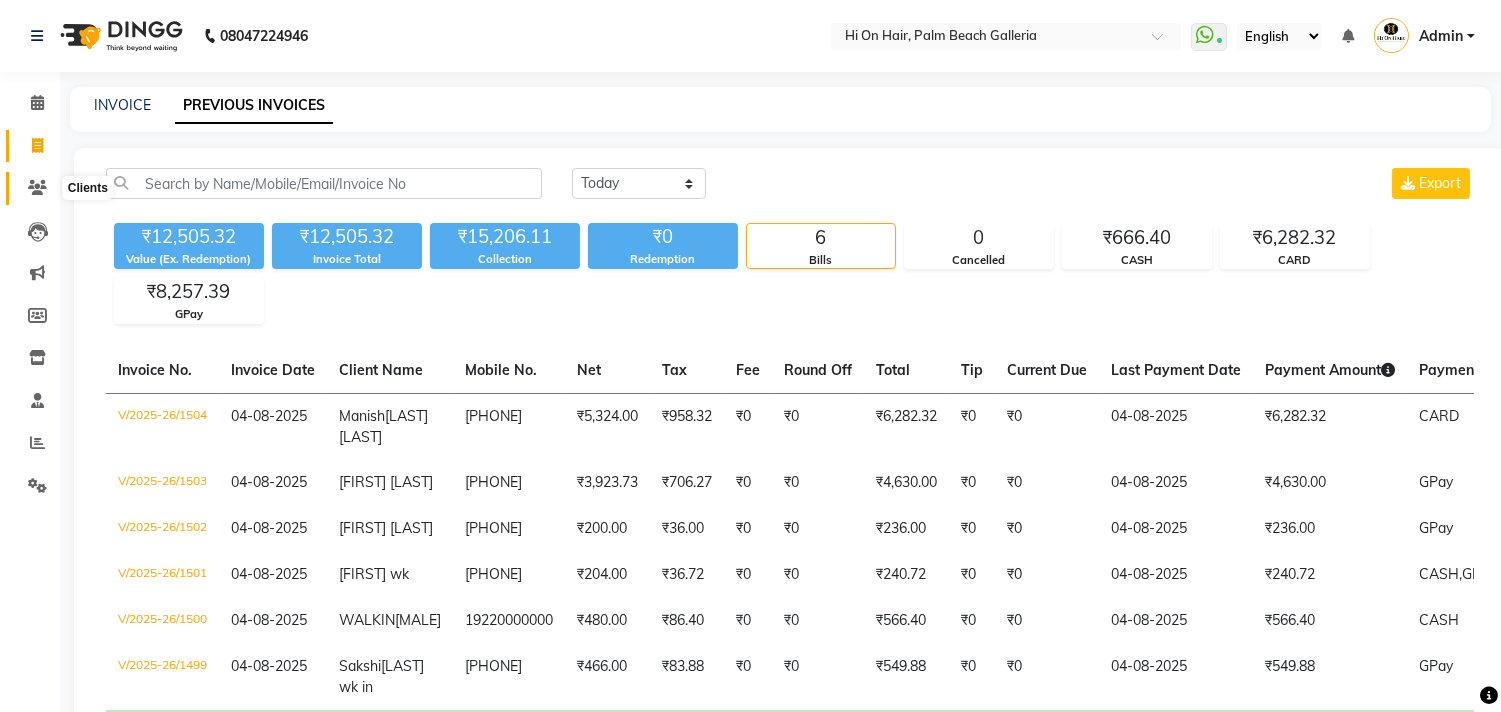 click 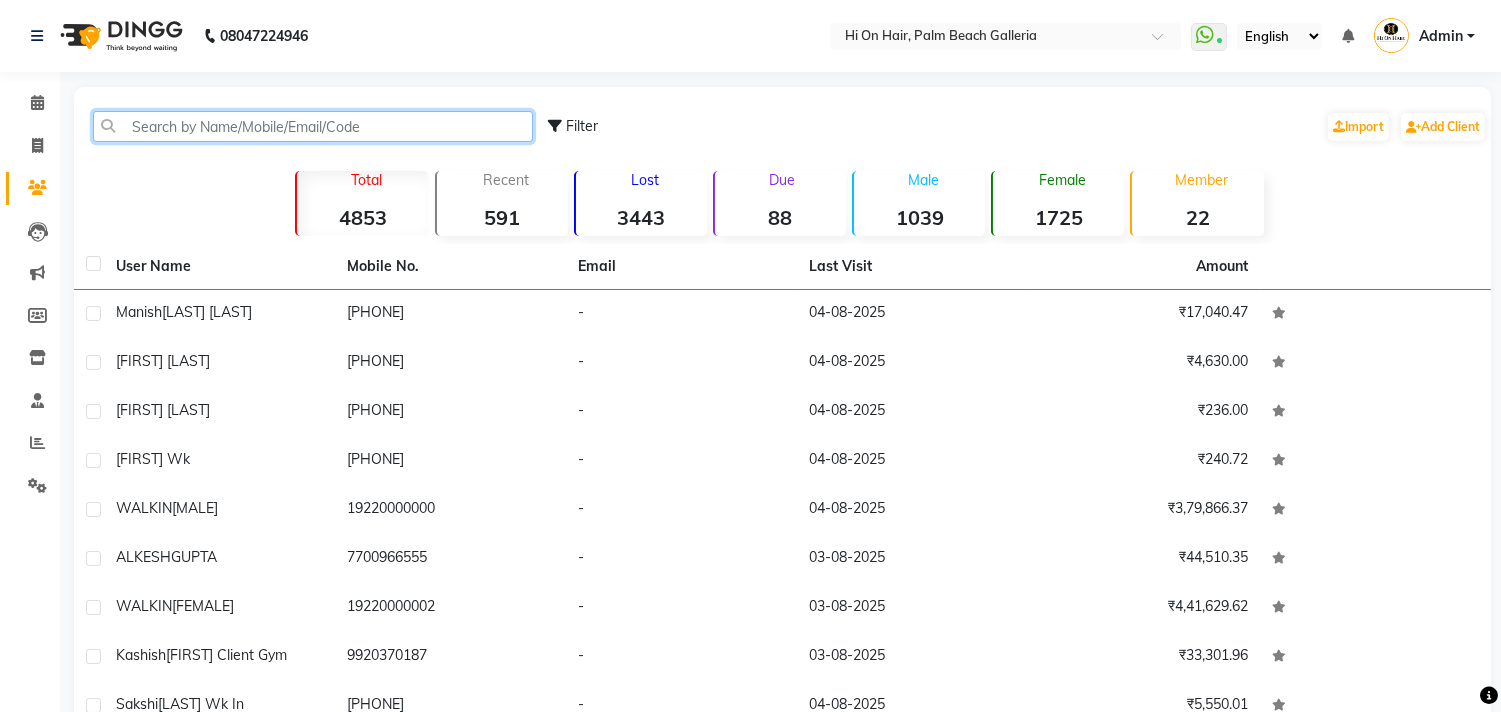 click 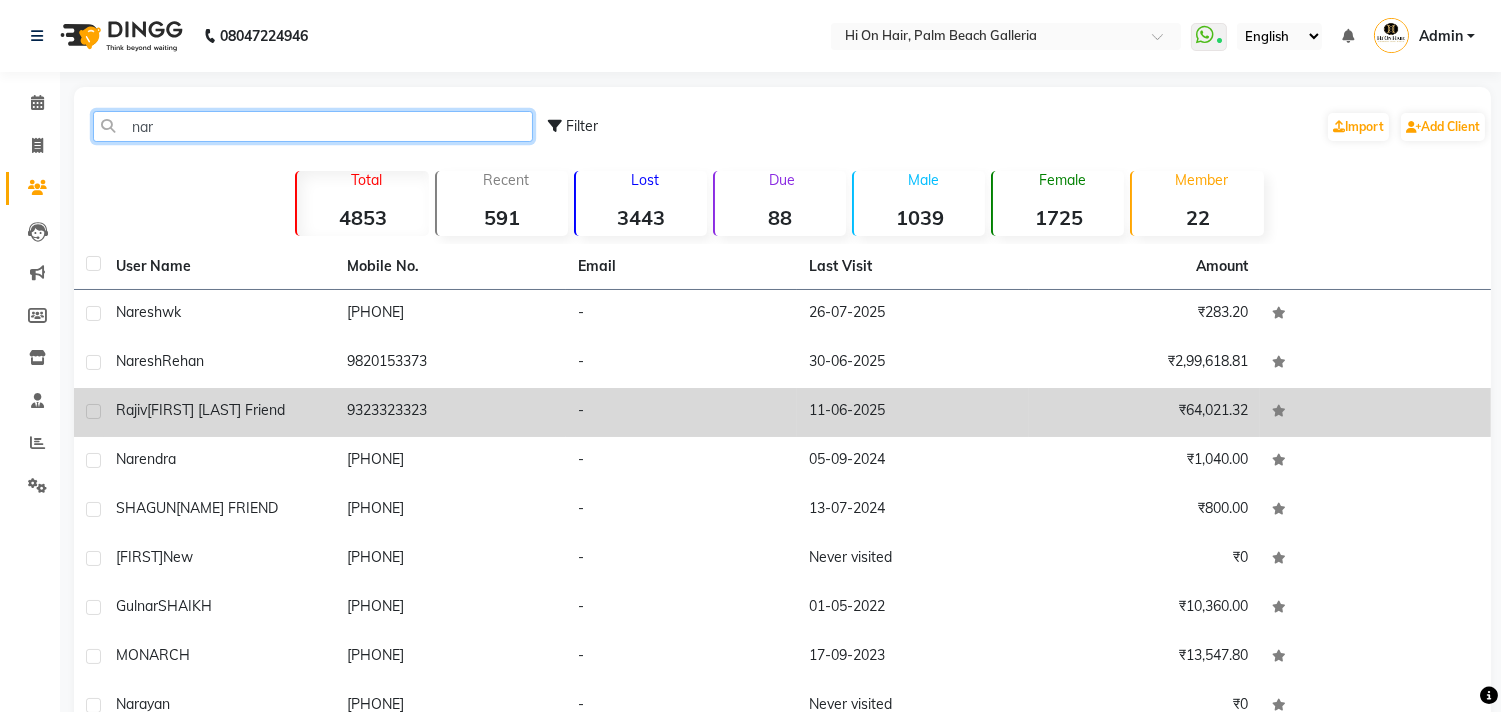 type on "nar" 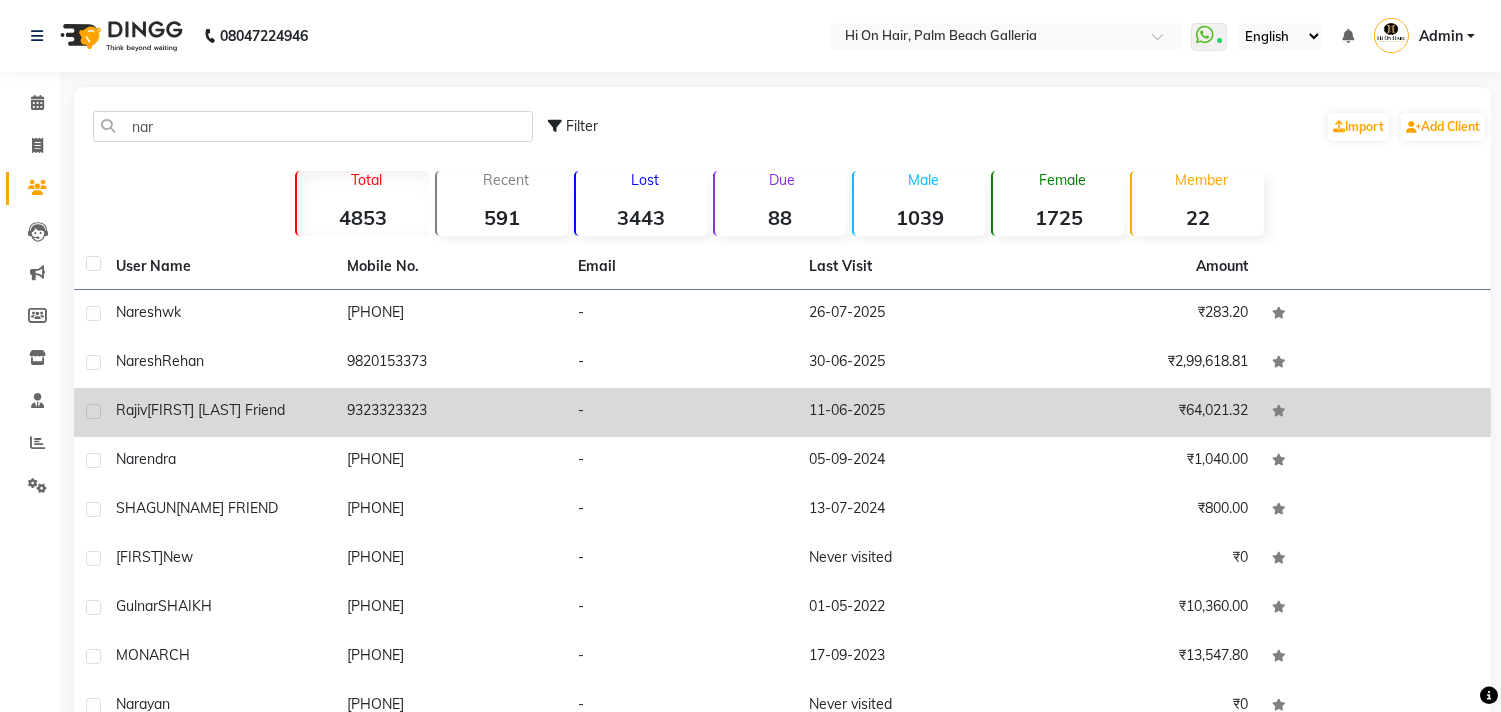 click on "rajiv  naresh aidasani friend" 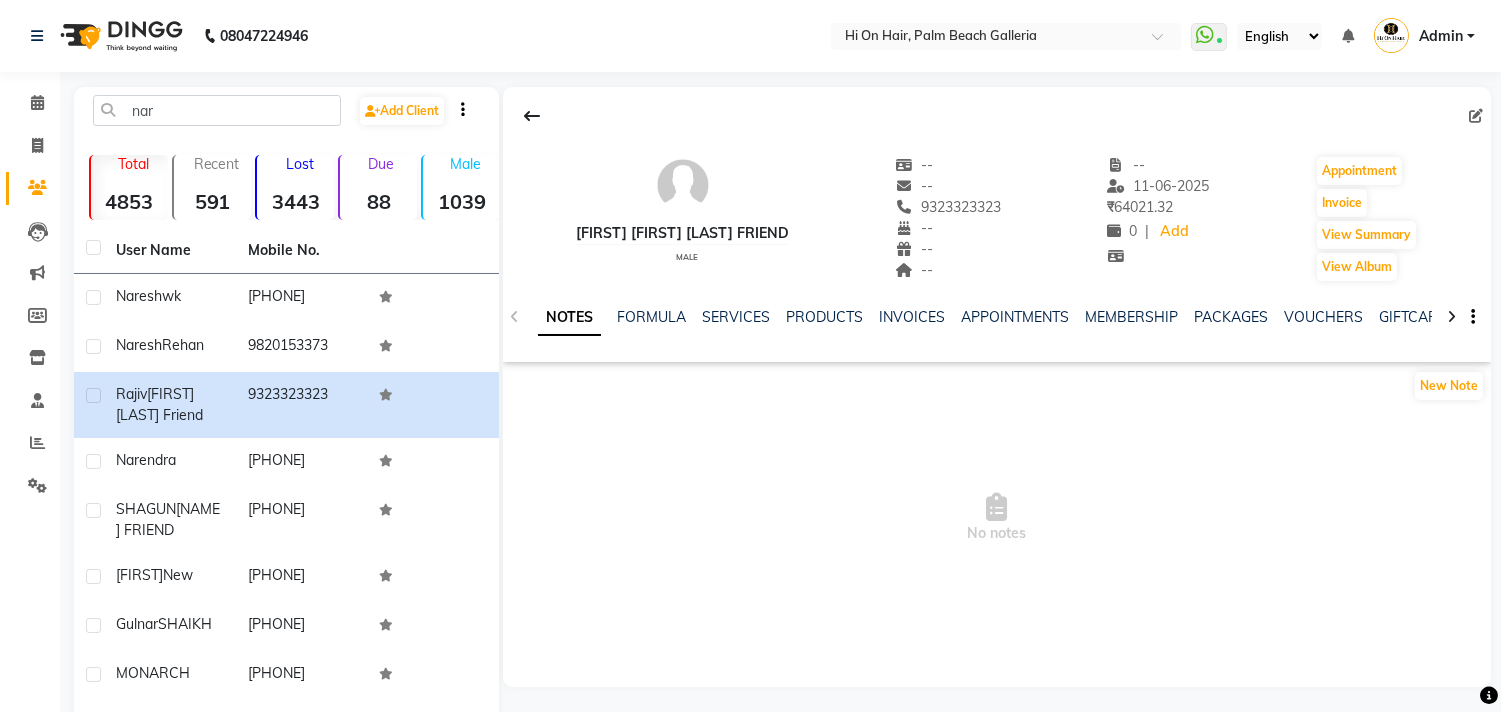 click on "SERVICES" 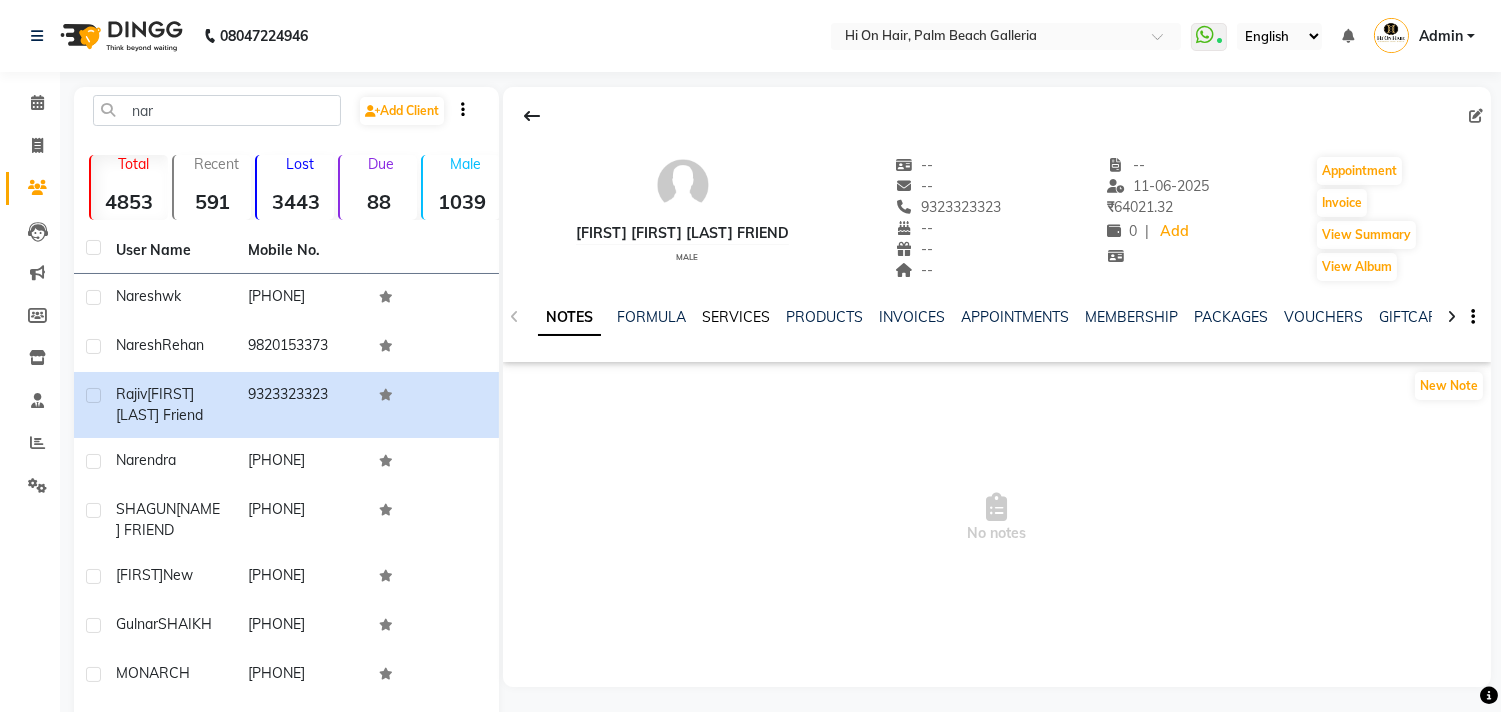click on "SERVICES" 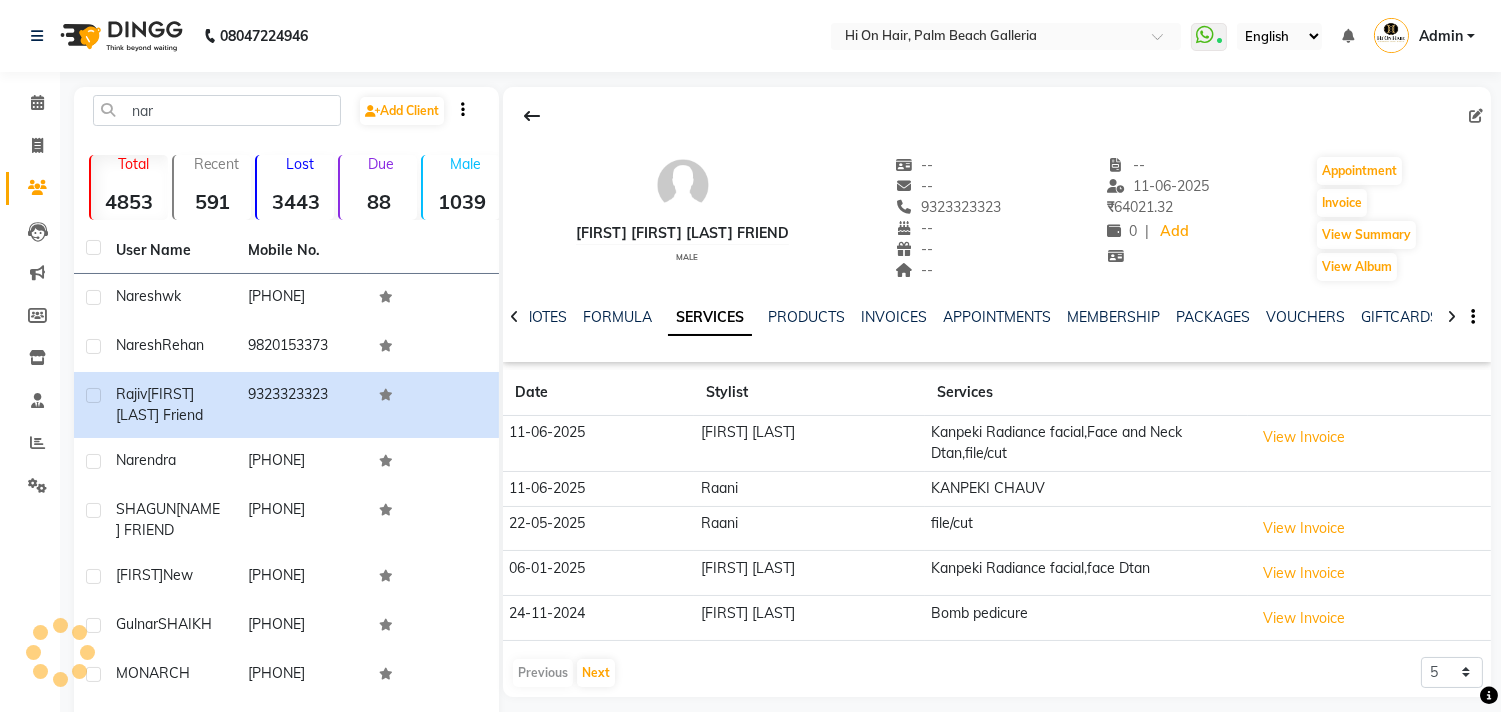 click on "SERVICES" 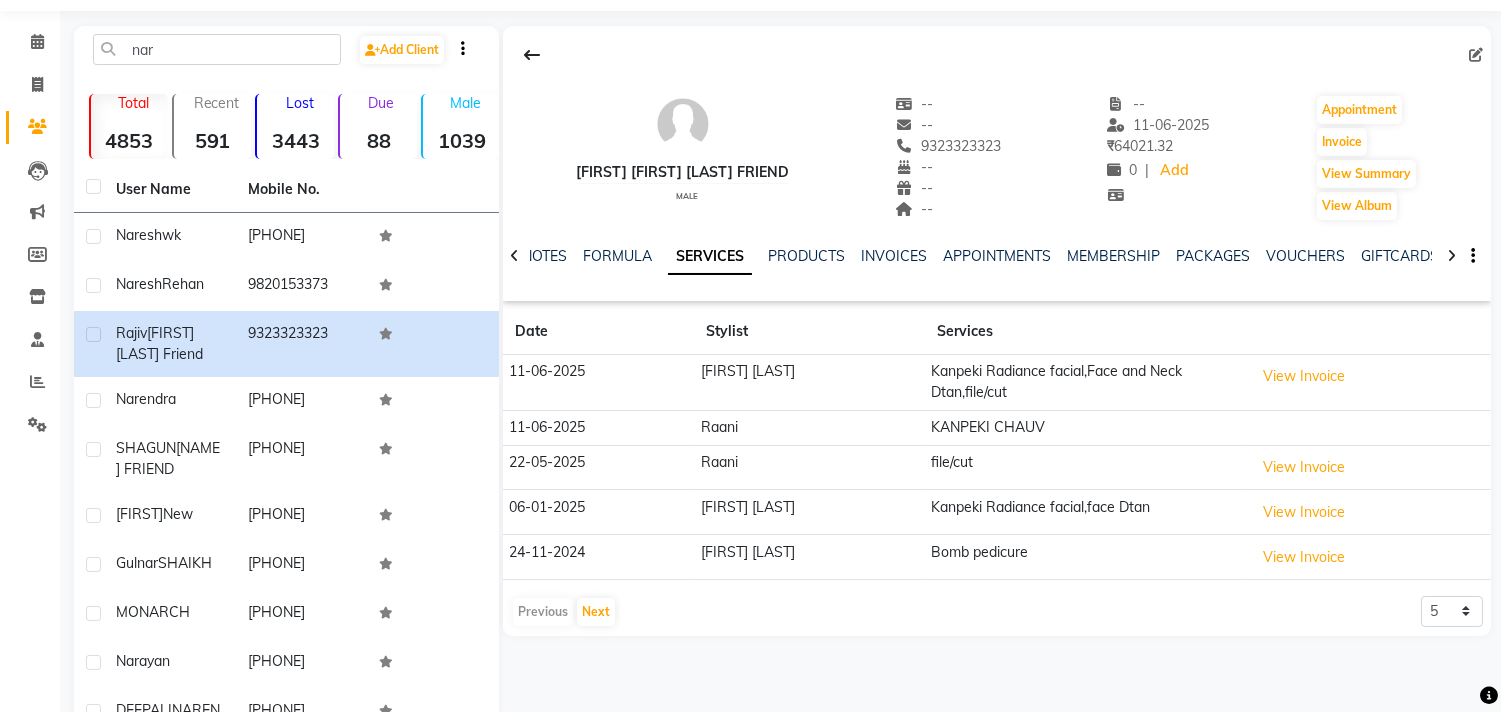 scroll, scrollTop: 111, scrollLeft: 0, axis: vertical 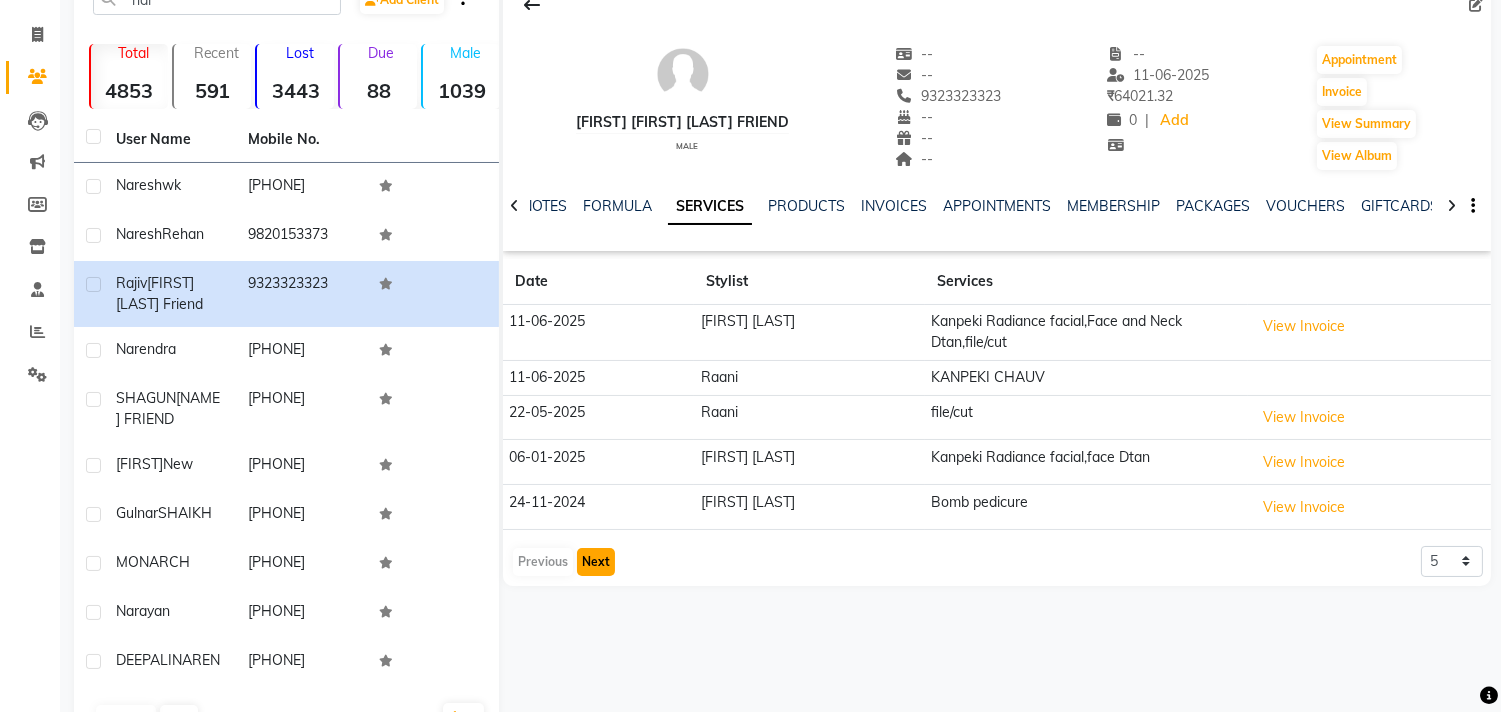click on "Next" 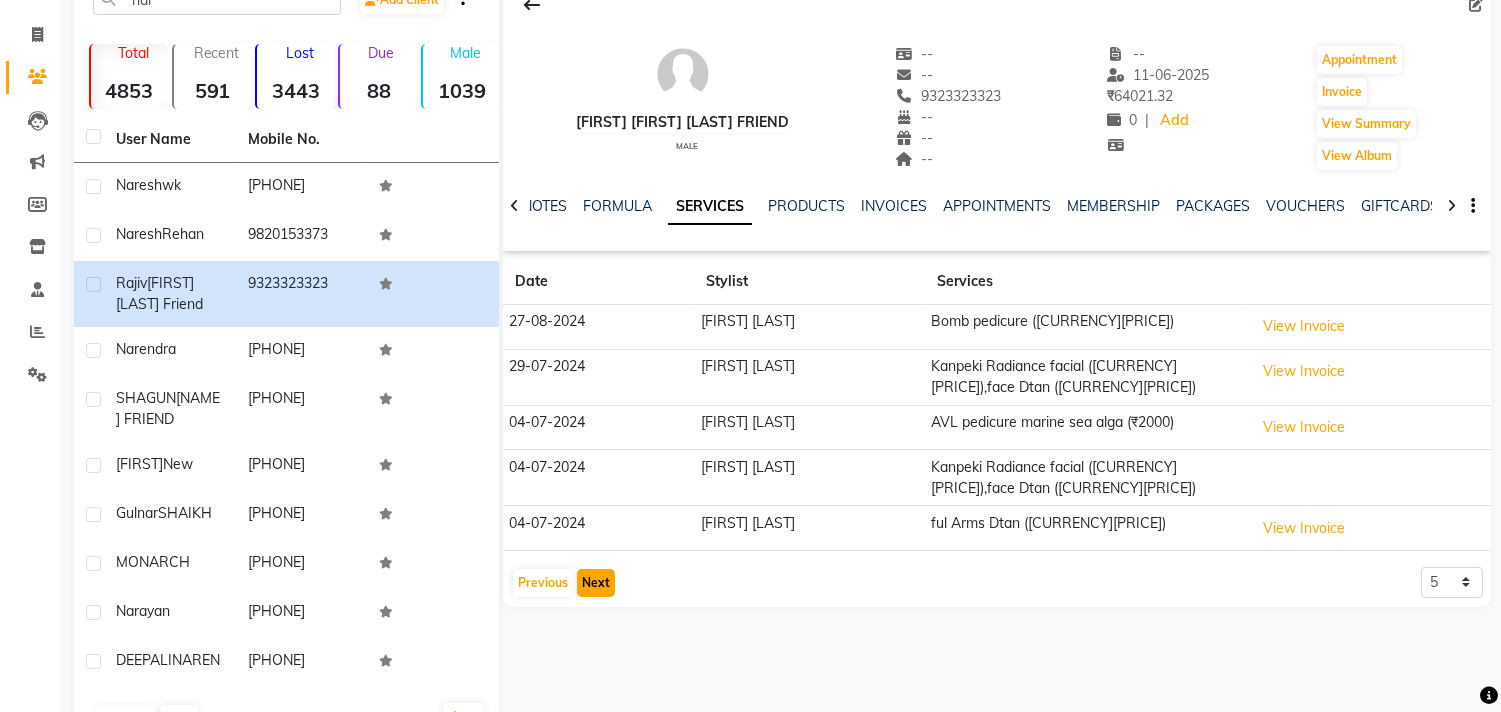 click on "Next" 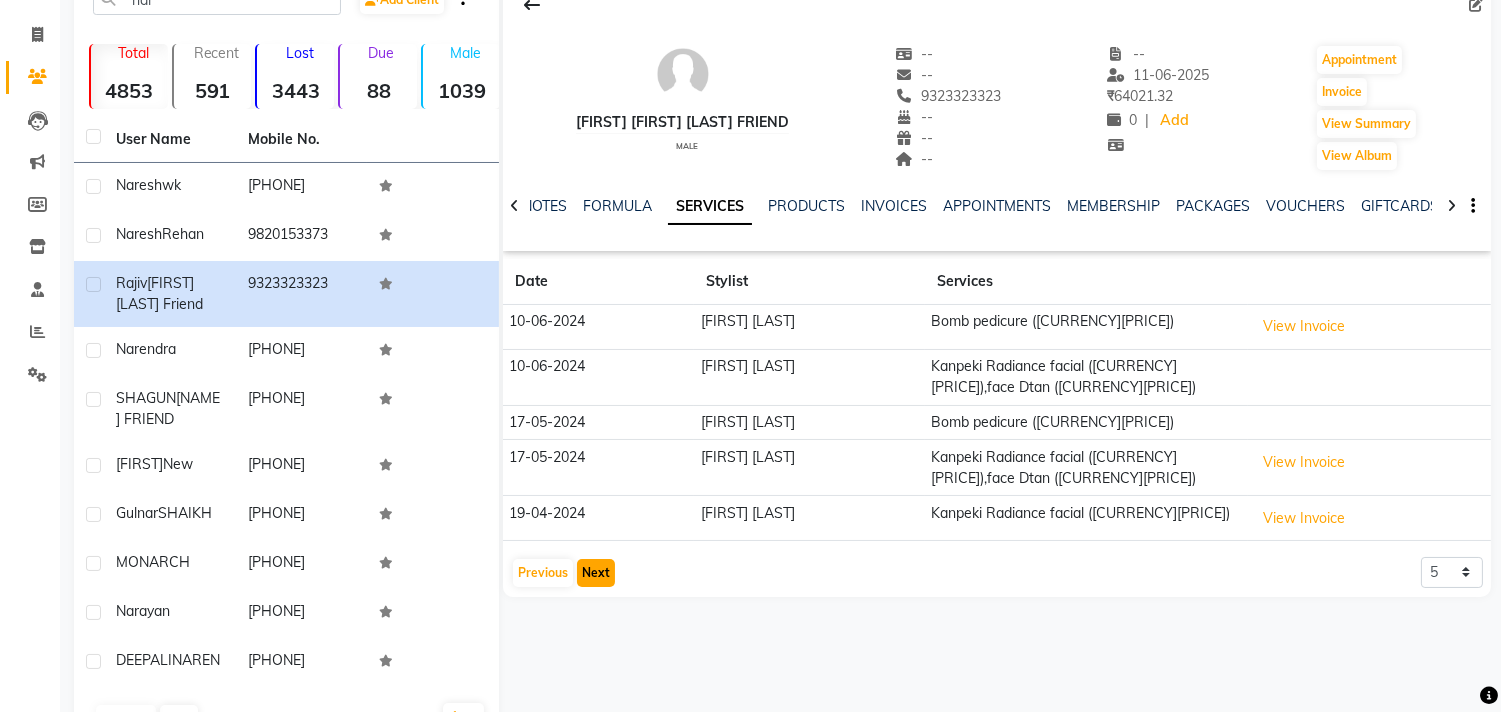 click on "Next" 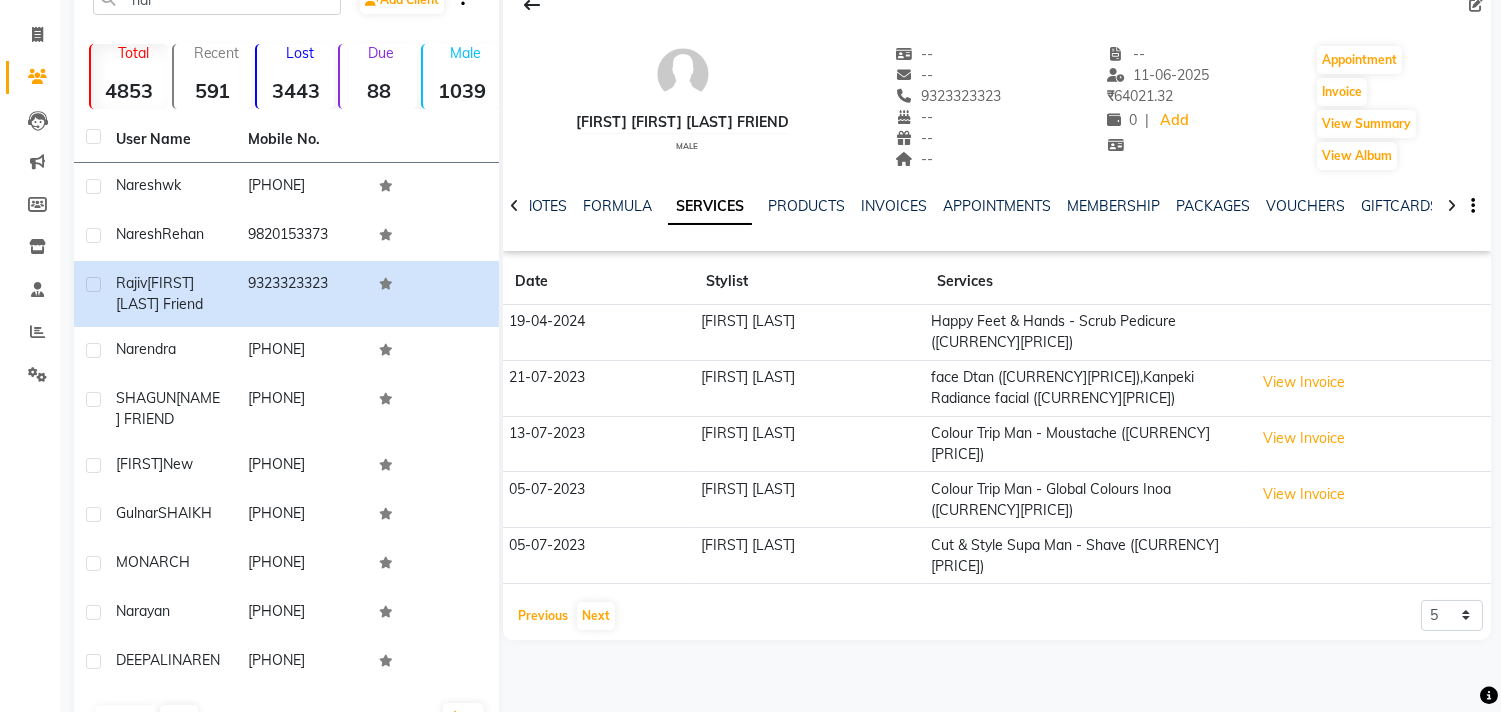 click on "Previous" 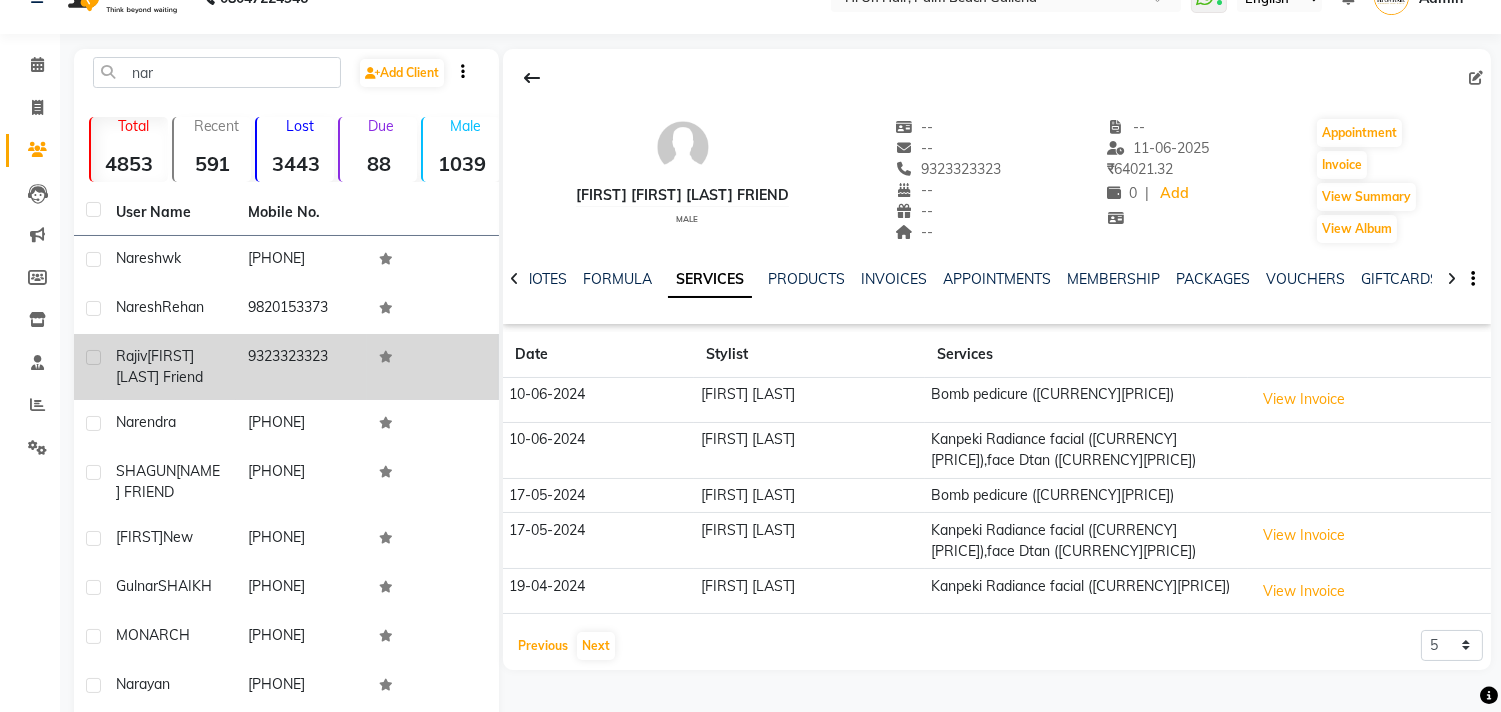scroll, scrollTop: 0, scrollLeft: 0, axis: both 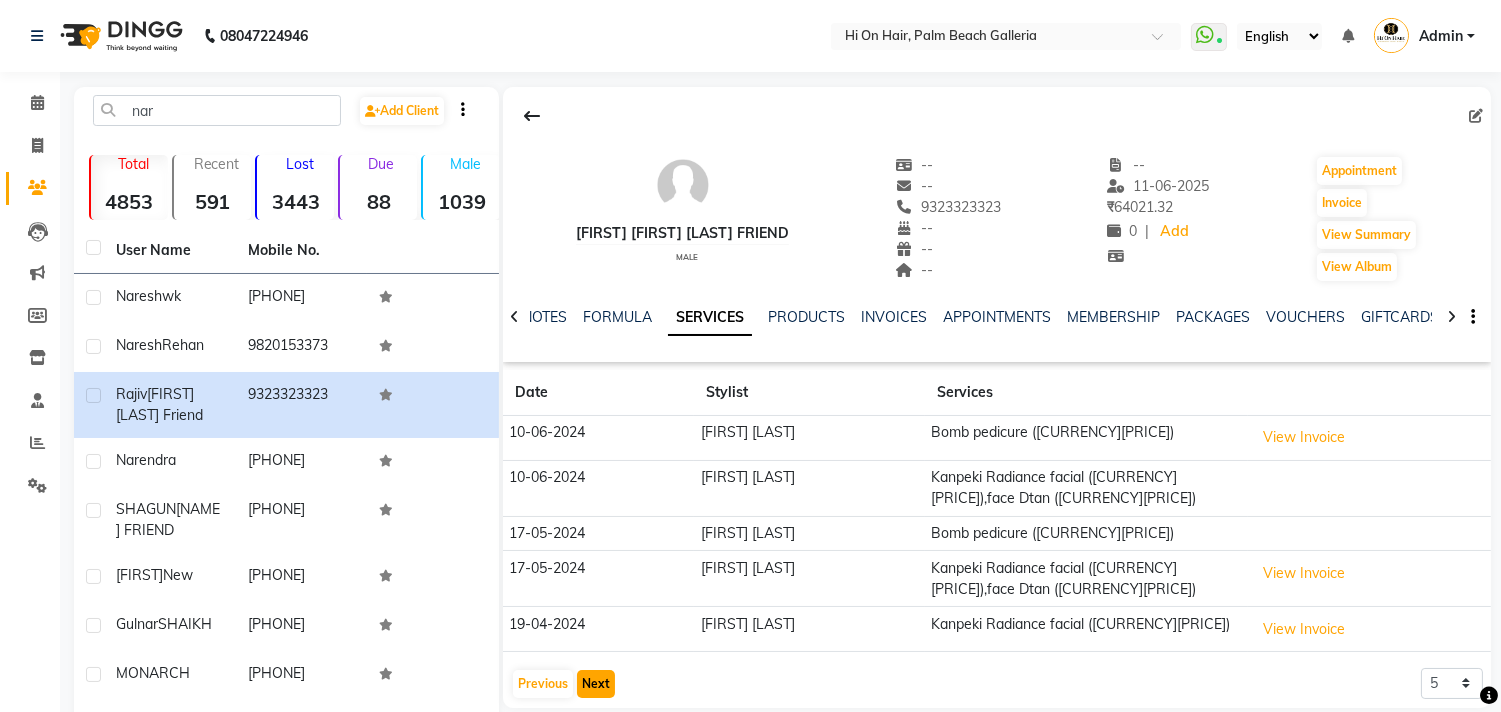 click on "Next" 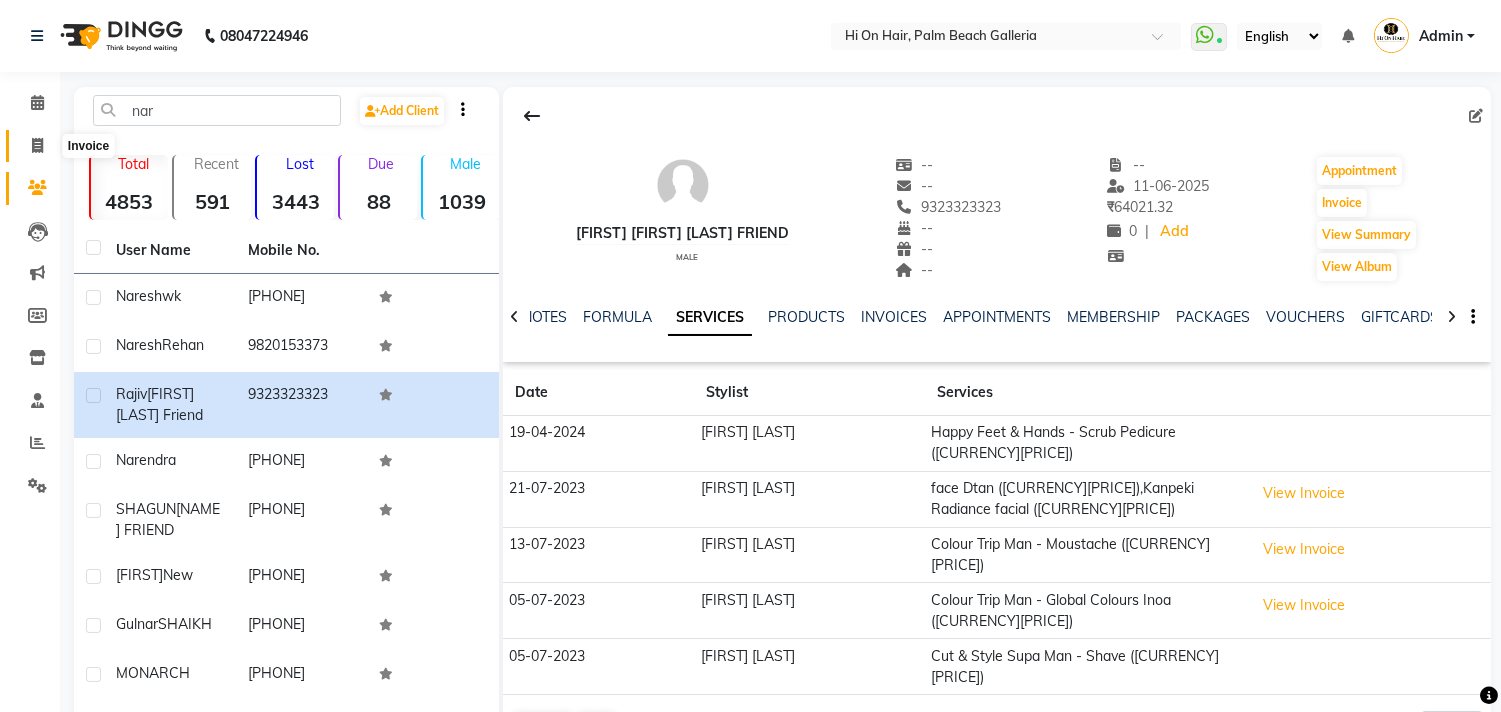 click 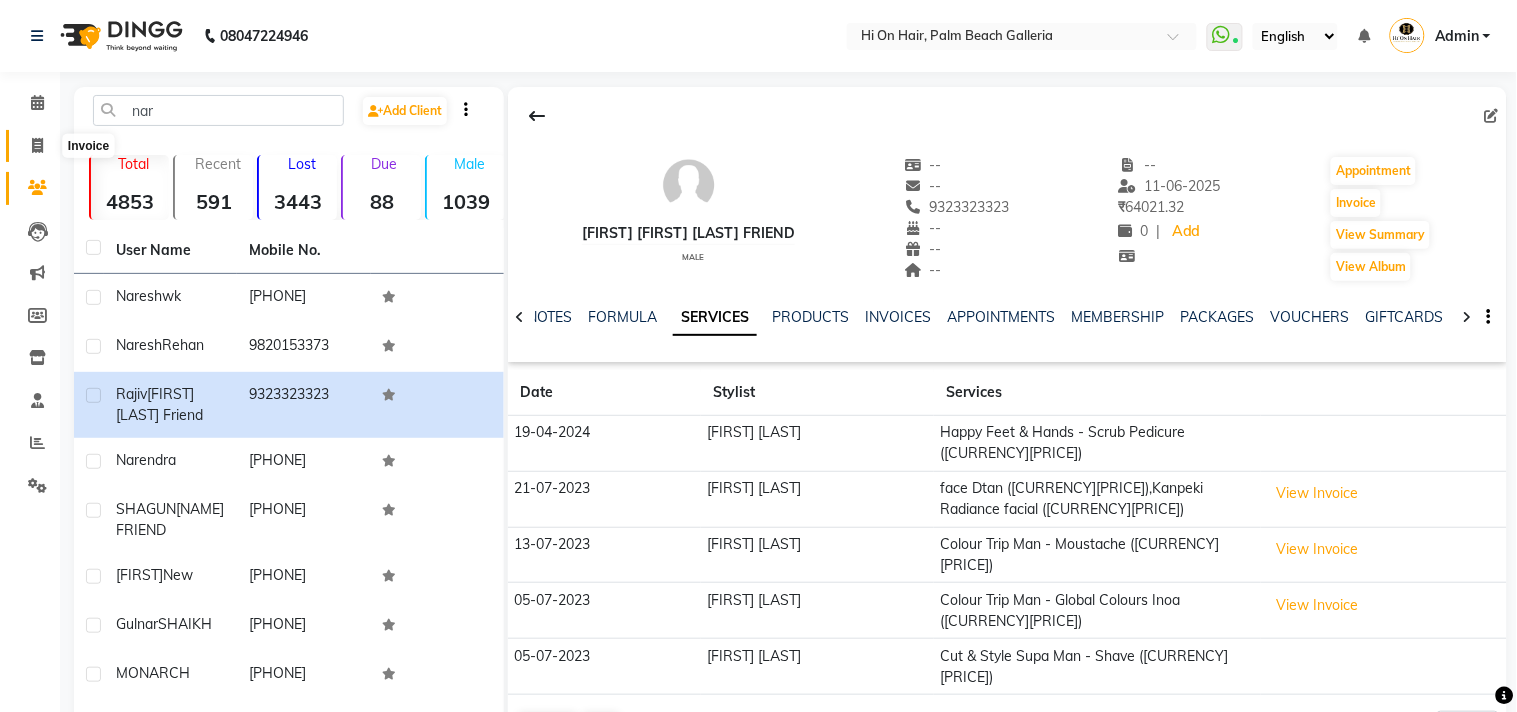 select on "535" 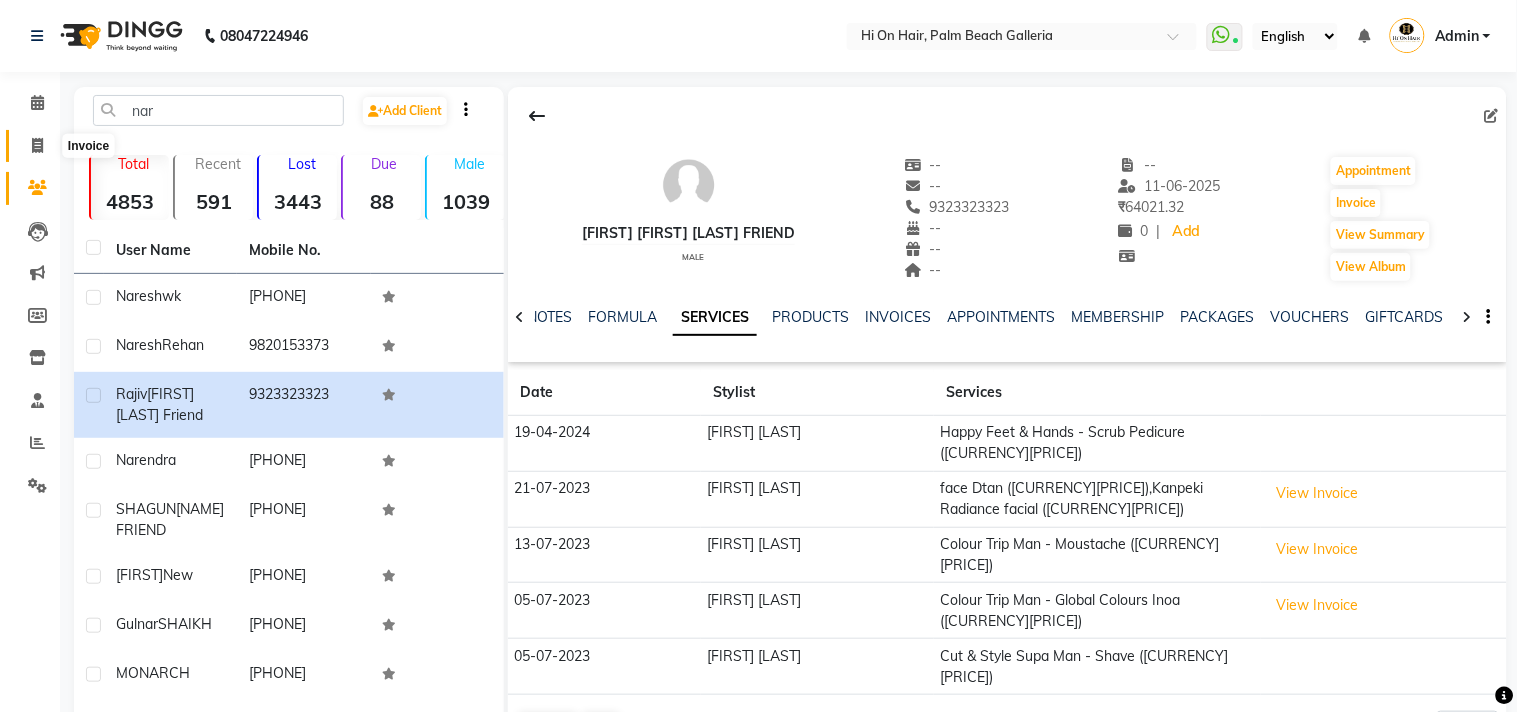 select on "service" 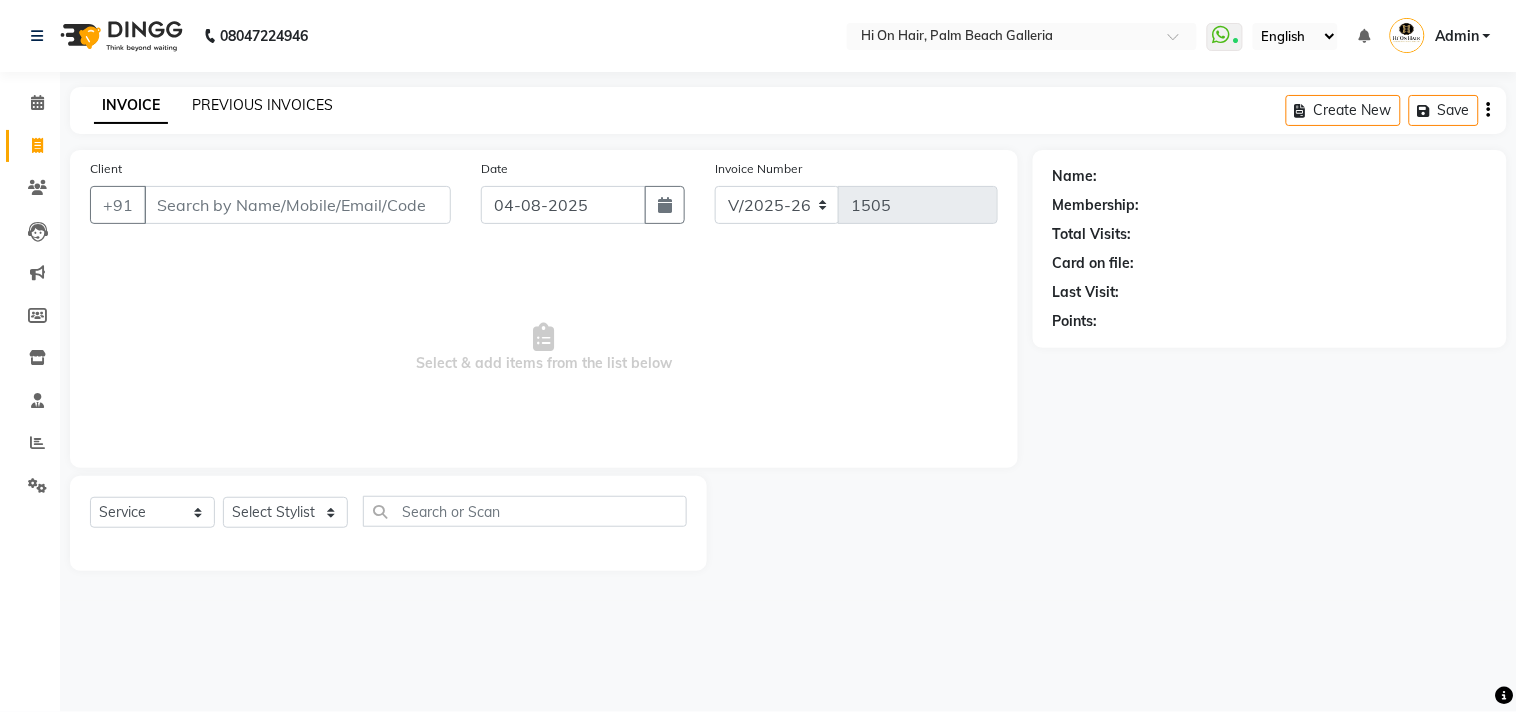click on "PREVIOUS INVOICES" 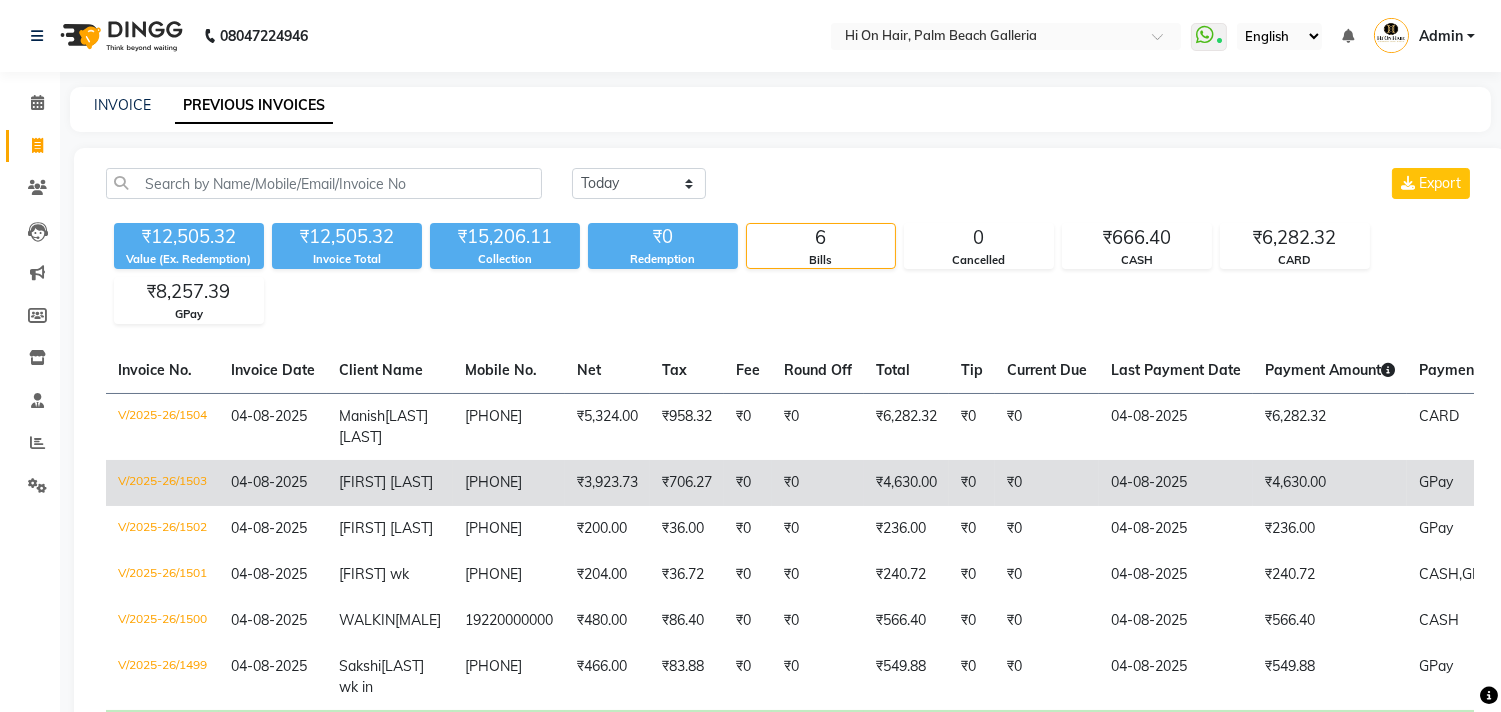 click on "[PHONE]" 